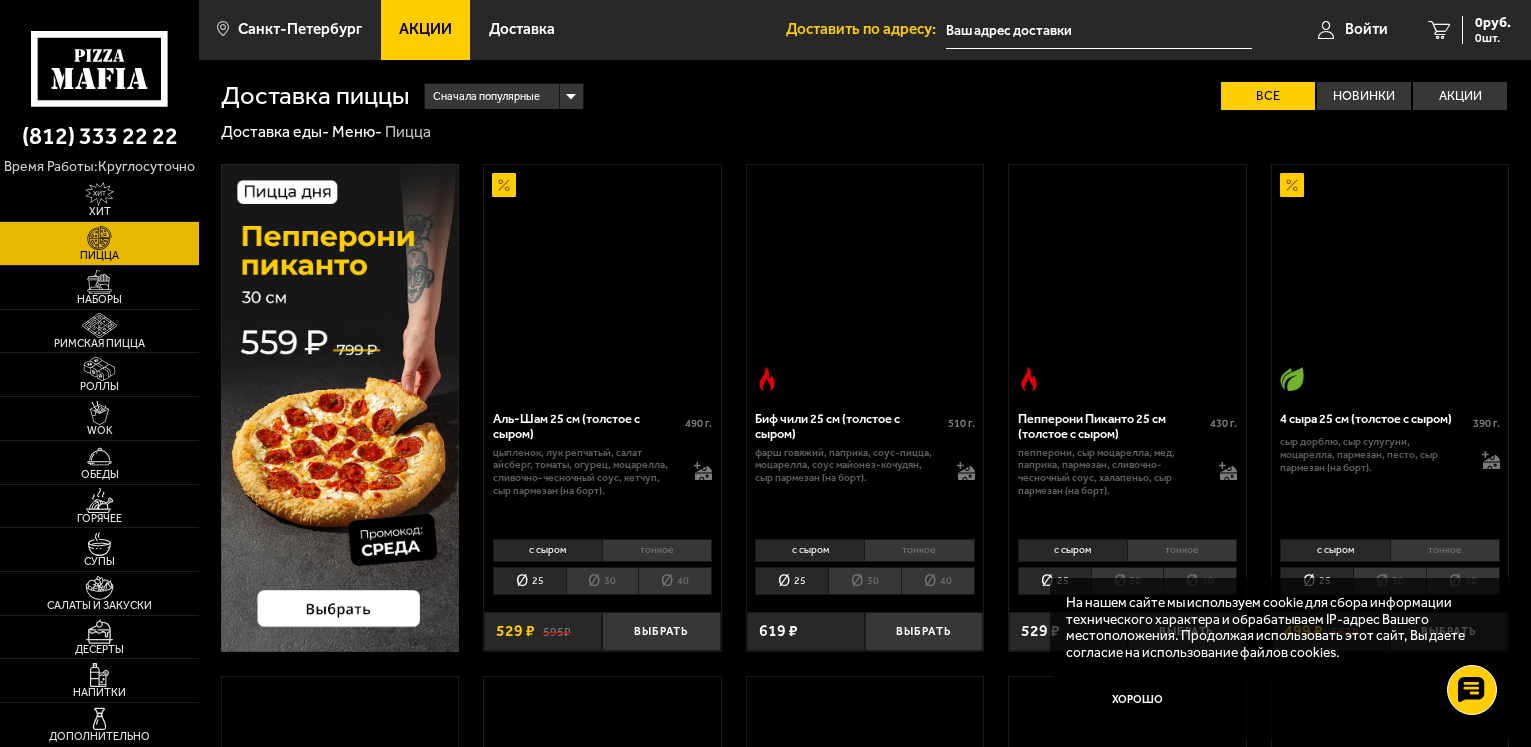 scroll, scrollTop: 0, scrollLeft: 0, axis: both 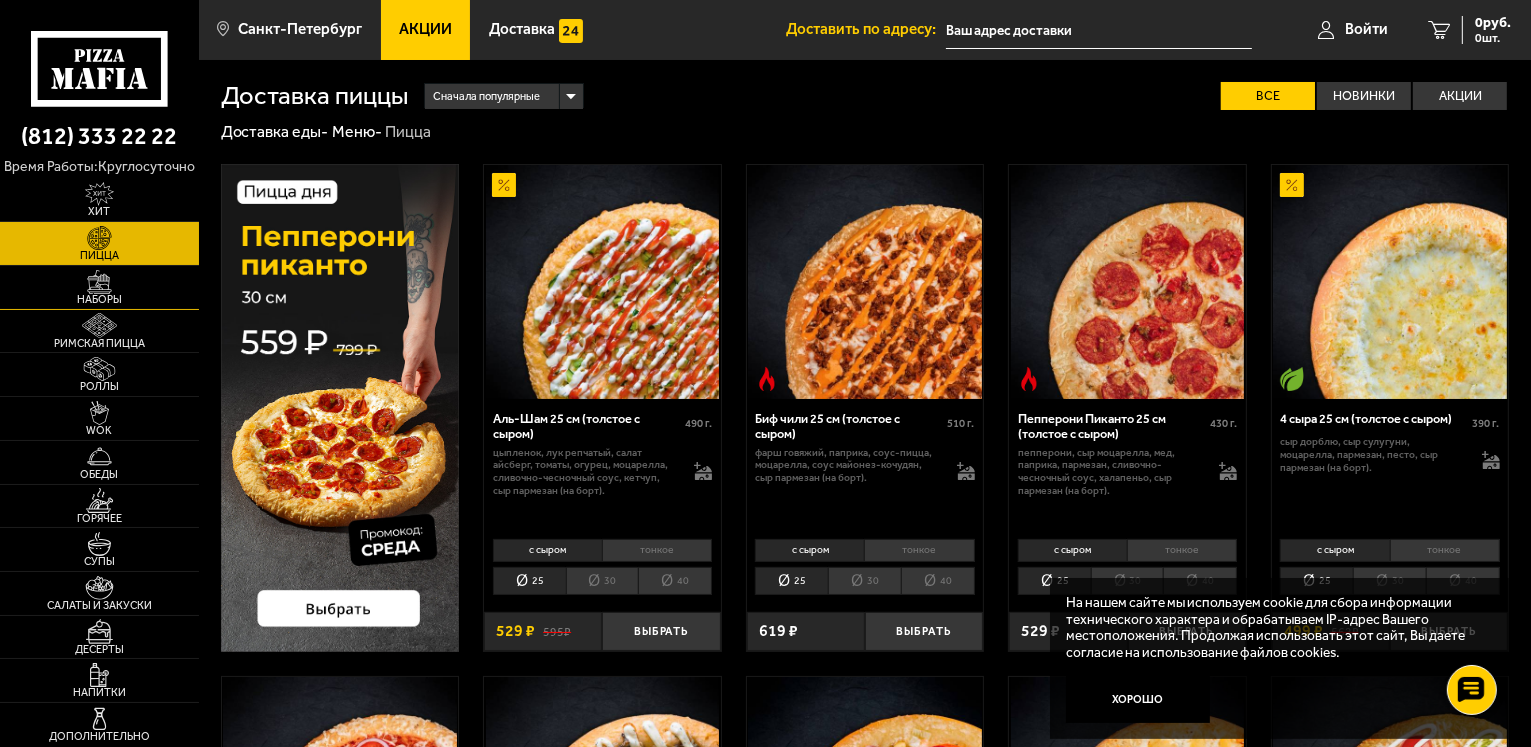 click at bounding box center [99, 282] 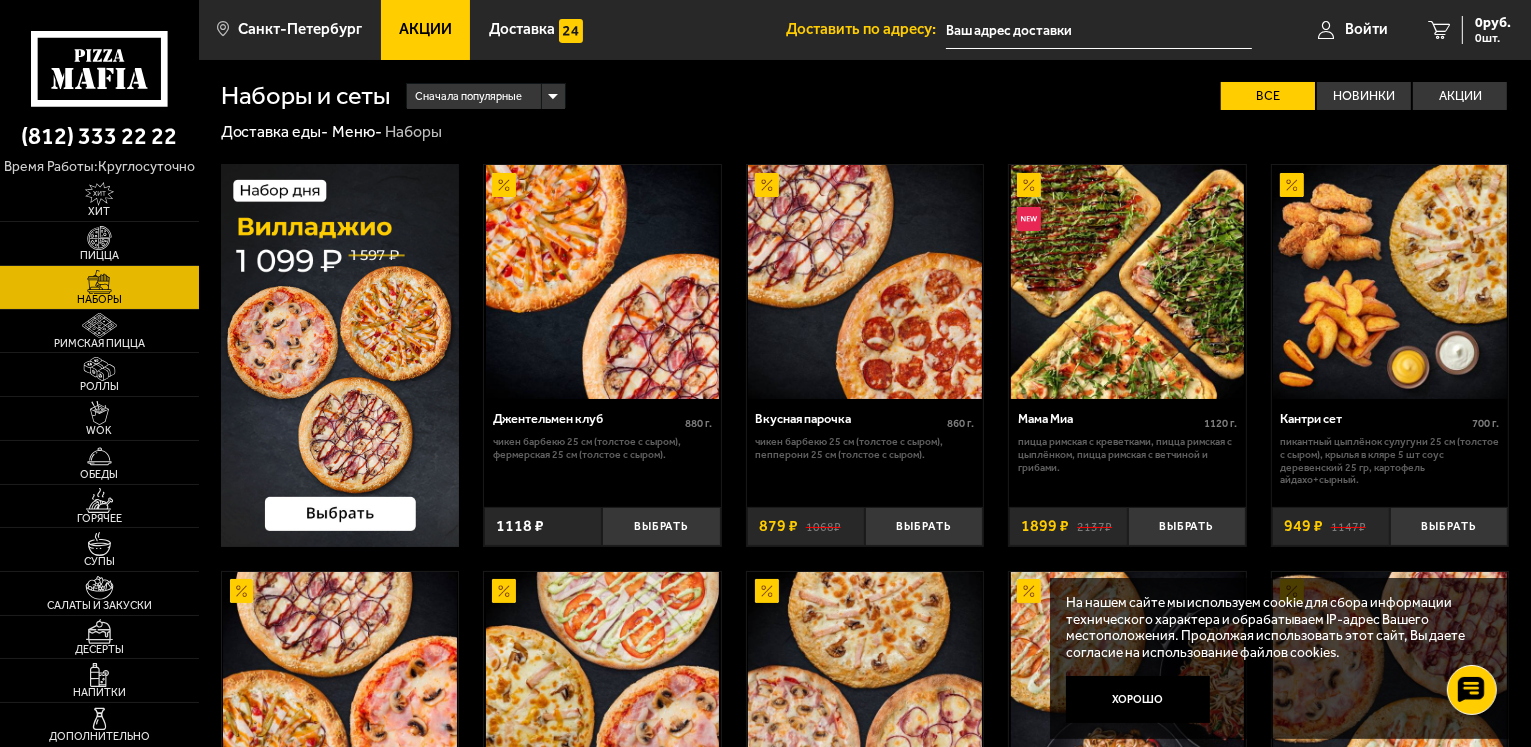 click at bounding box center [340, 355] 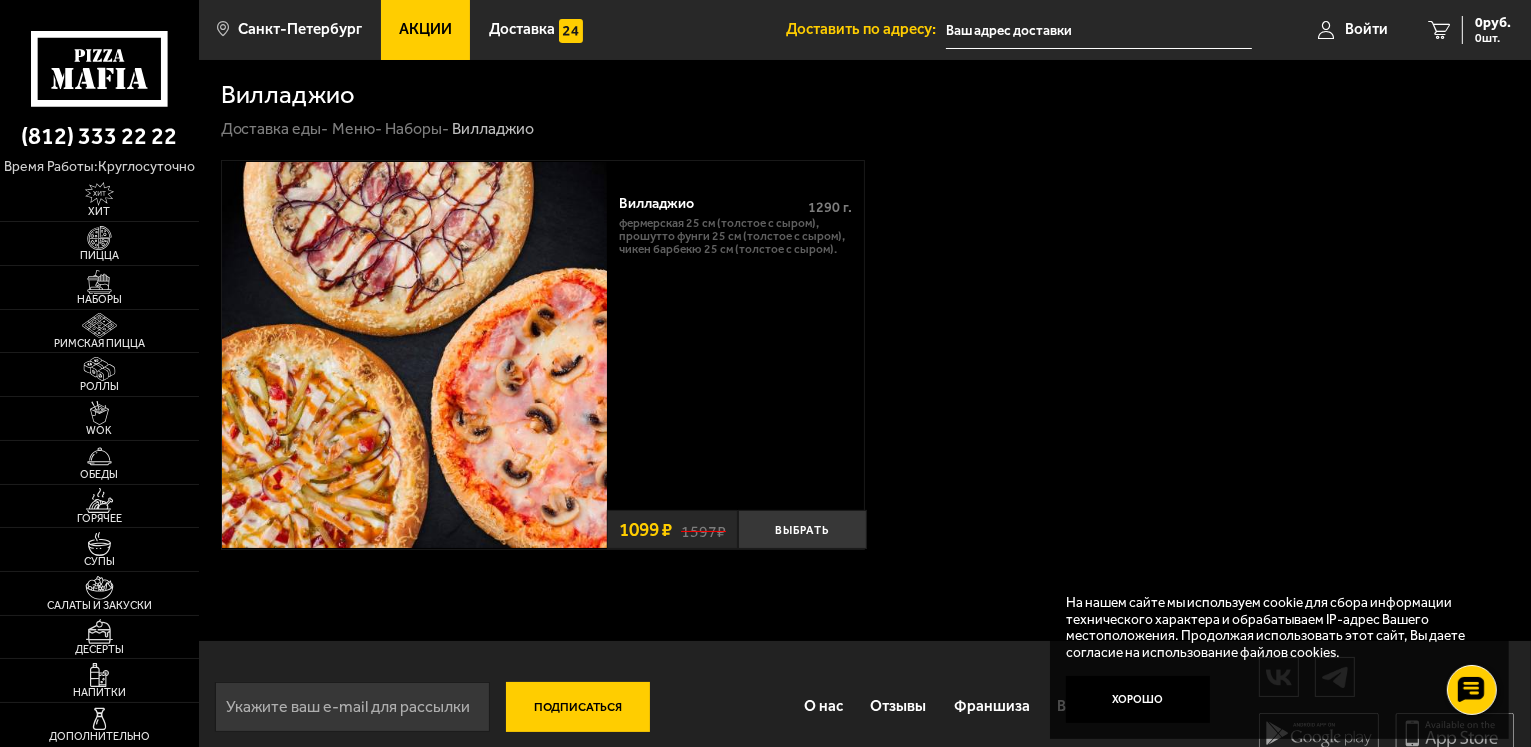 drag, startPoint x: 692, startPoint y: 690, endPoint x: 691, endPoint y: 658, distance: 32.01562 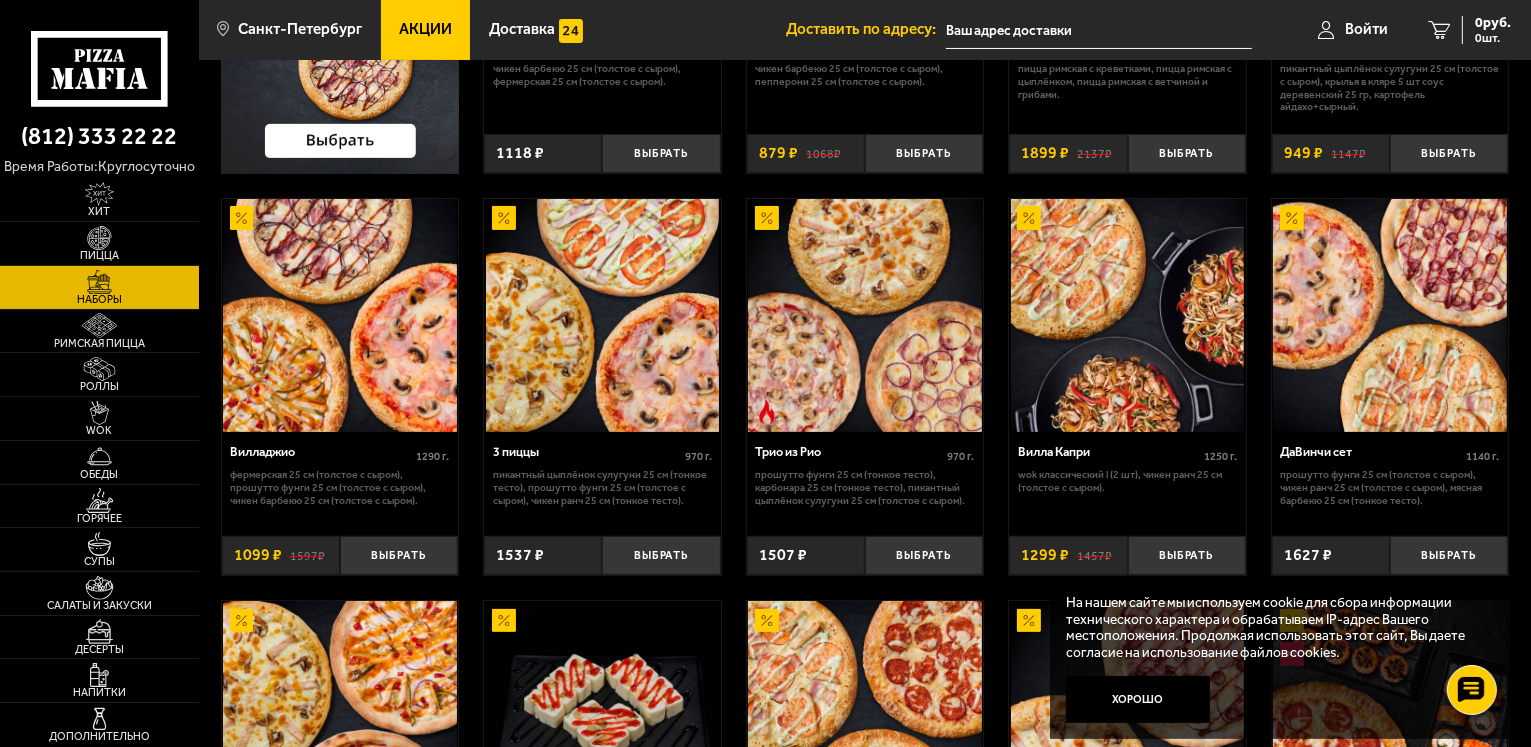 scroll, scrollTop: 400, scrollLeft: 0, axis: vertical 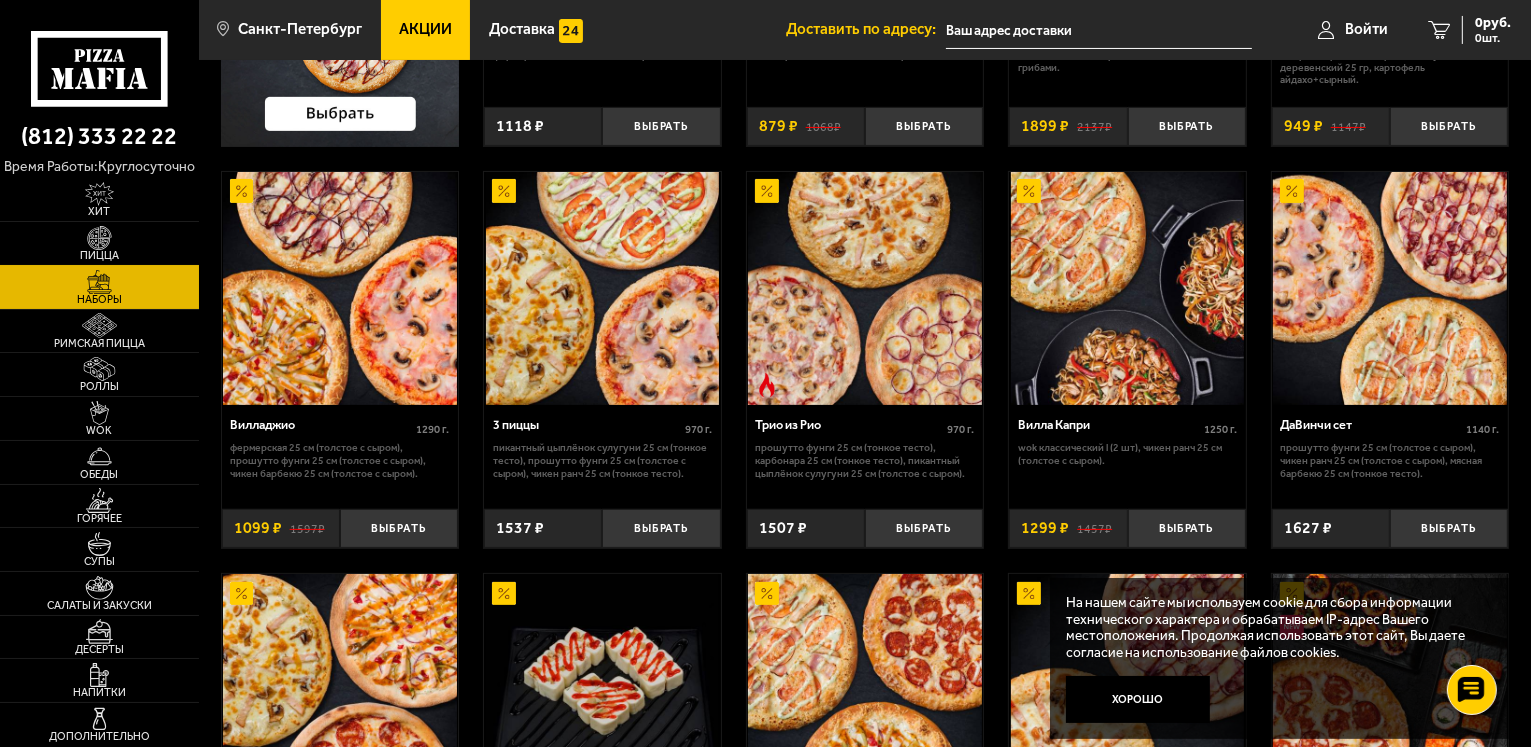 click on "Пицца" at bounding box center [99, 243] 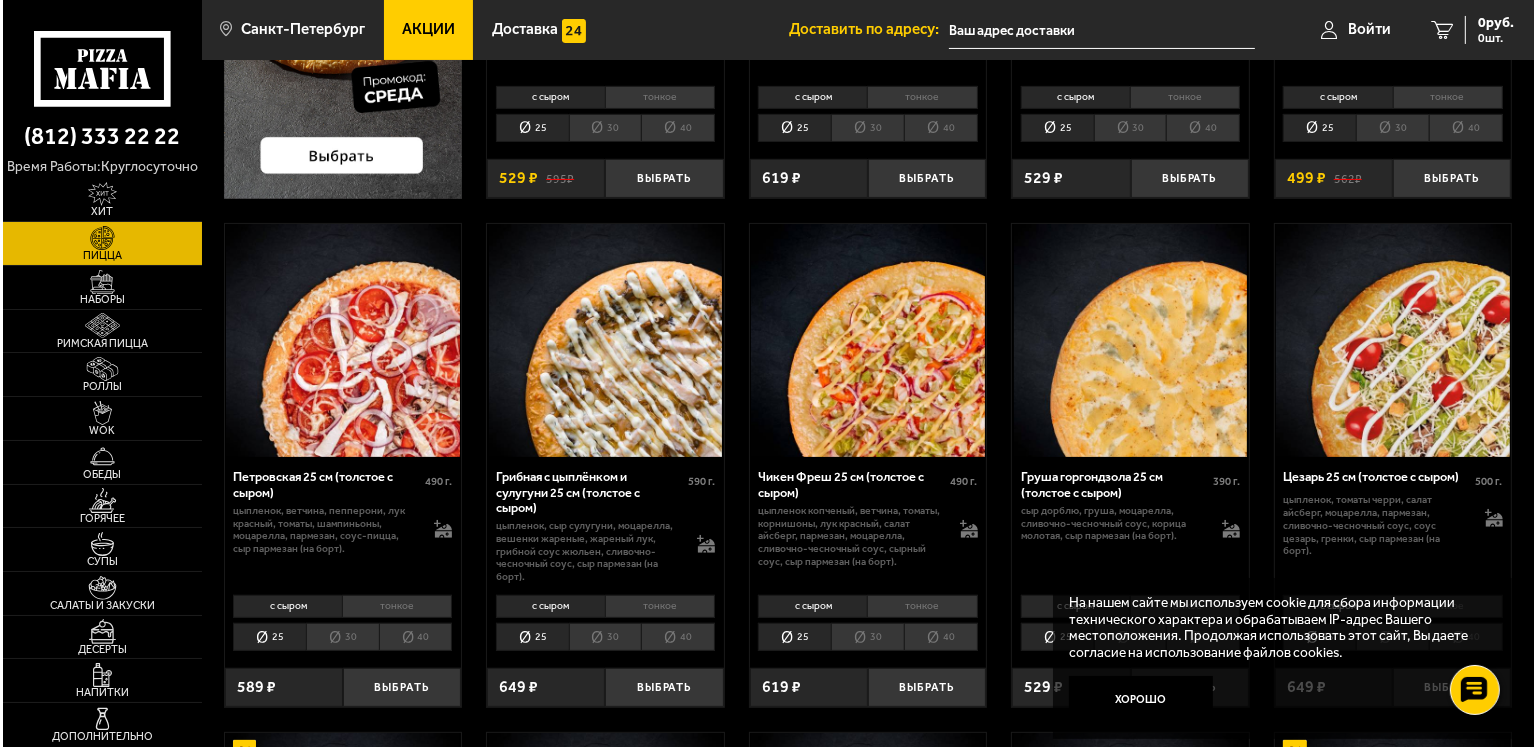 scroll, scrollTop: 500, scrollLeft: 0, axis: vertical 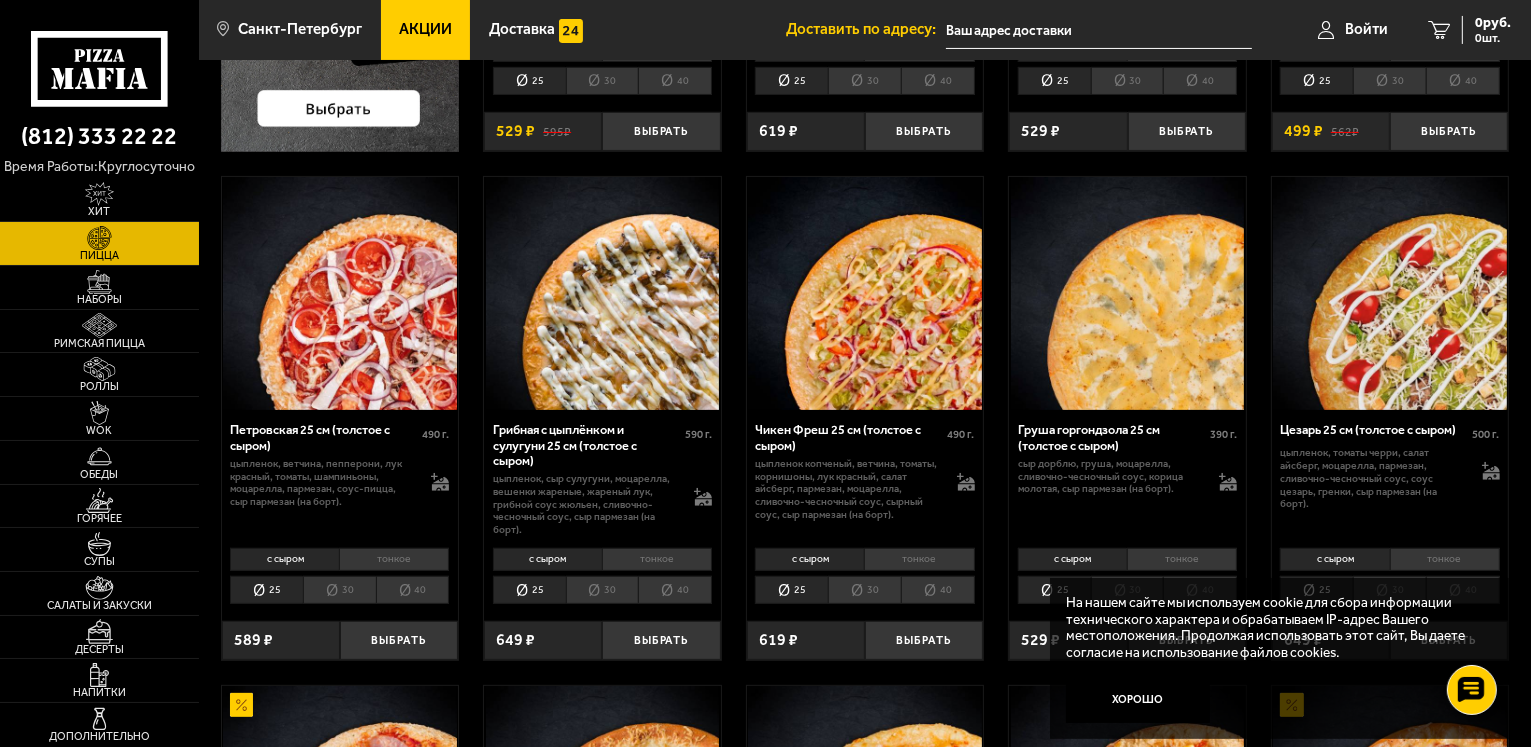 click at bounding box center (1099, 30) 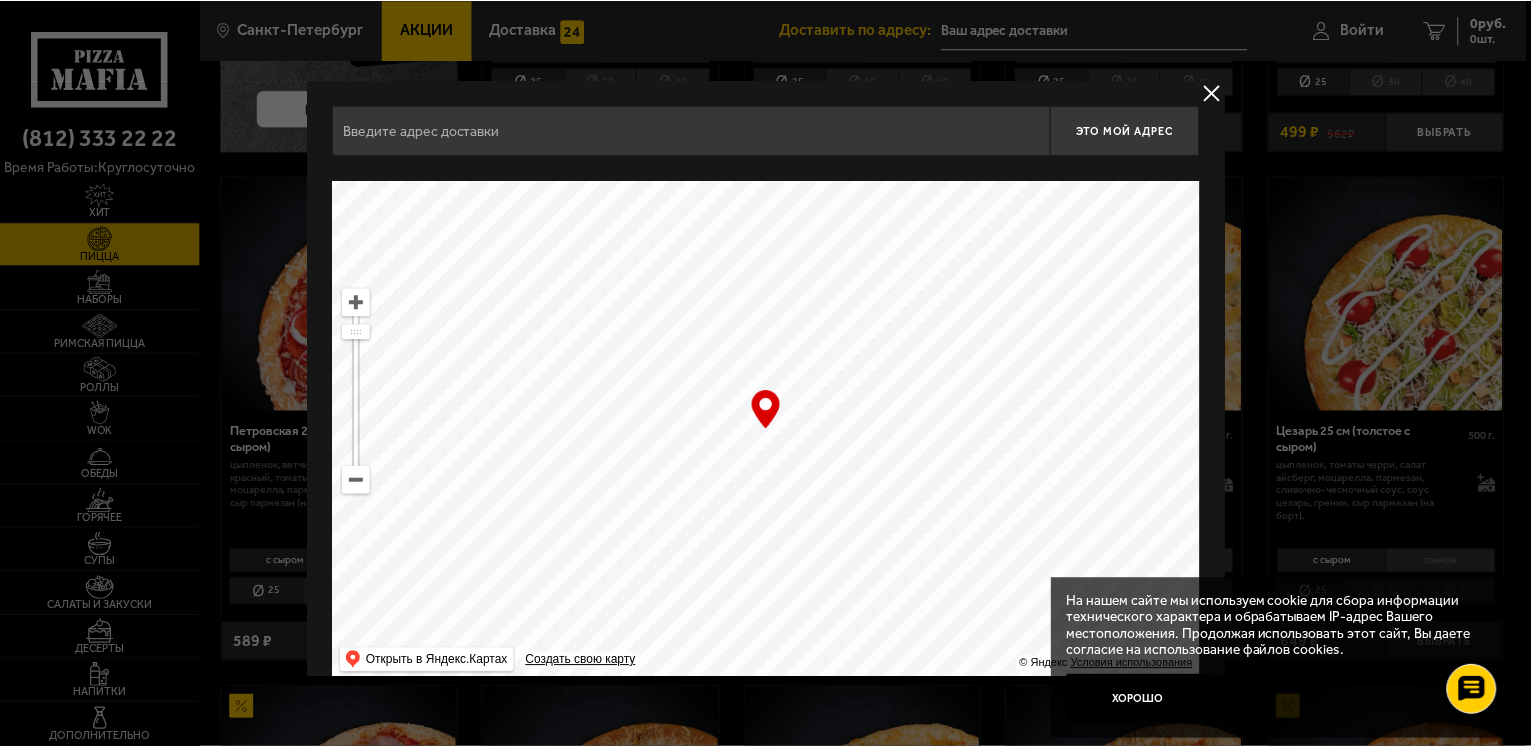 scroll, scrollTop: 27, scrollLeft: 0, axis: vertical 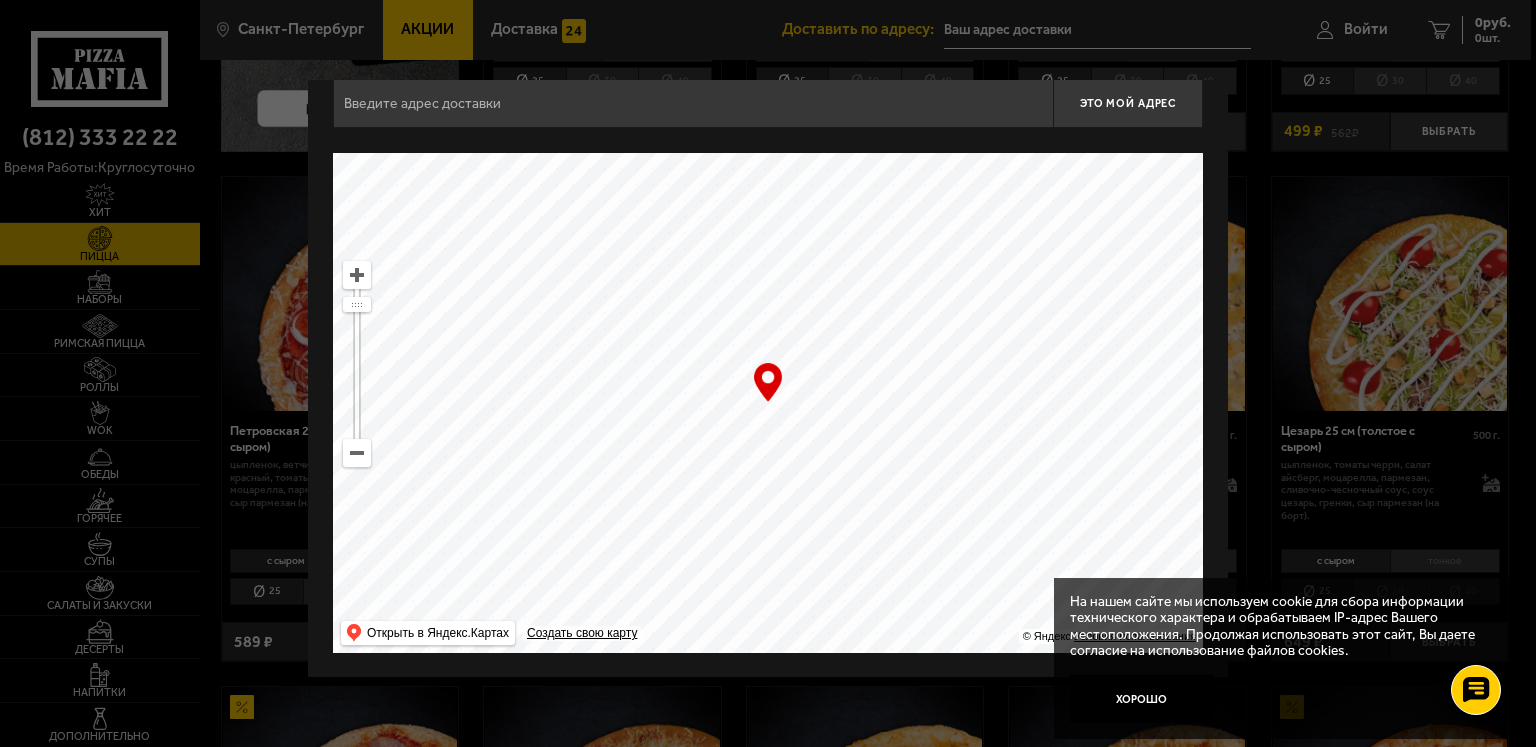 click at bounding box center (357, 364) 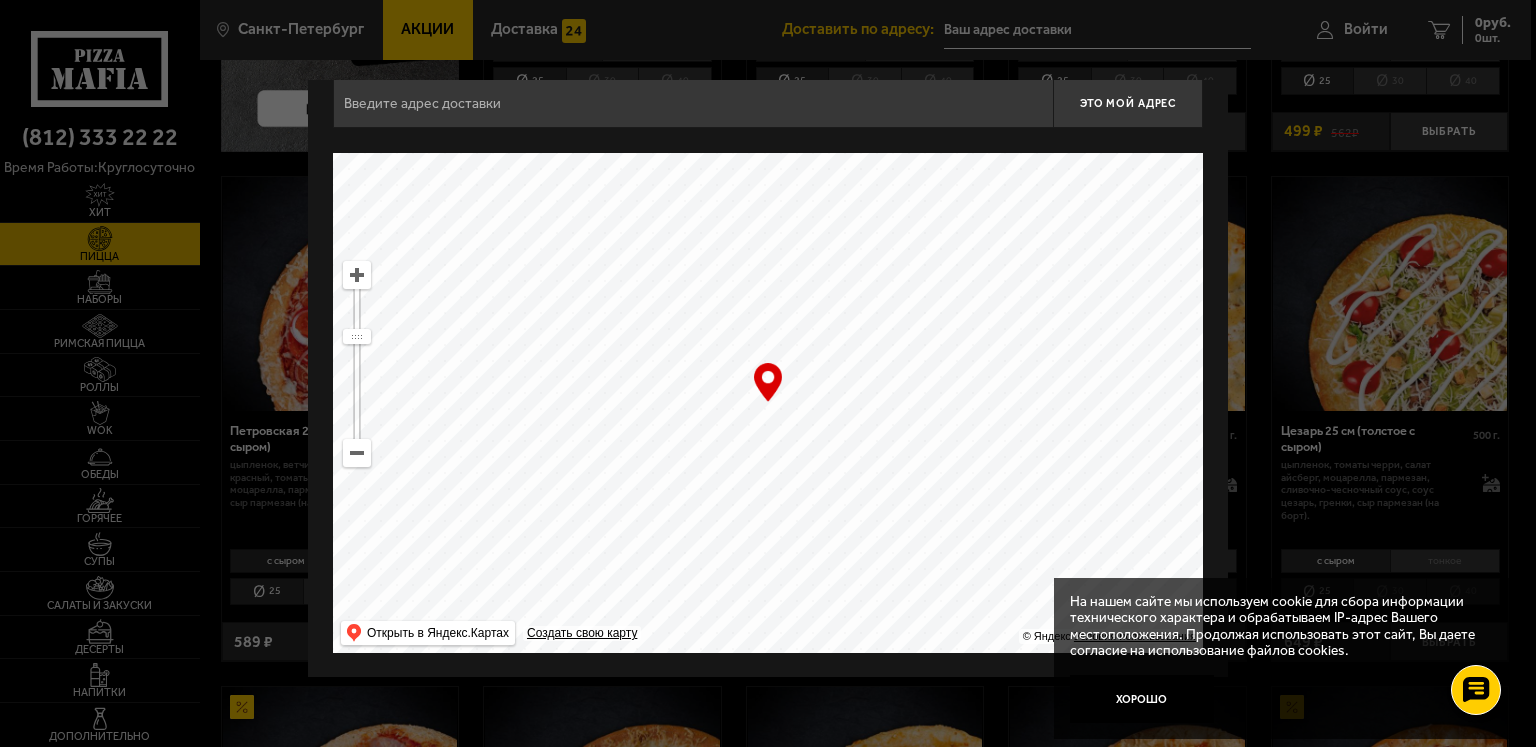 drag, startPoint x: 833, startPoint y: 326, endPoint x: 465, endPoint y: 171, distance: 399.31067 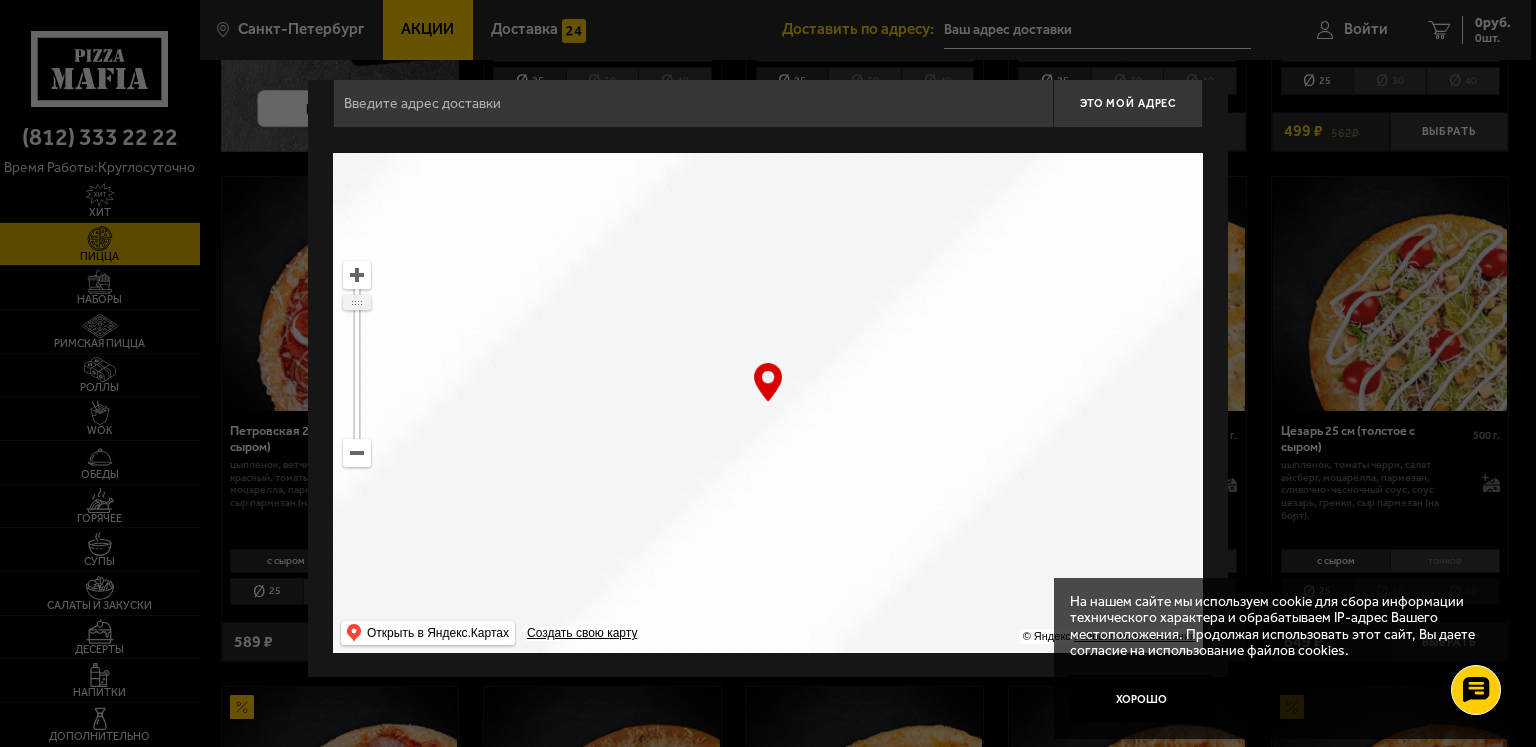 drag, startPoint x: 357, startPoint y: 330, endPoint x: 372, endPoint y: 302, distance: 31.764761 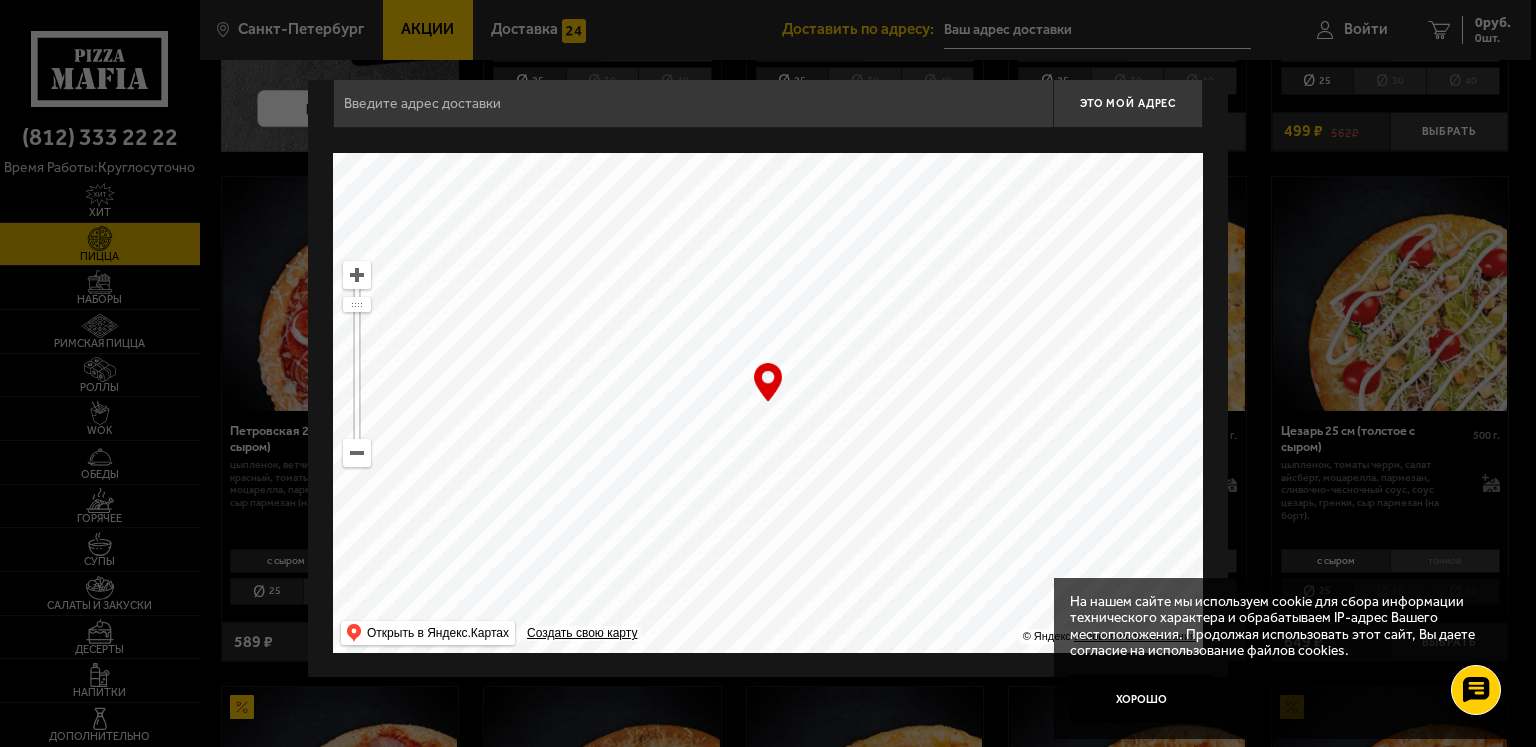 drag, startPoint x: 789, startPoint y: 291, endPoint x: 769, endPoint y: 417, distance: 127.57743 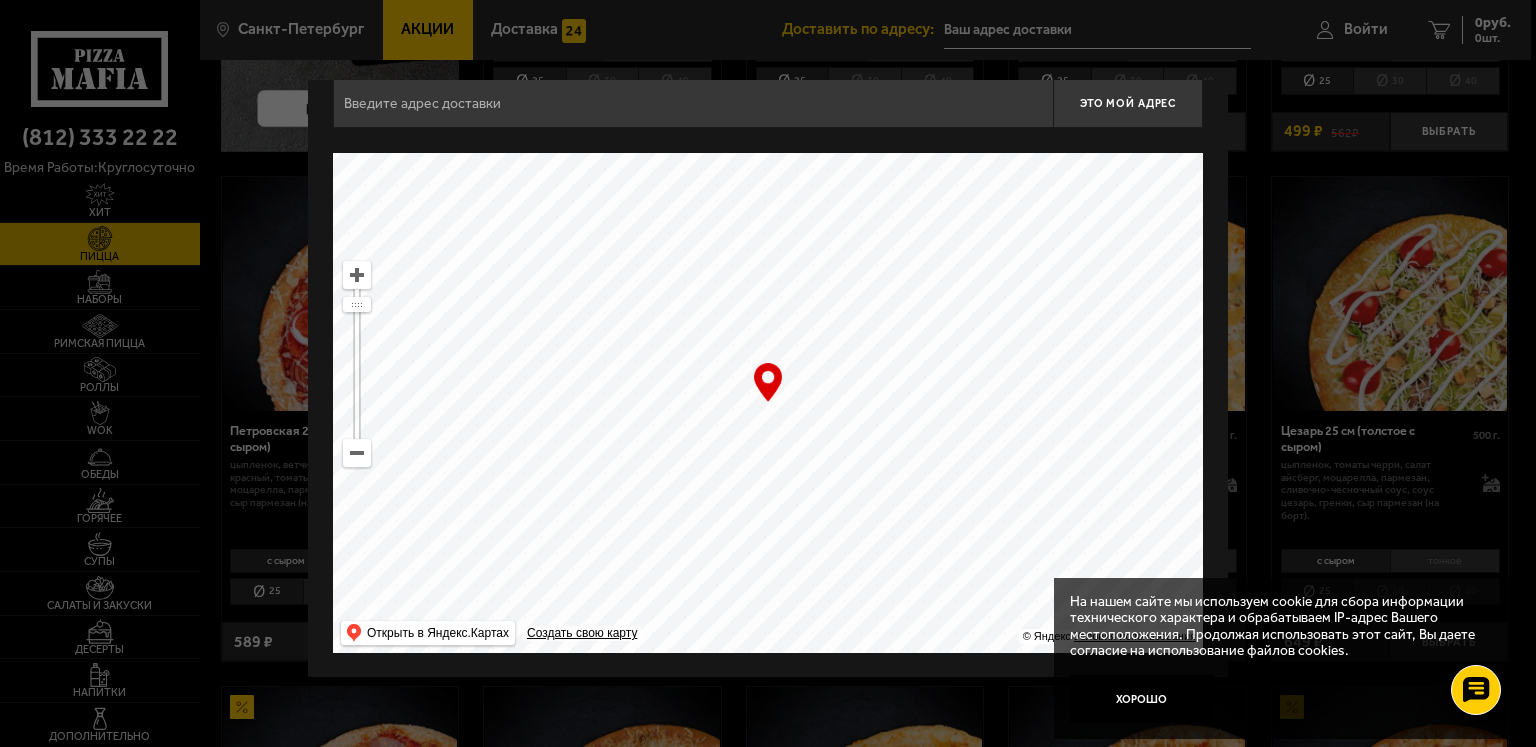 type on "улица [STREET], [NUMBER]" 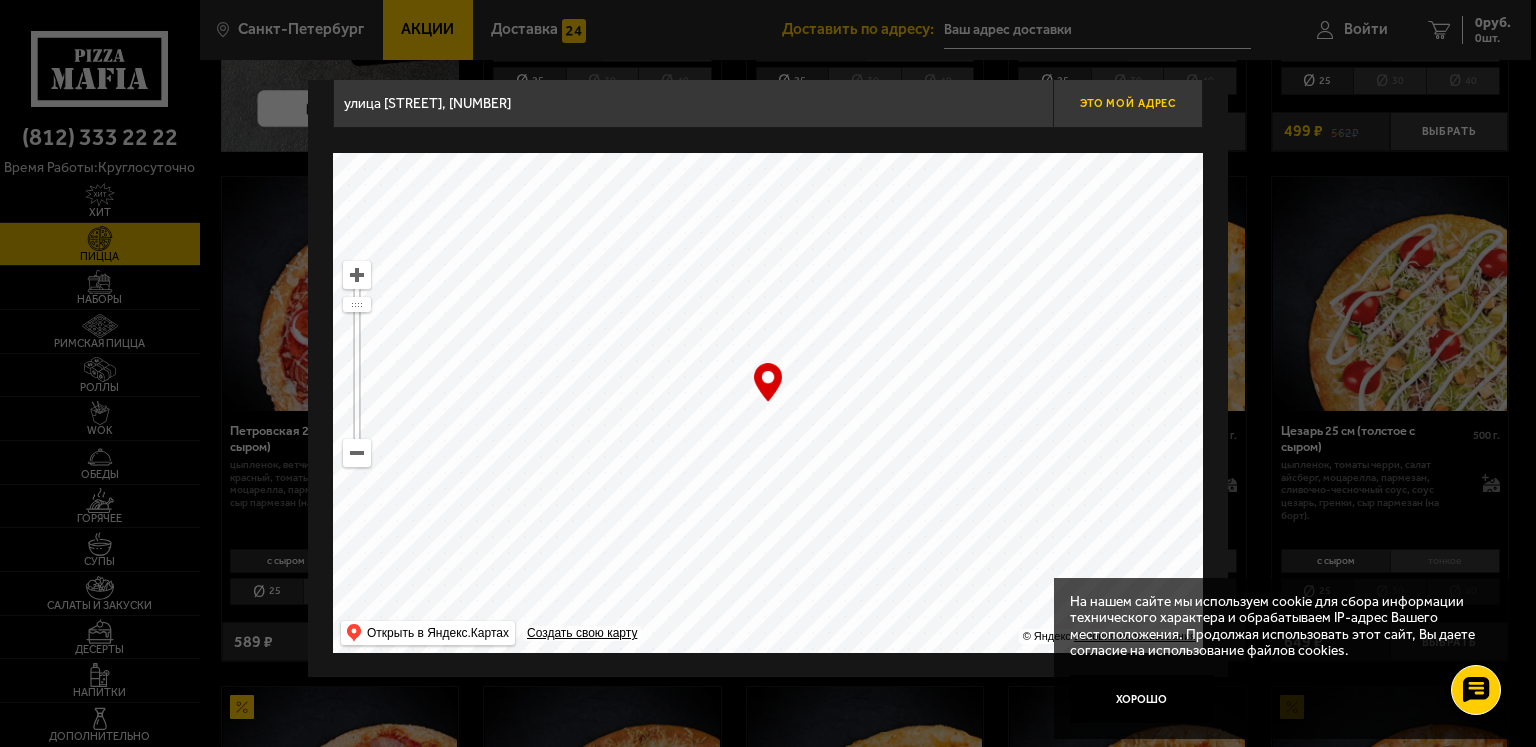 click on "Это мой адрес" at bounding box center (1128, 103) 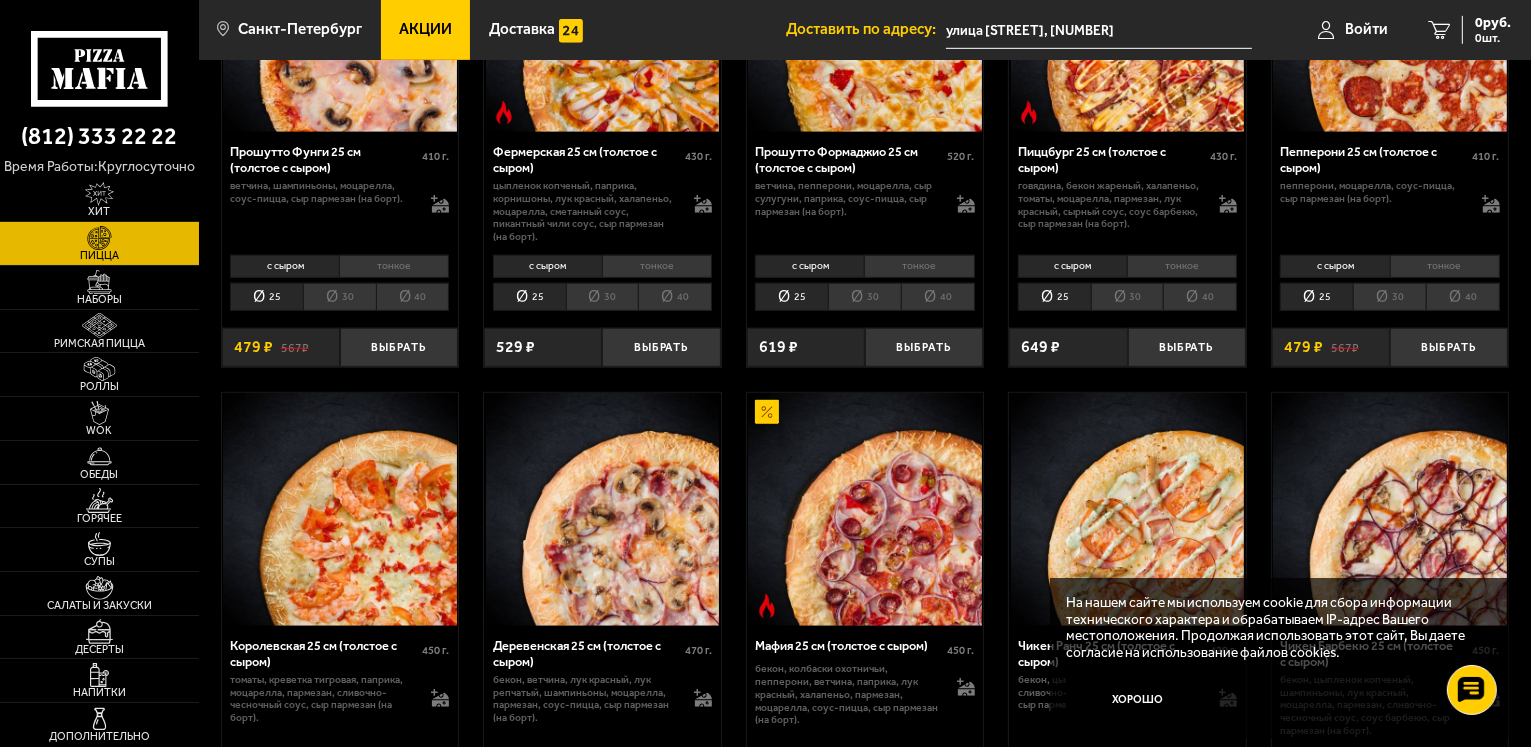 scroll, scrollTop: 1300, scrollLeft: 0, axis: vertical 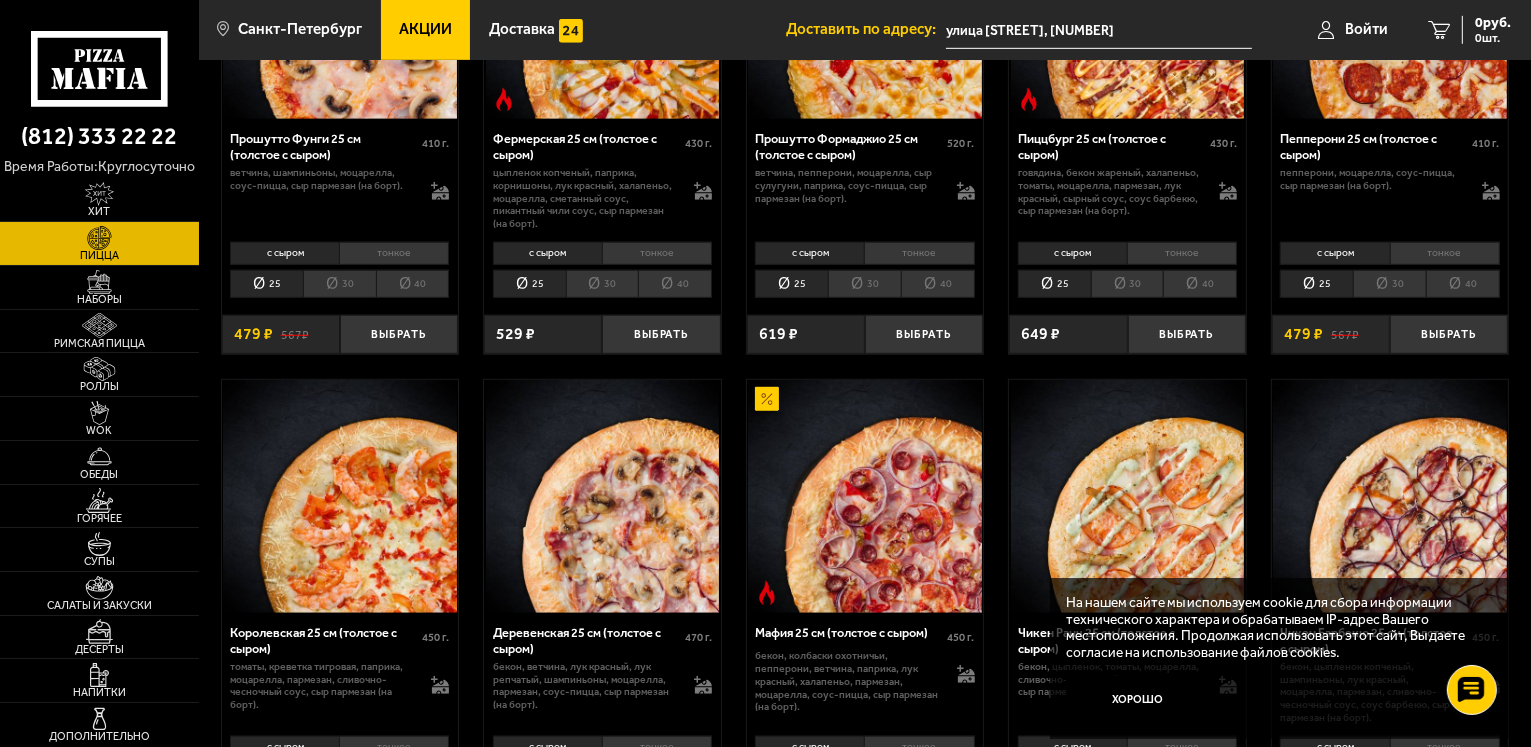click on "40" at bounding box center [413, 284] 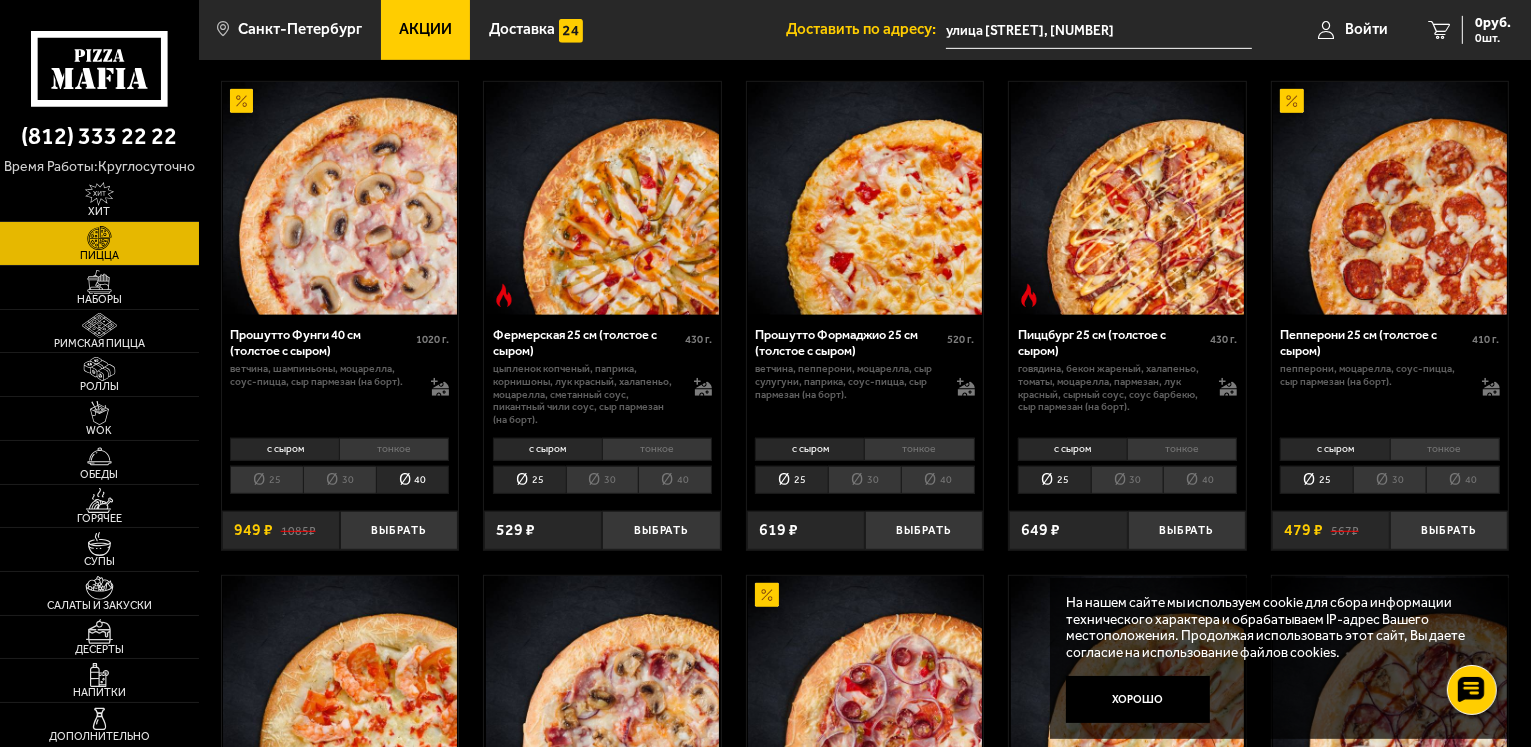 scroll, scrollTop: 1100, scrollLeft: 0, axis: vertical 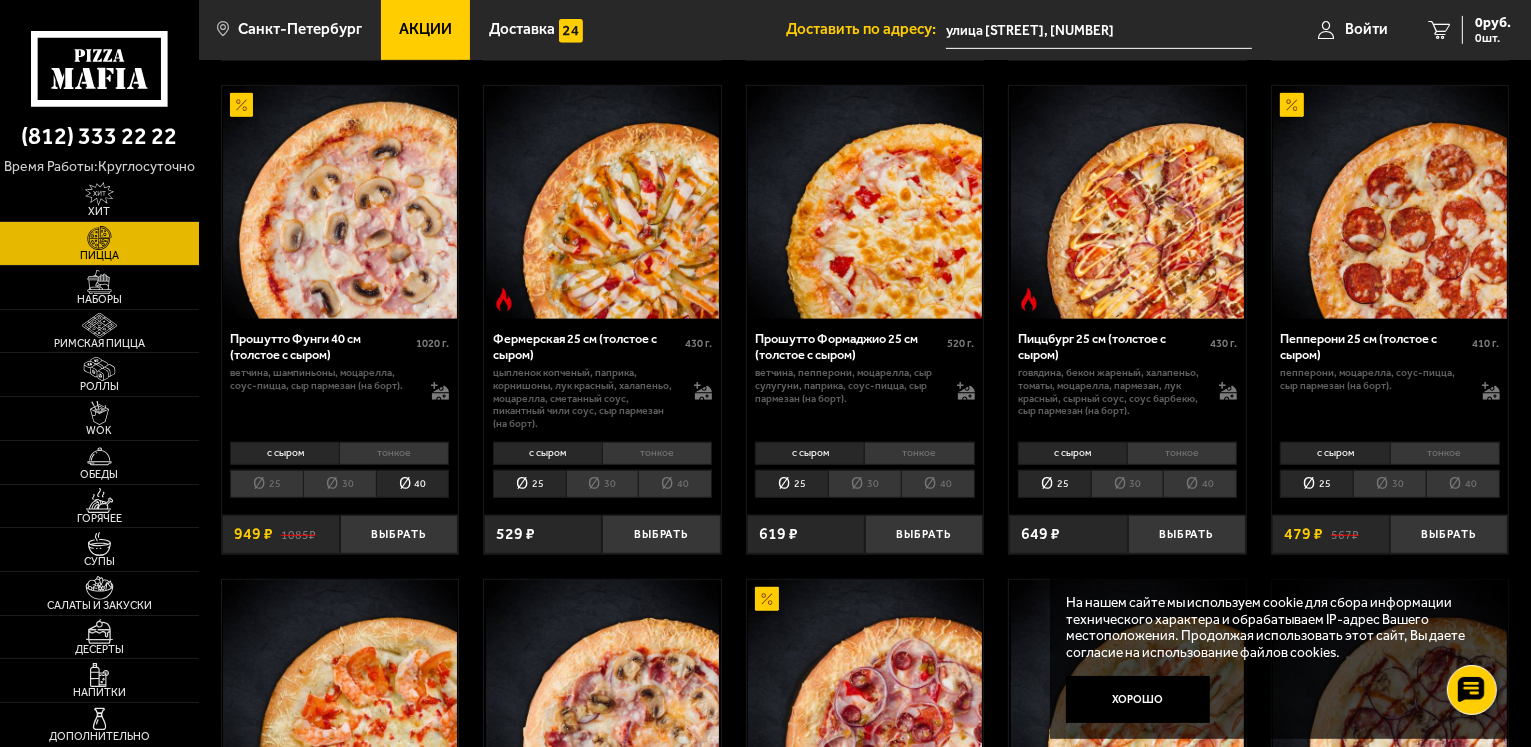 click on "тонкое" at bounding box center [394, 453] 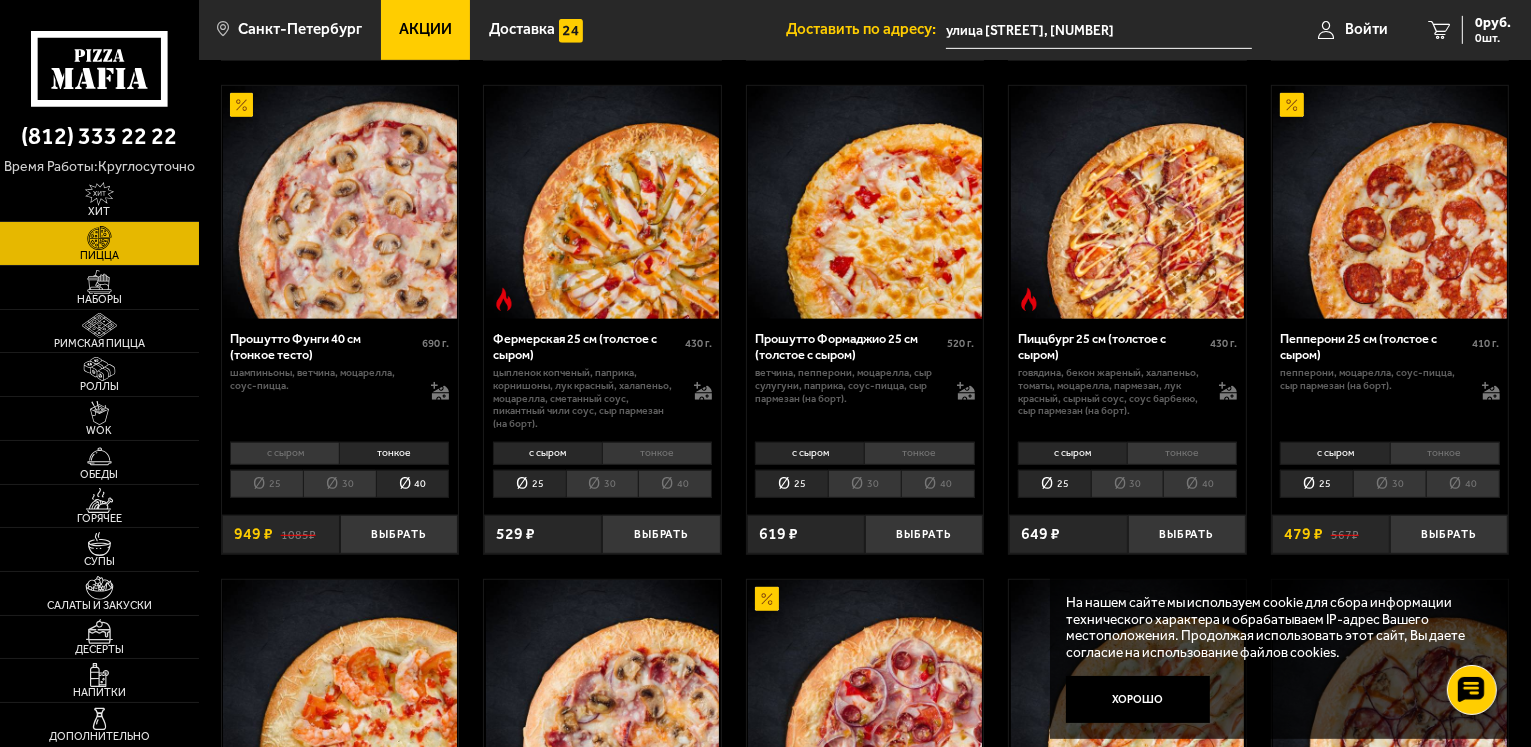 click on "с сыром" at bounding box center [284, 453] 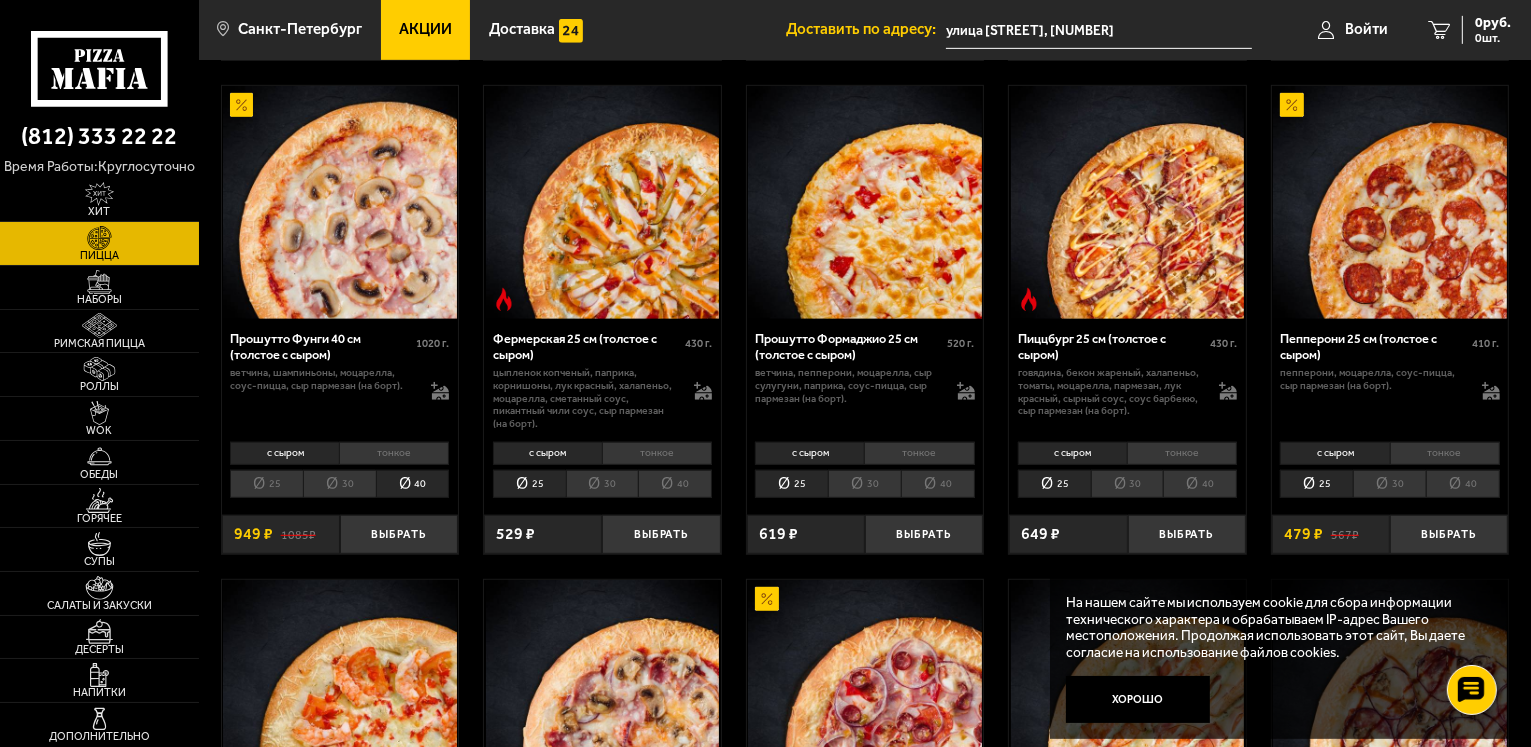 click on "тонкое" at bounding box center (394, 453) 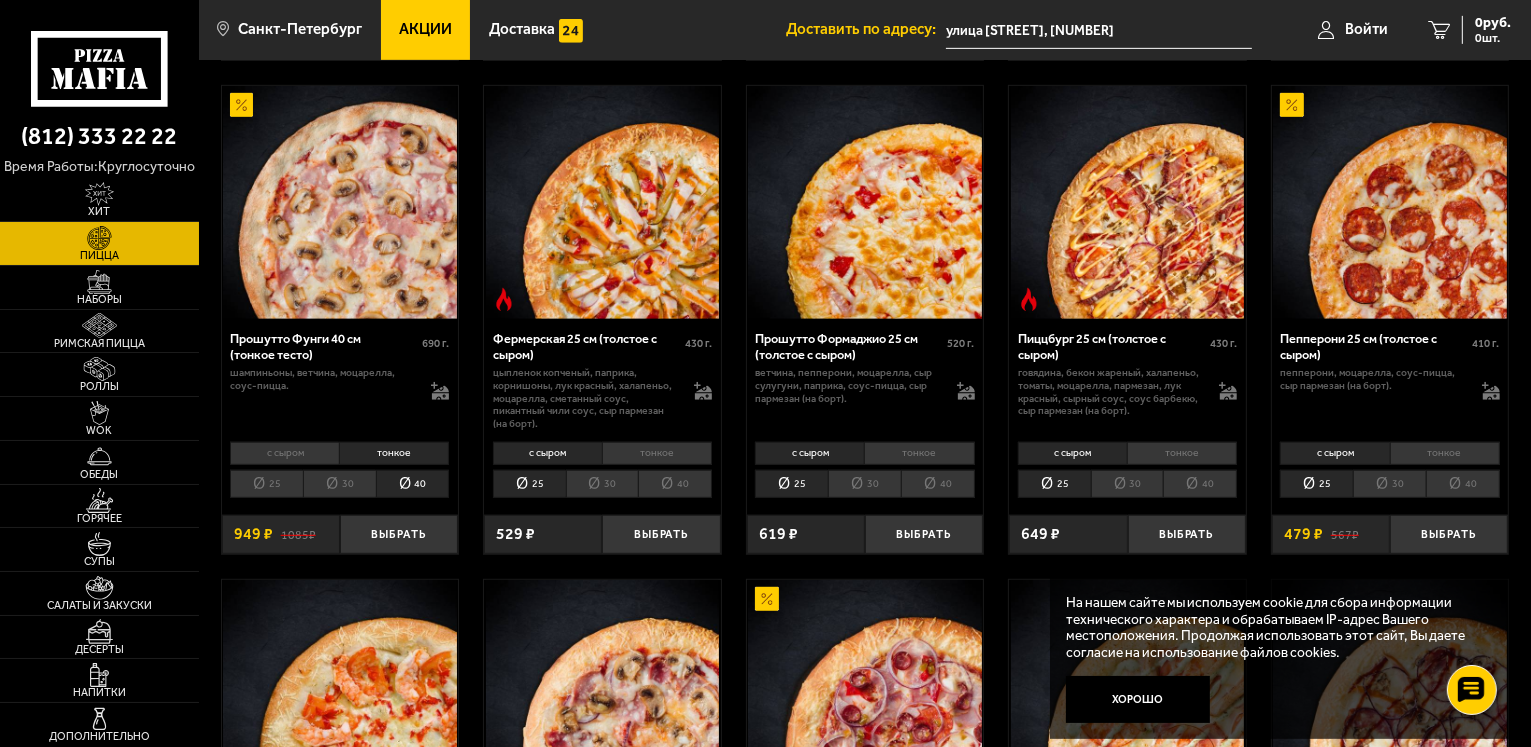 click on "с сыром" at bounding box center [284, 453] 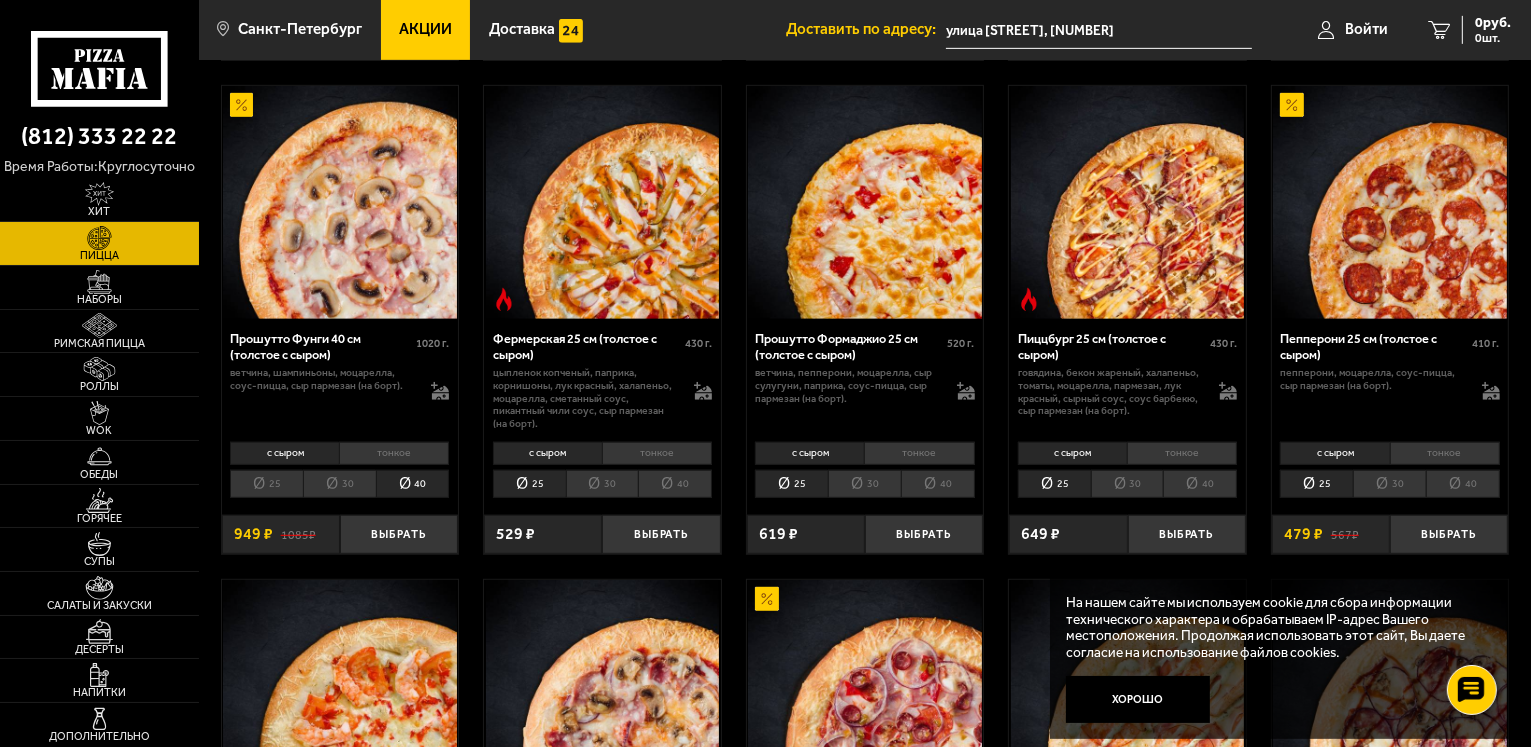 click on "30" at bounding box center [339, 484] 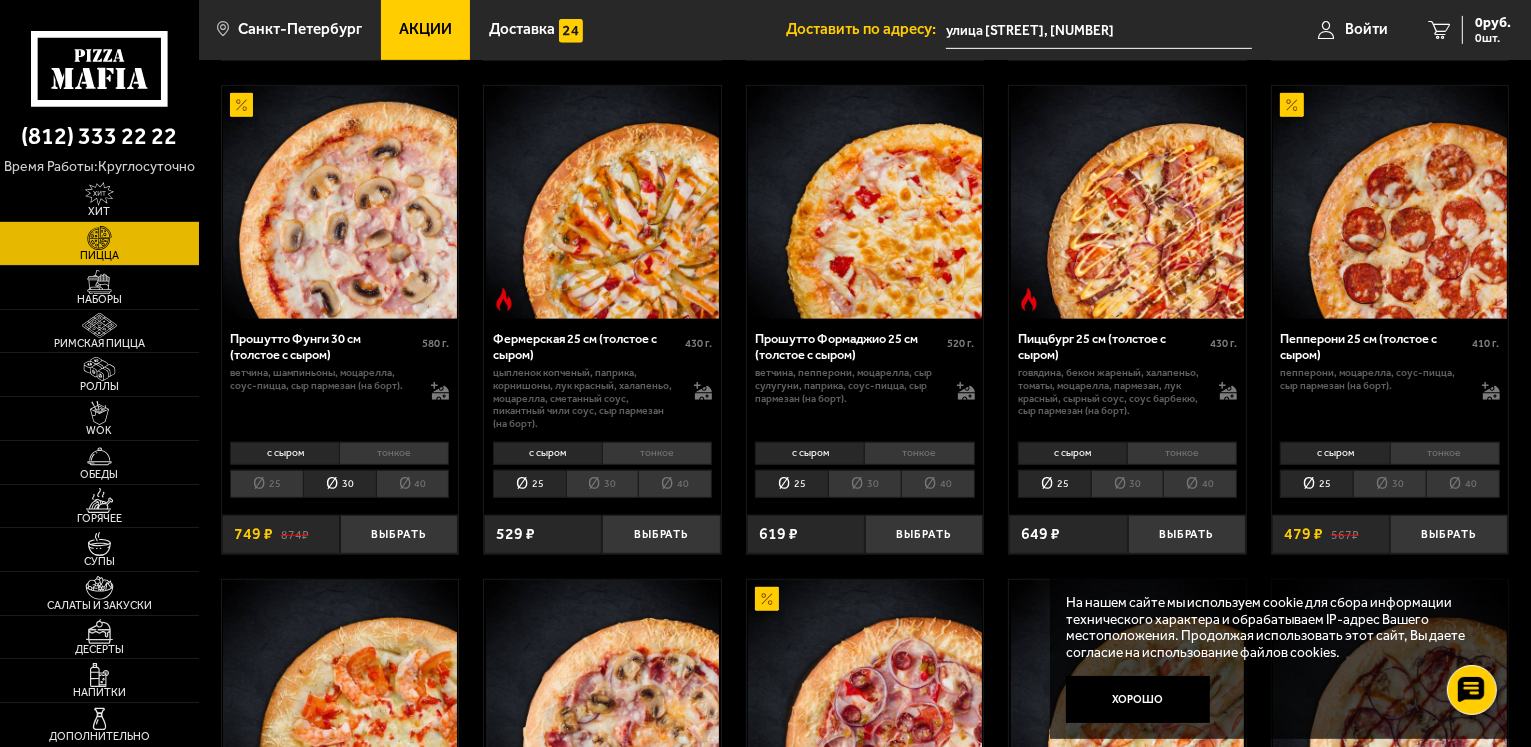 click on "25" at bounding box center [266, 484] 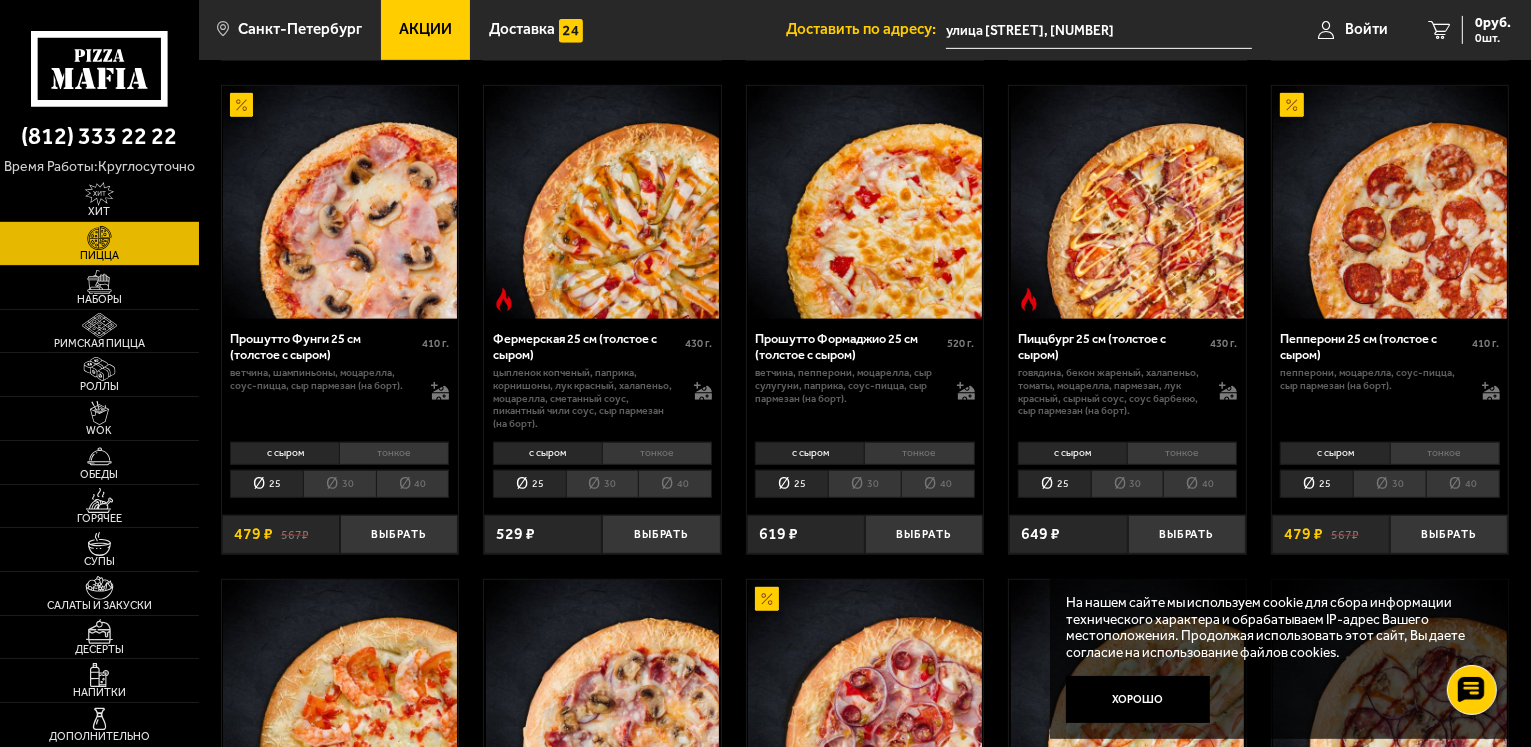 click on "с сыром тонкое 25 30 40 Топпинги" at bounding box center [340, 469] 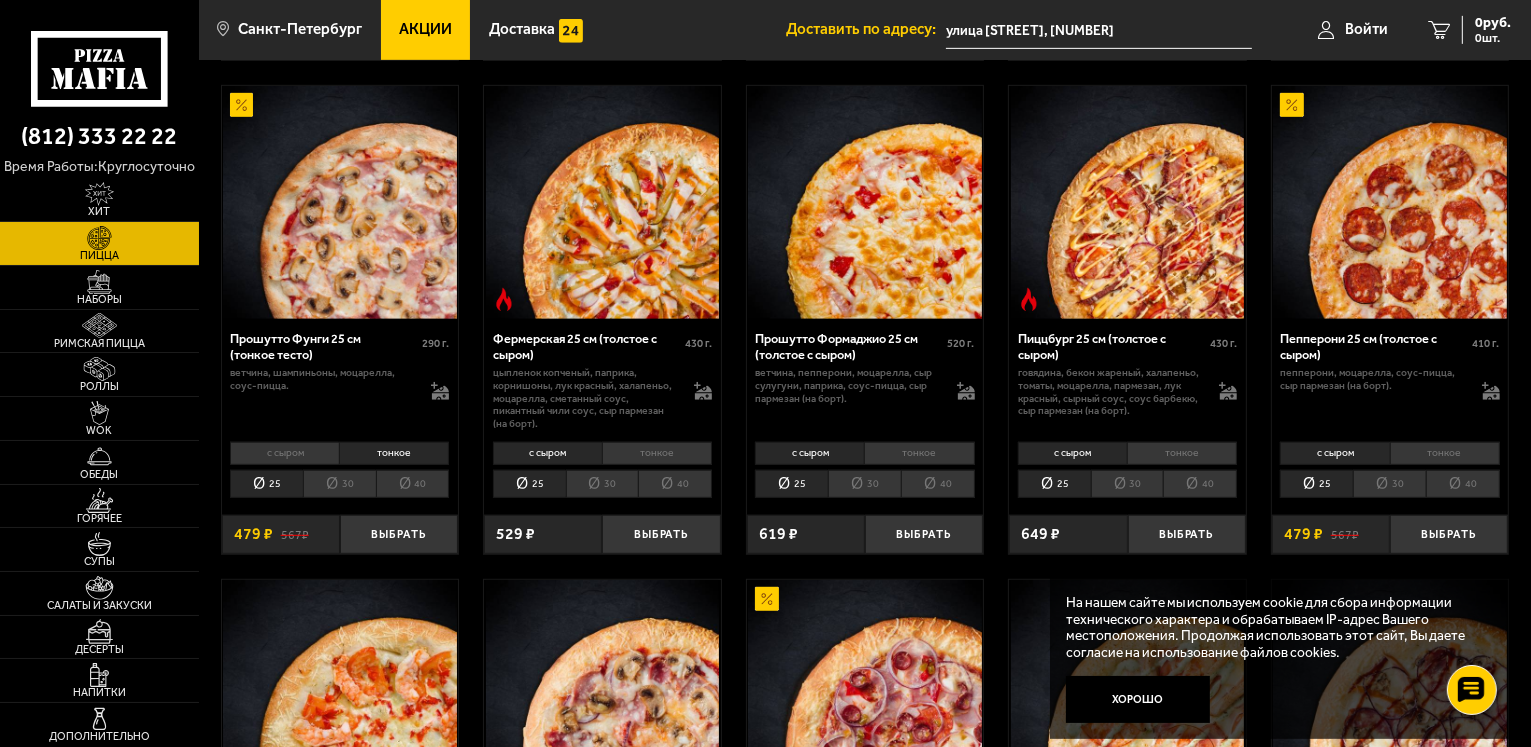 click on "с сыром" at bounding box center [284, 453] 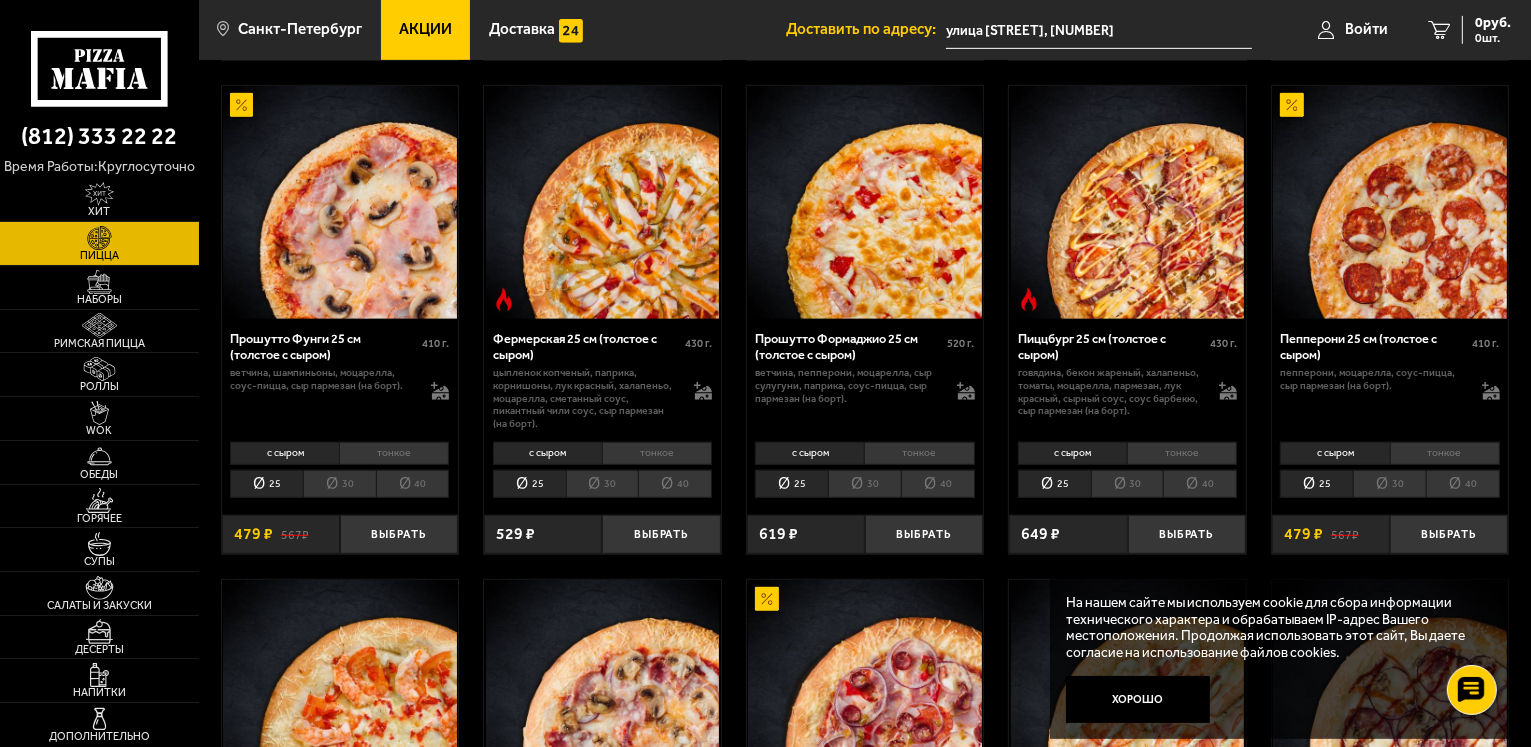 click on "30" at bounding box center (339, 484) 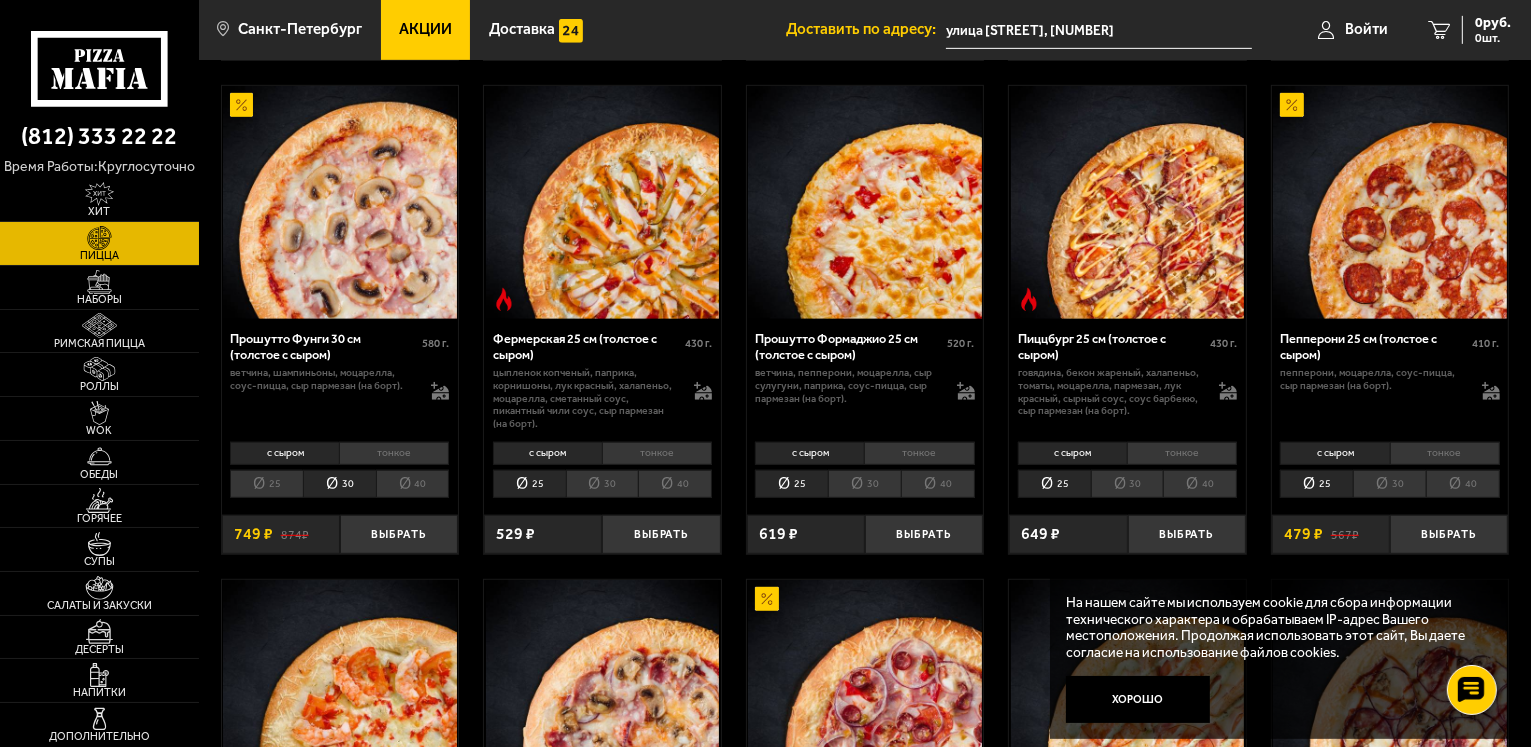 click on "40" at bounding box center [413, 484] 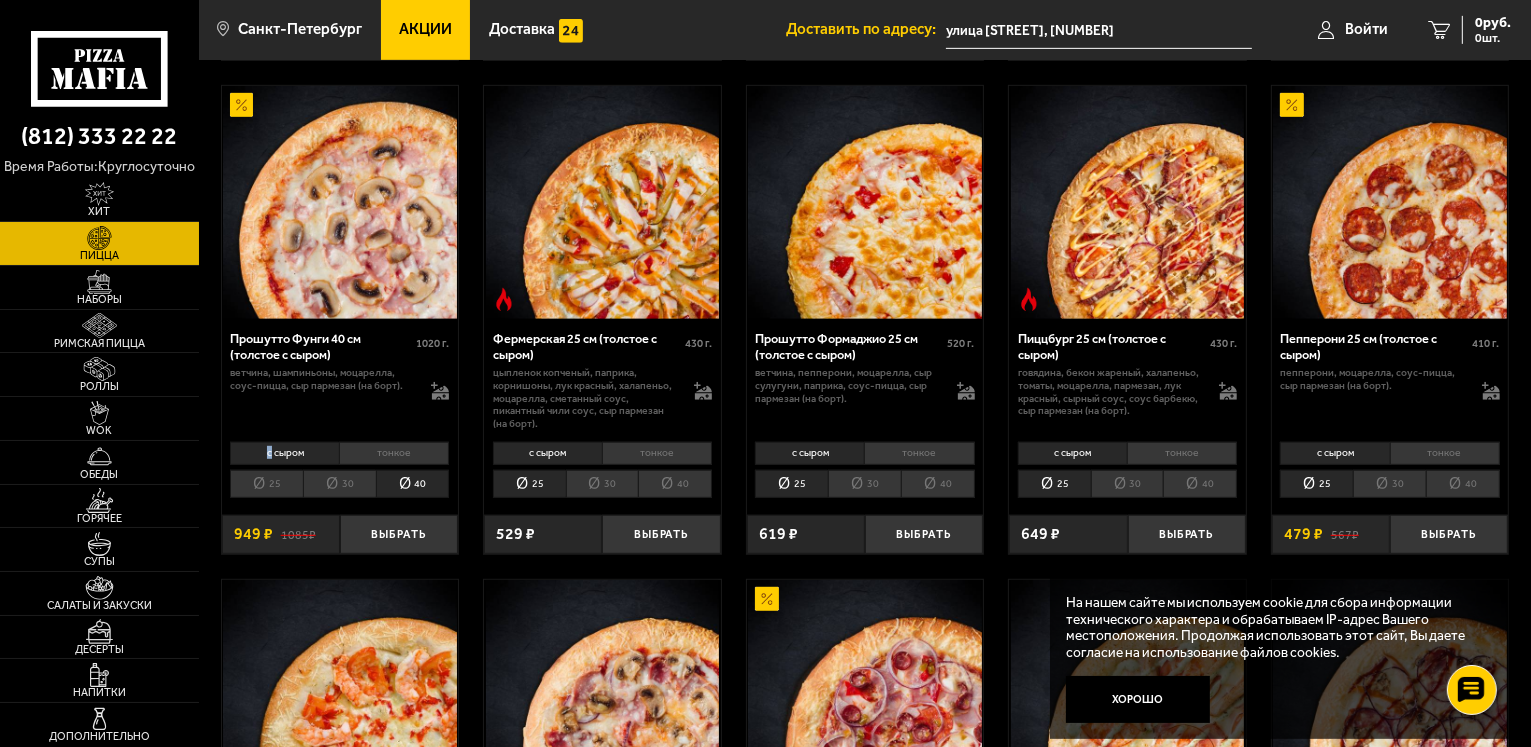 click on "с сыром" at bounding box center (284, 453) 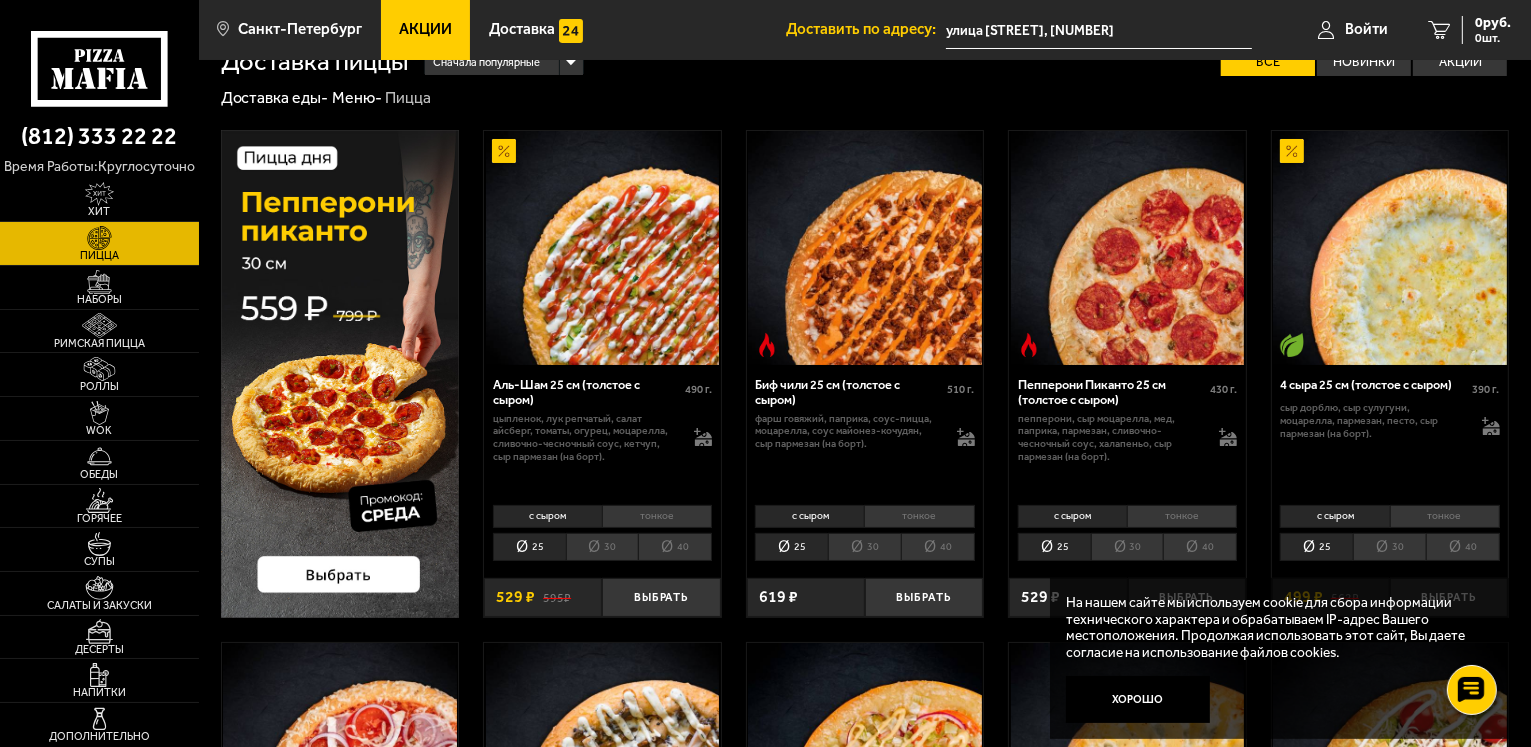scroll, scrollTop: 0, scrollLeft: 0, axis: both 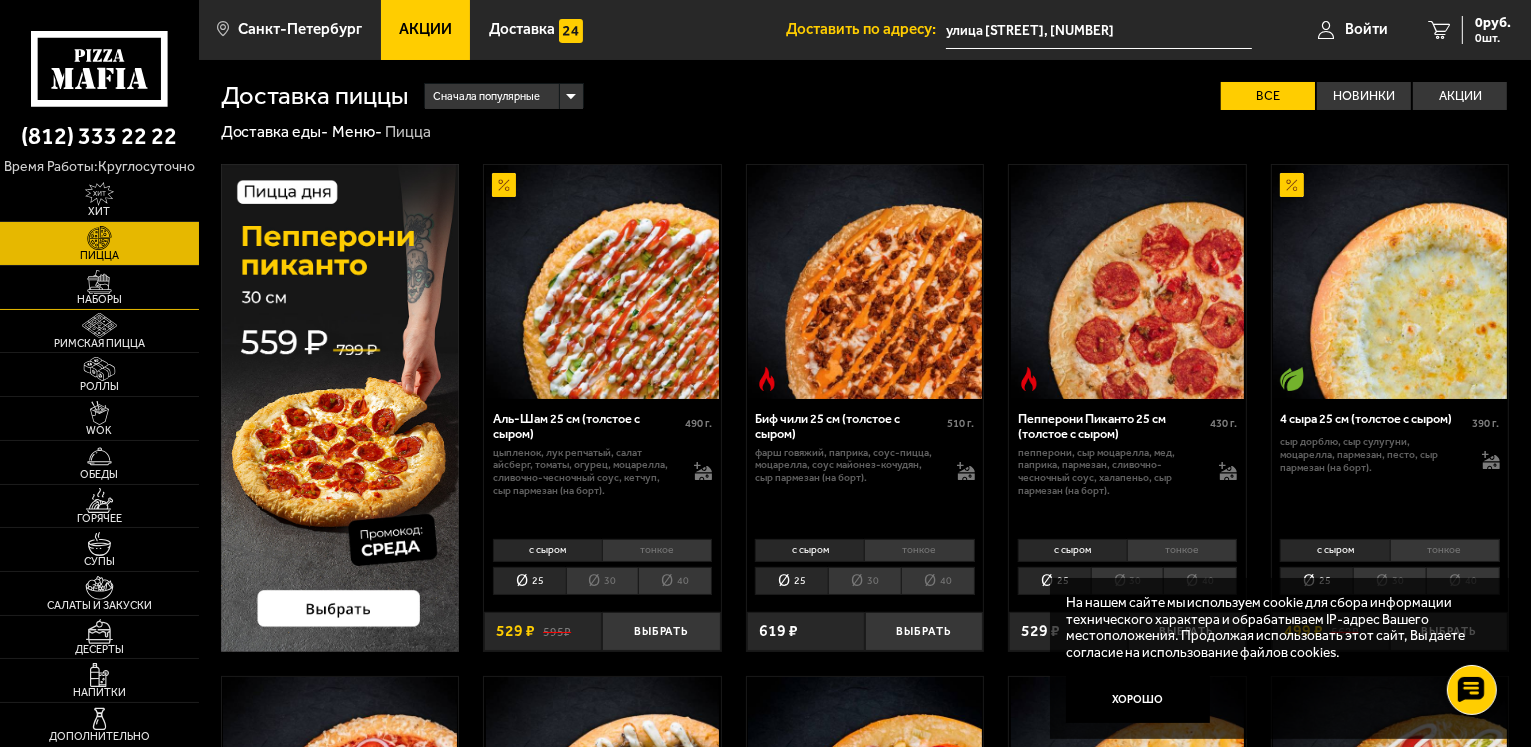 click at bounding box center (99, 282) 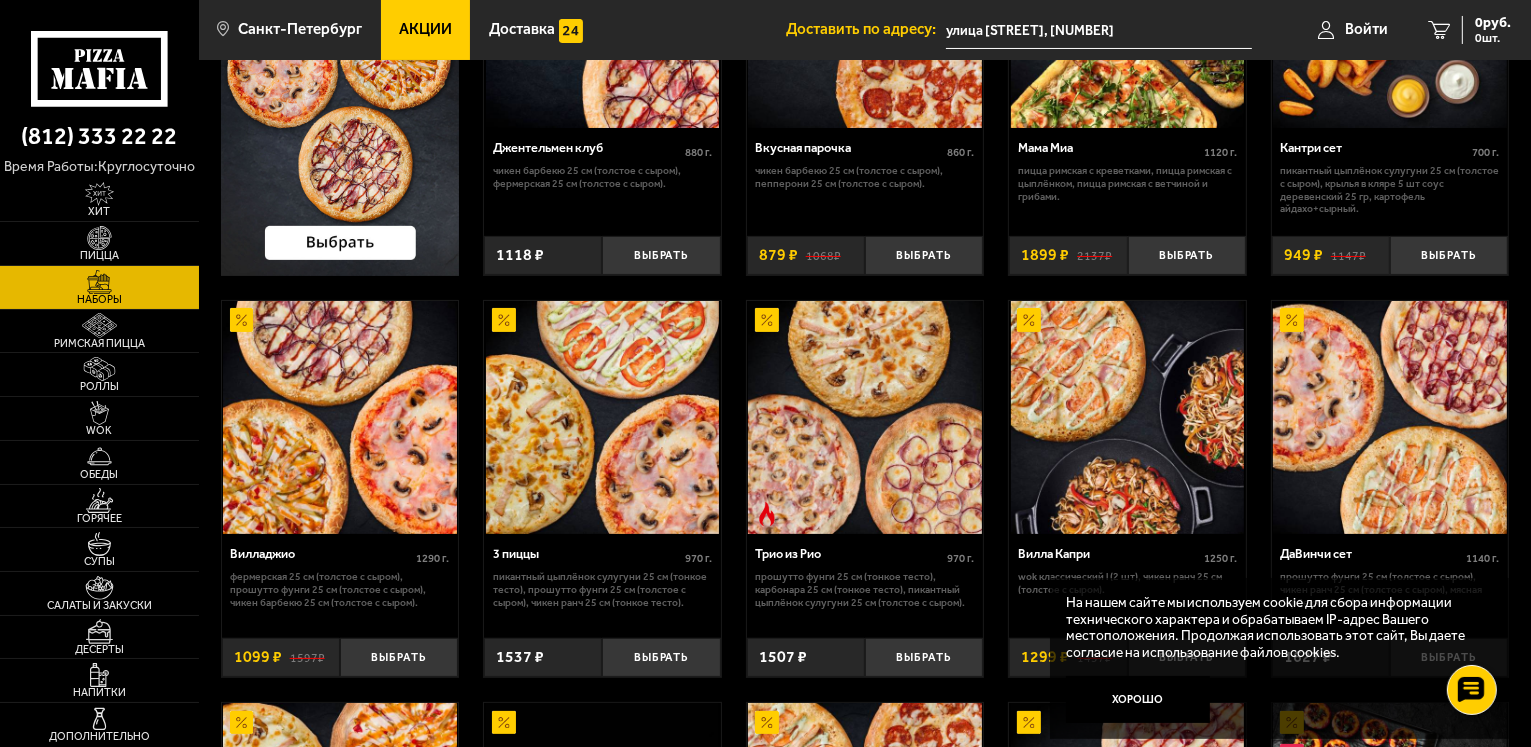scroll, scrollTop: 100, scrollLeft: 0, axis: vertical 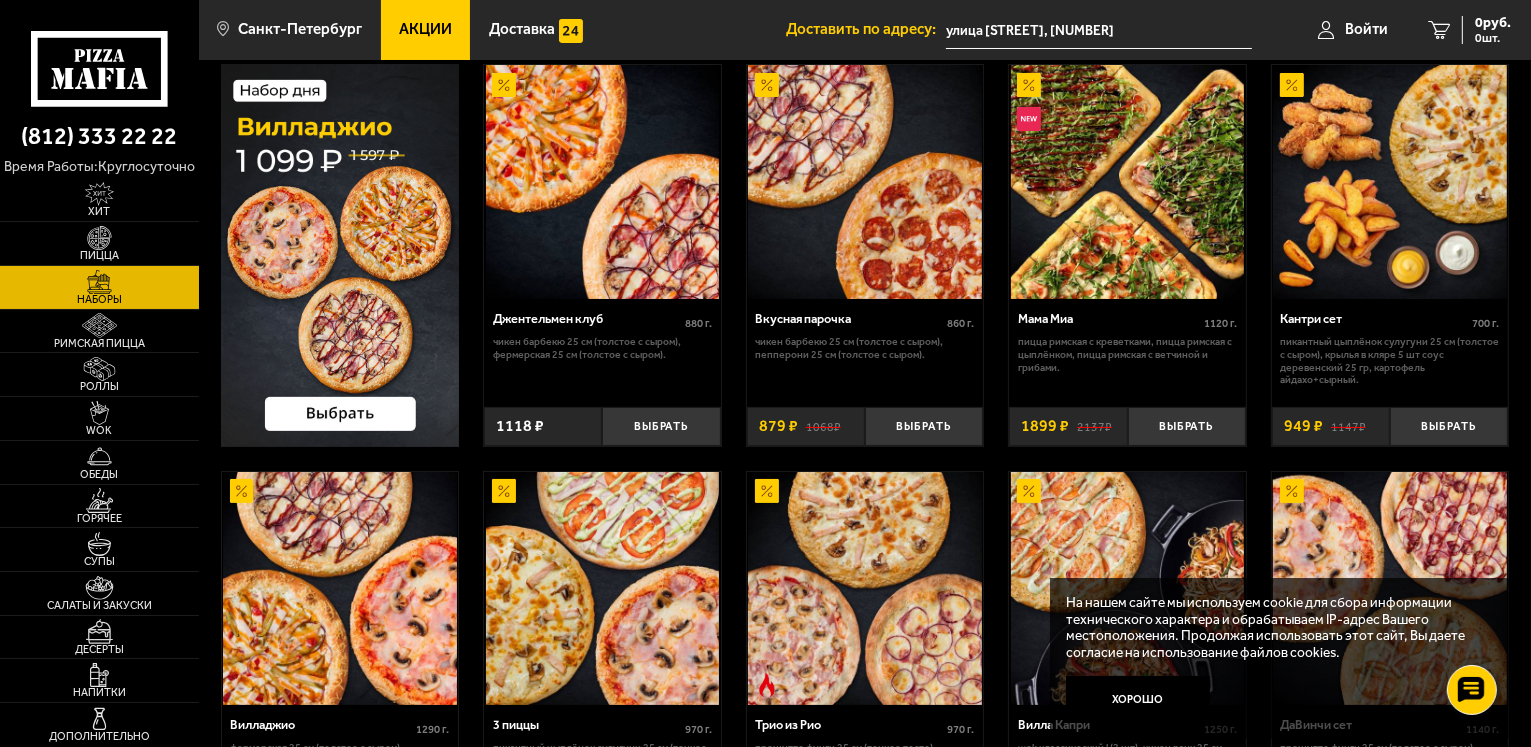 click at bounding box center (340, 255) 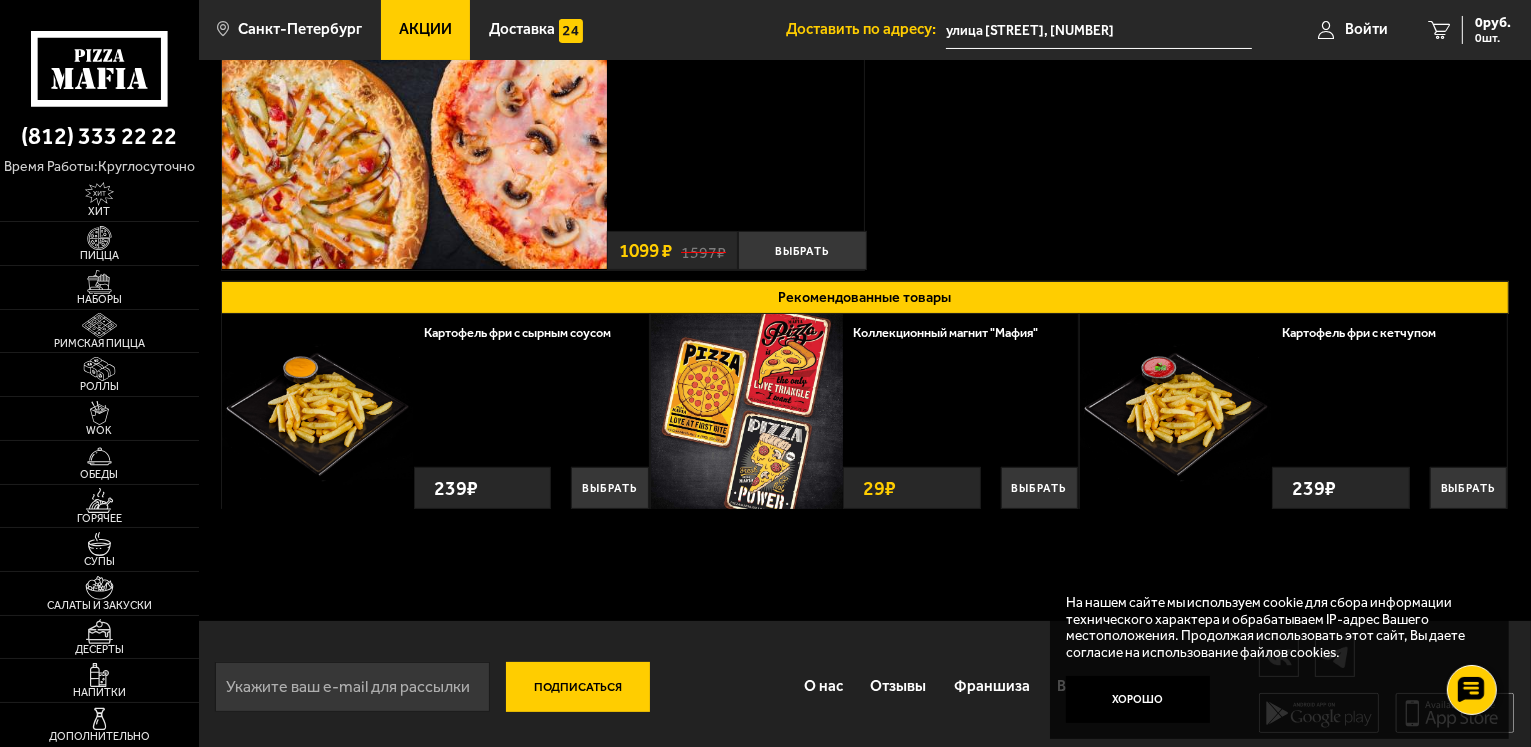 scroll, scrollTop: 283, scrollLeft: 0, axis: vertical 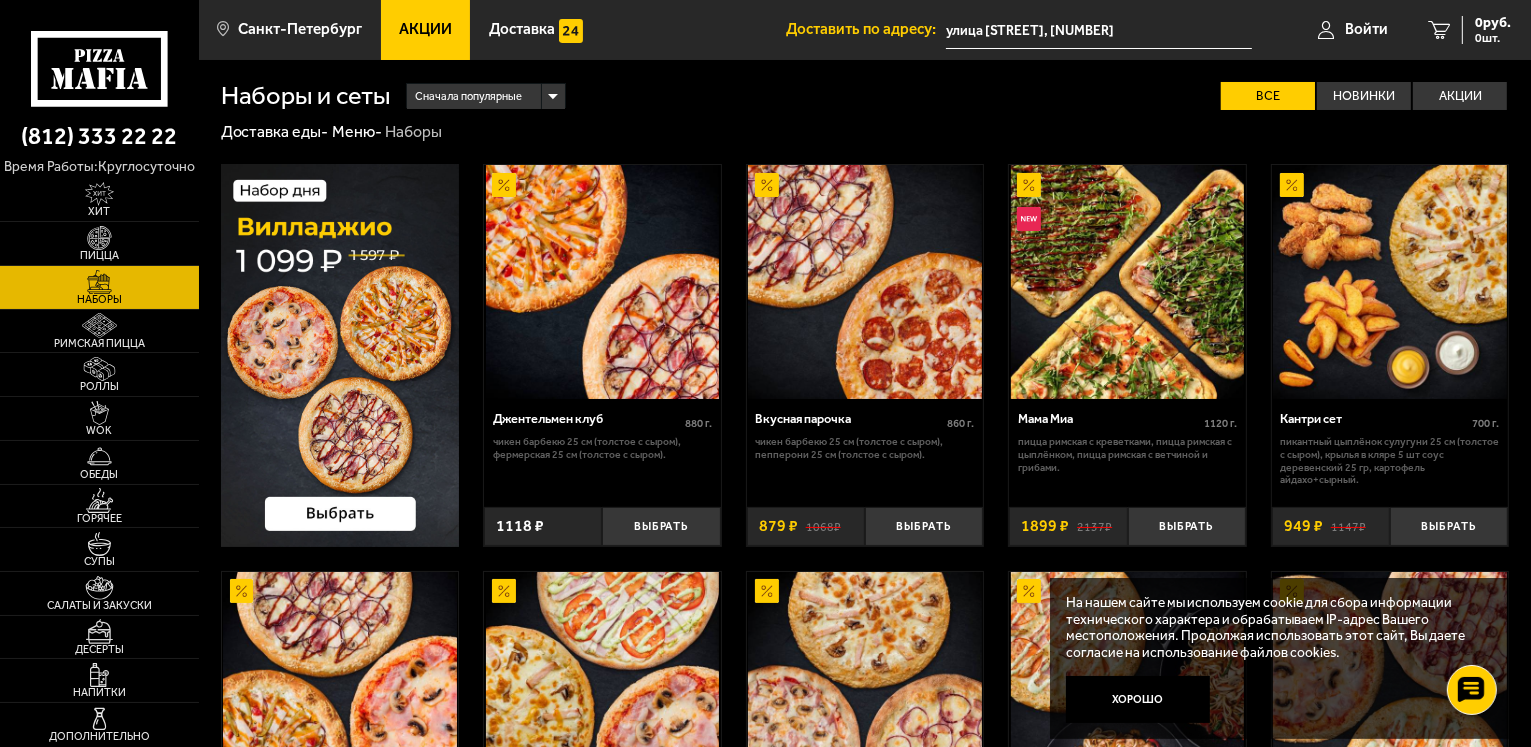 click on "Сначала популярные" at bounding box center (485, 97) 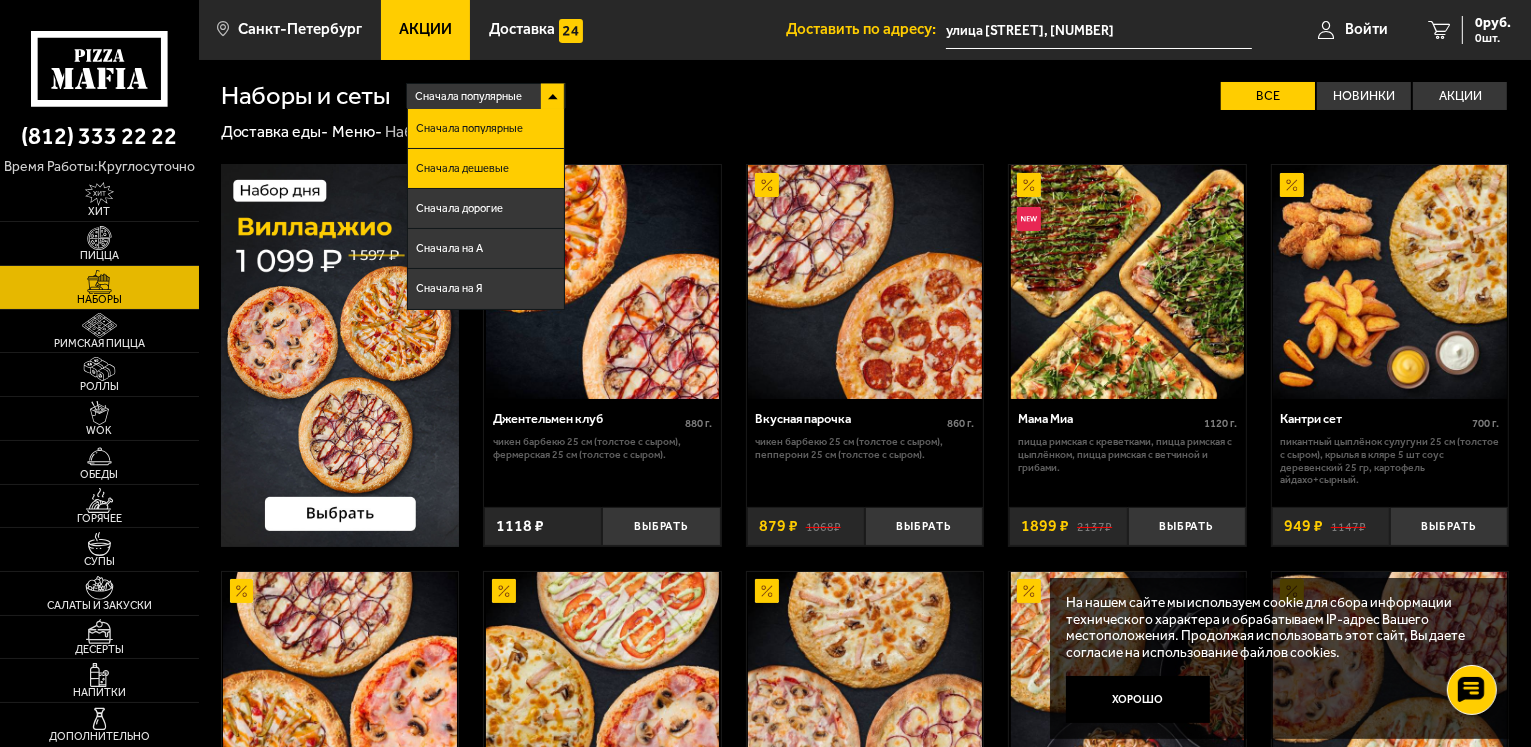 click on "Сначала дешевые" at bounding box center (462, 168) 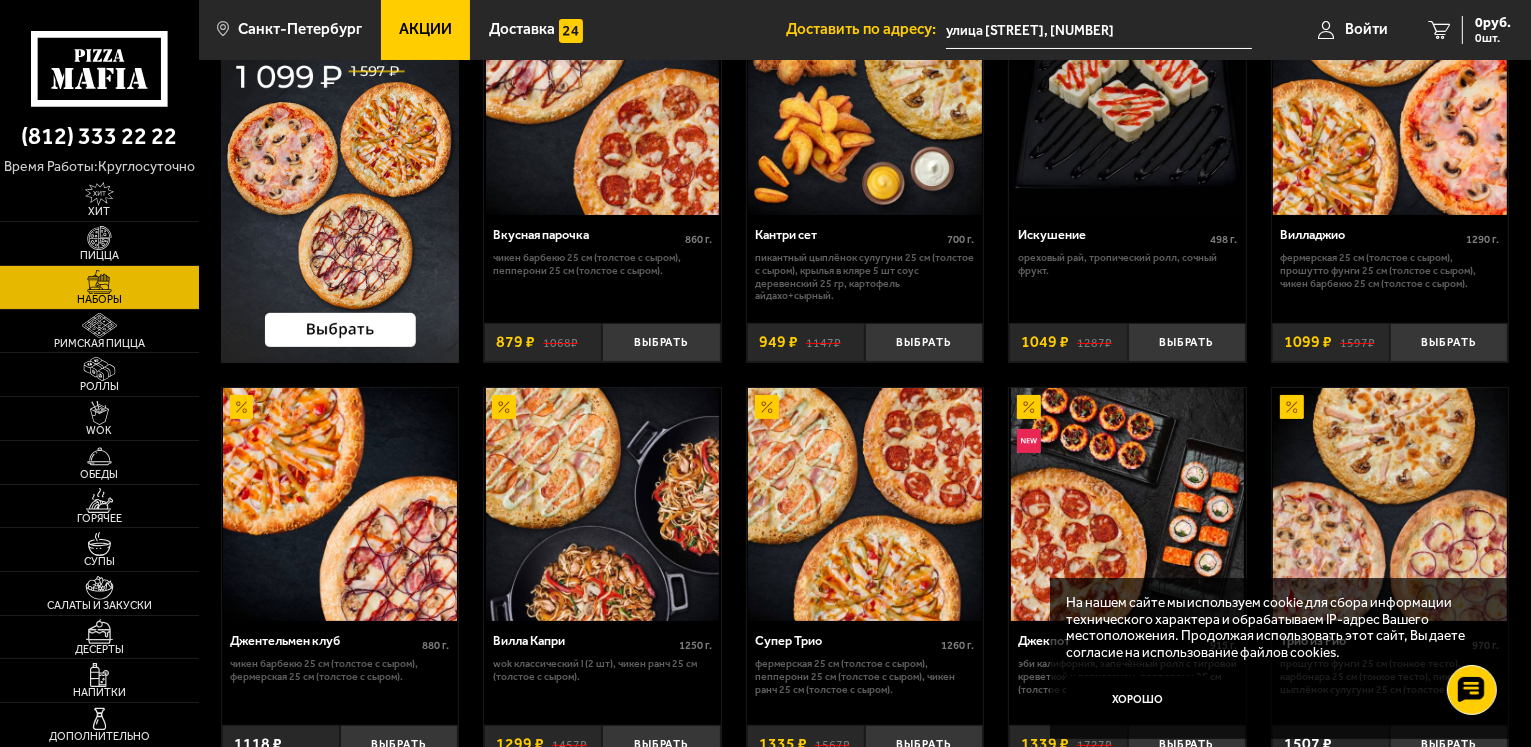 scroll, scrollTop: 0, scrollLeft: 0, axis: both 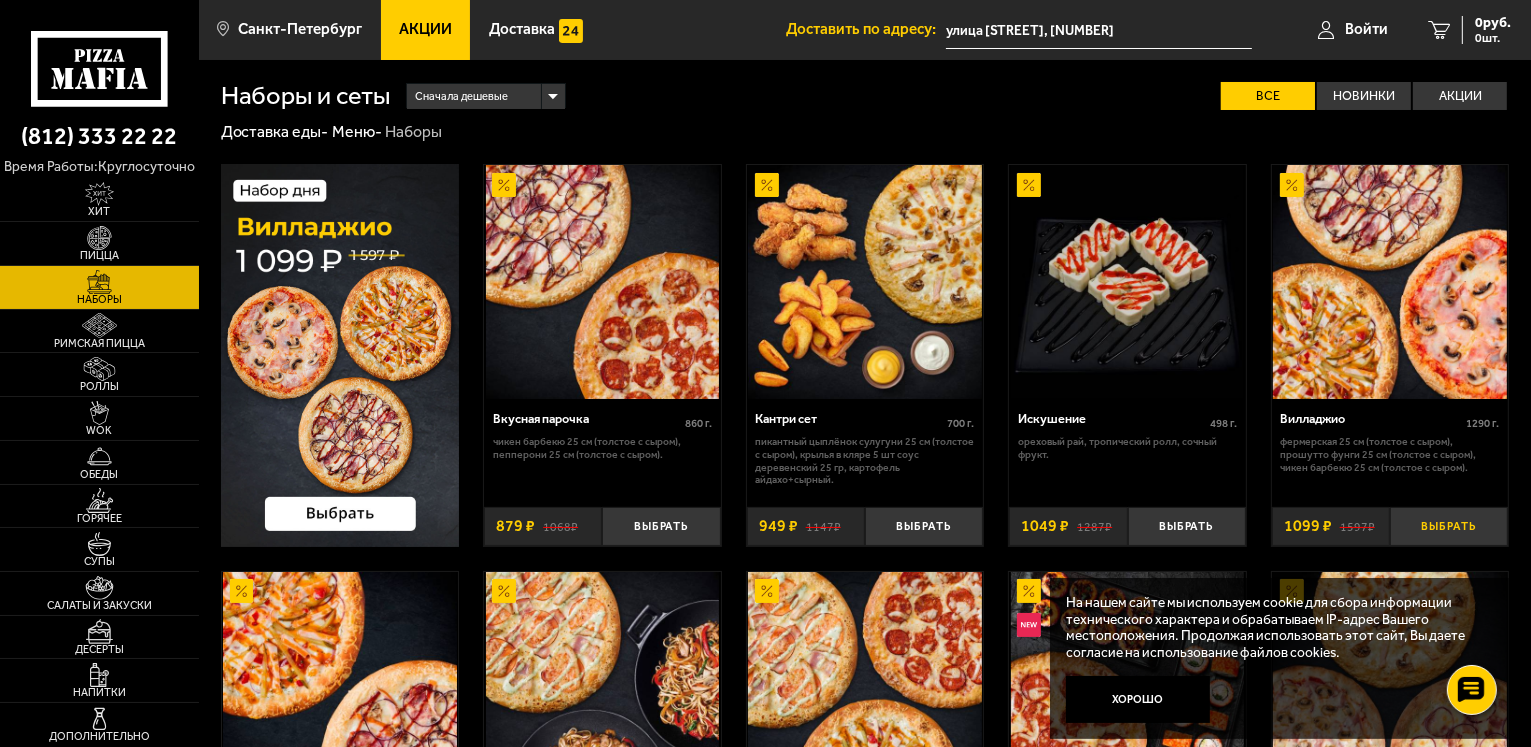 click on "Выбрать" at bounding box center (1449, 526) 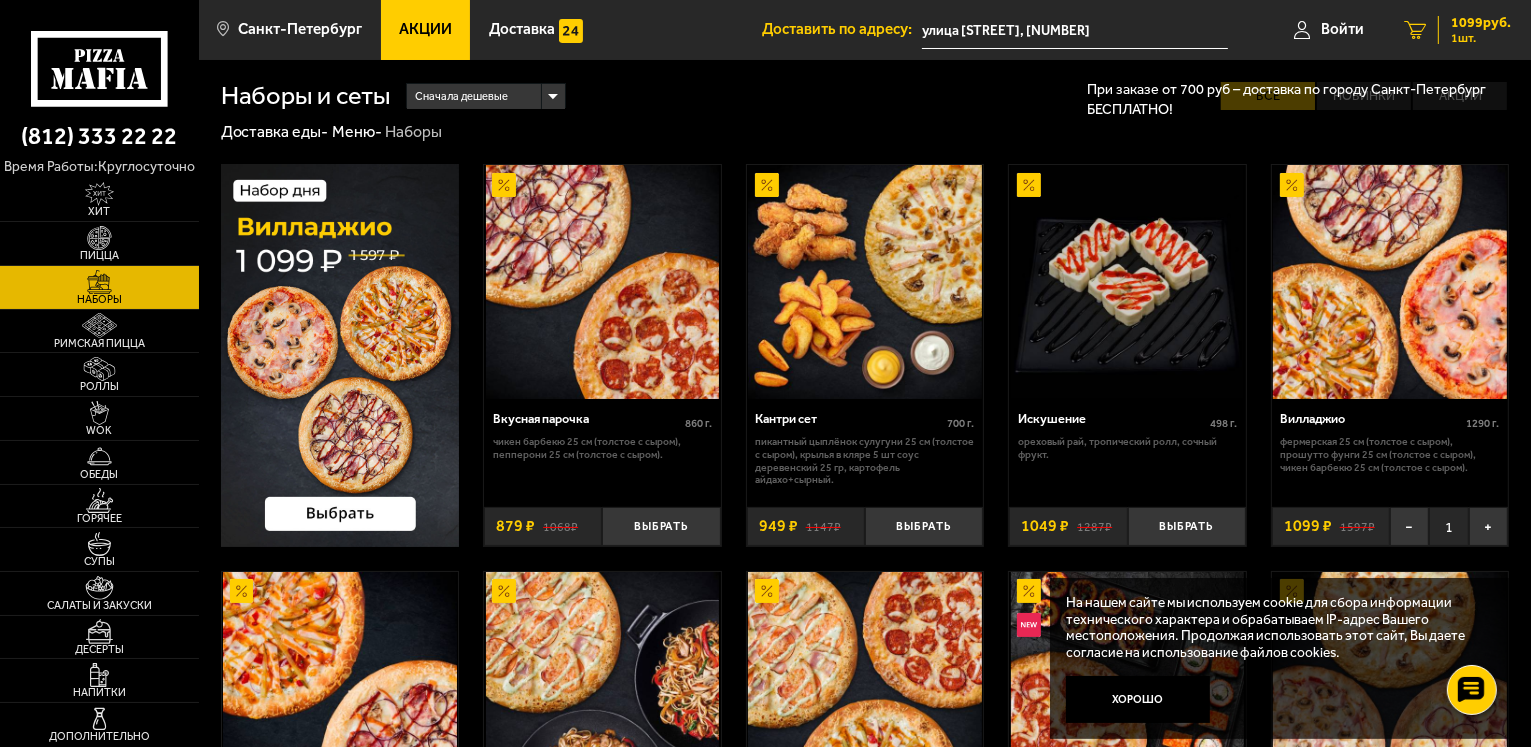 click on "1099  руб." at bounding box center [1481, 23] 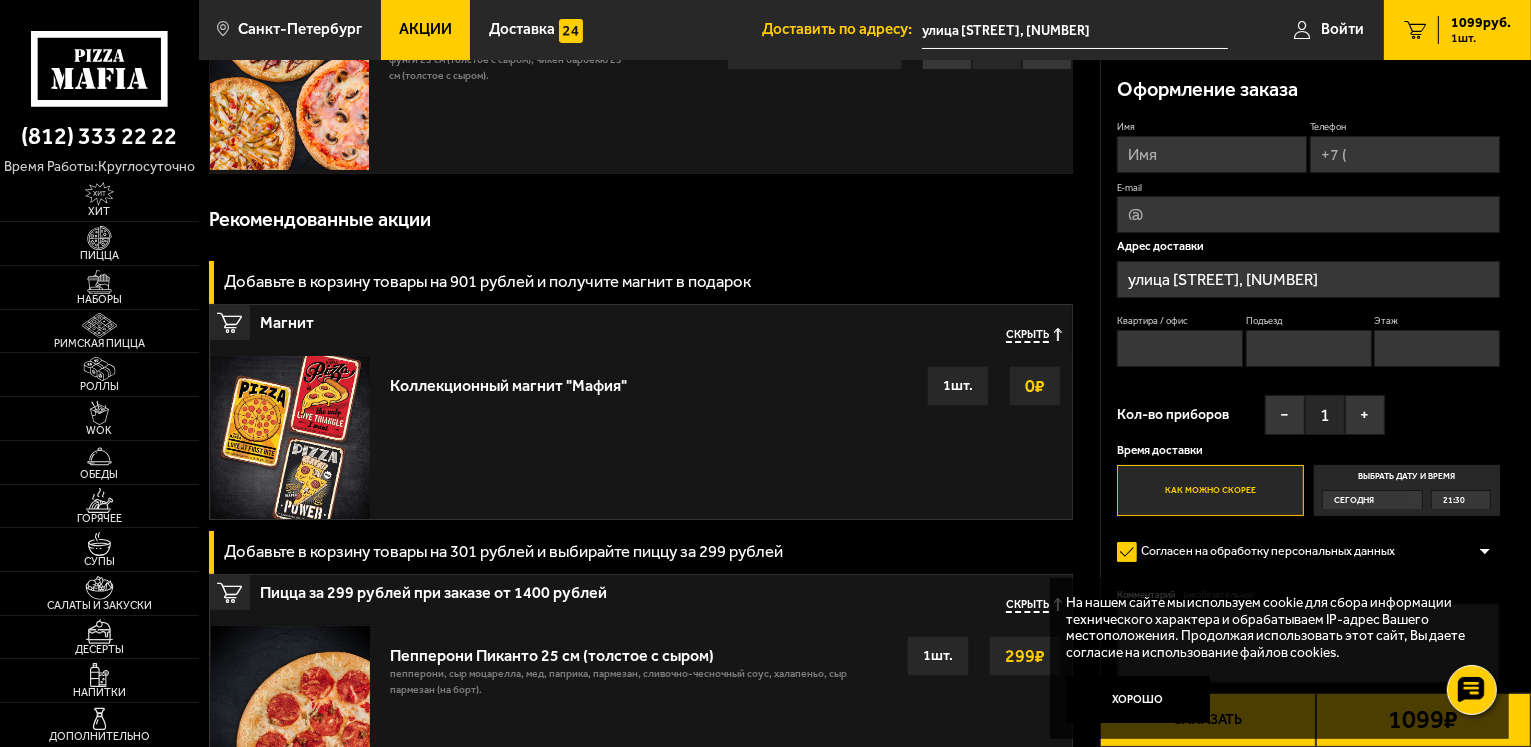 scroll, scrollTop: 200, scrollLeft: 0, axis: vertical 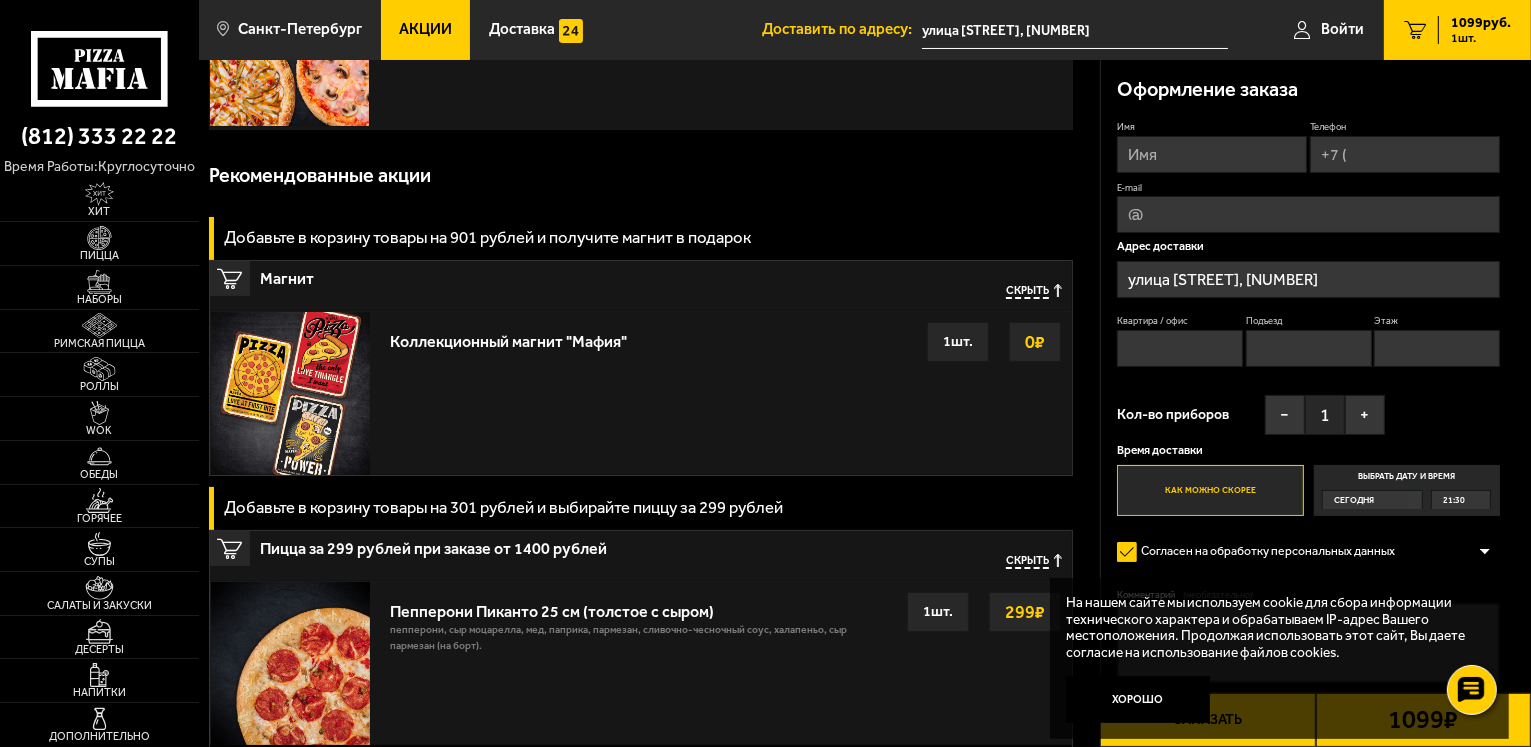 click on "0  ₽" at bounding box center (1035, 342) 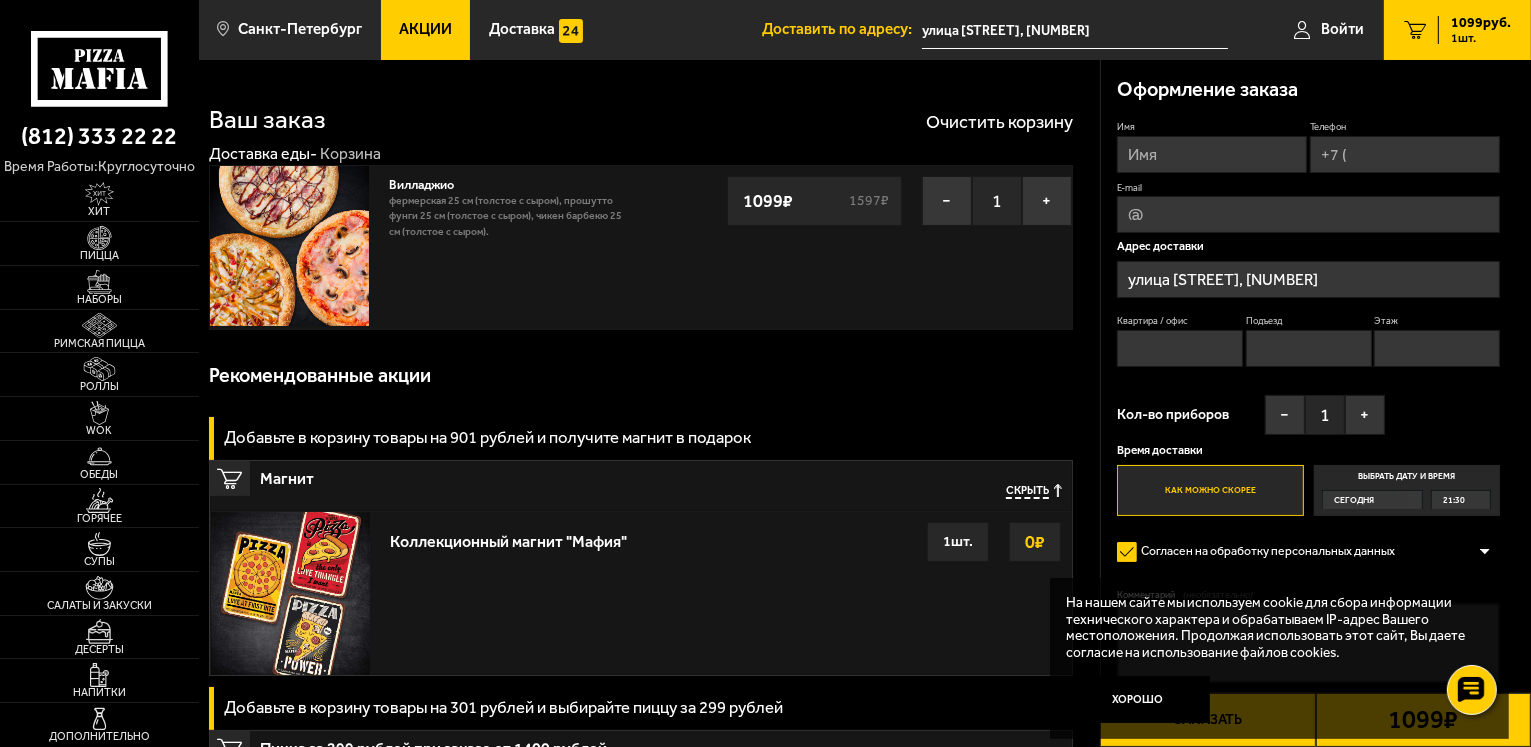 click on "1  шт." at bounding box center [958, 542] 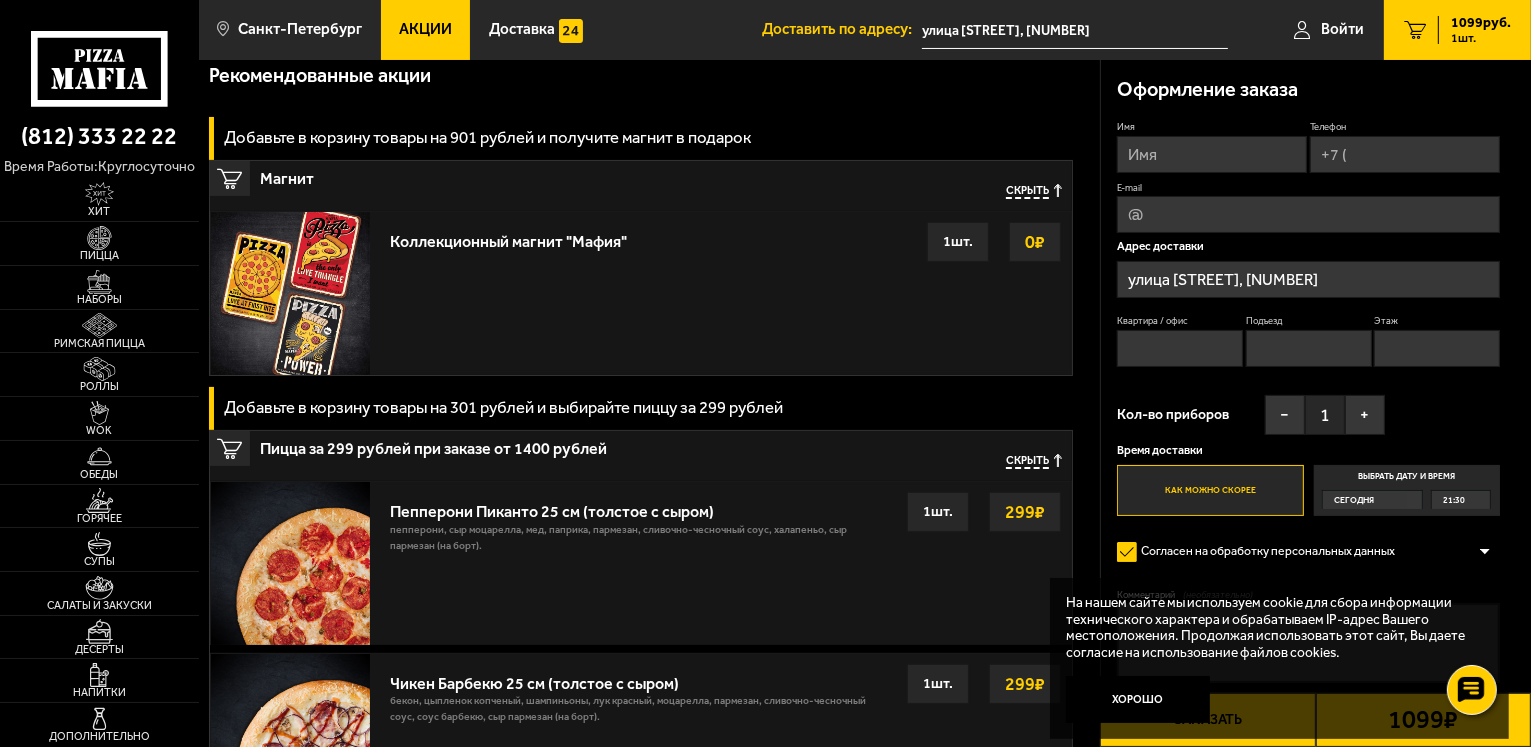 drag, startPoint x: 745, startPoint y: 513, endPoint x: 745, endPoint y: 502, distance: 11 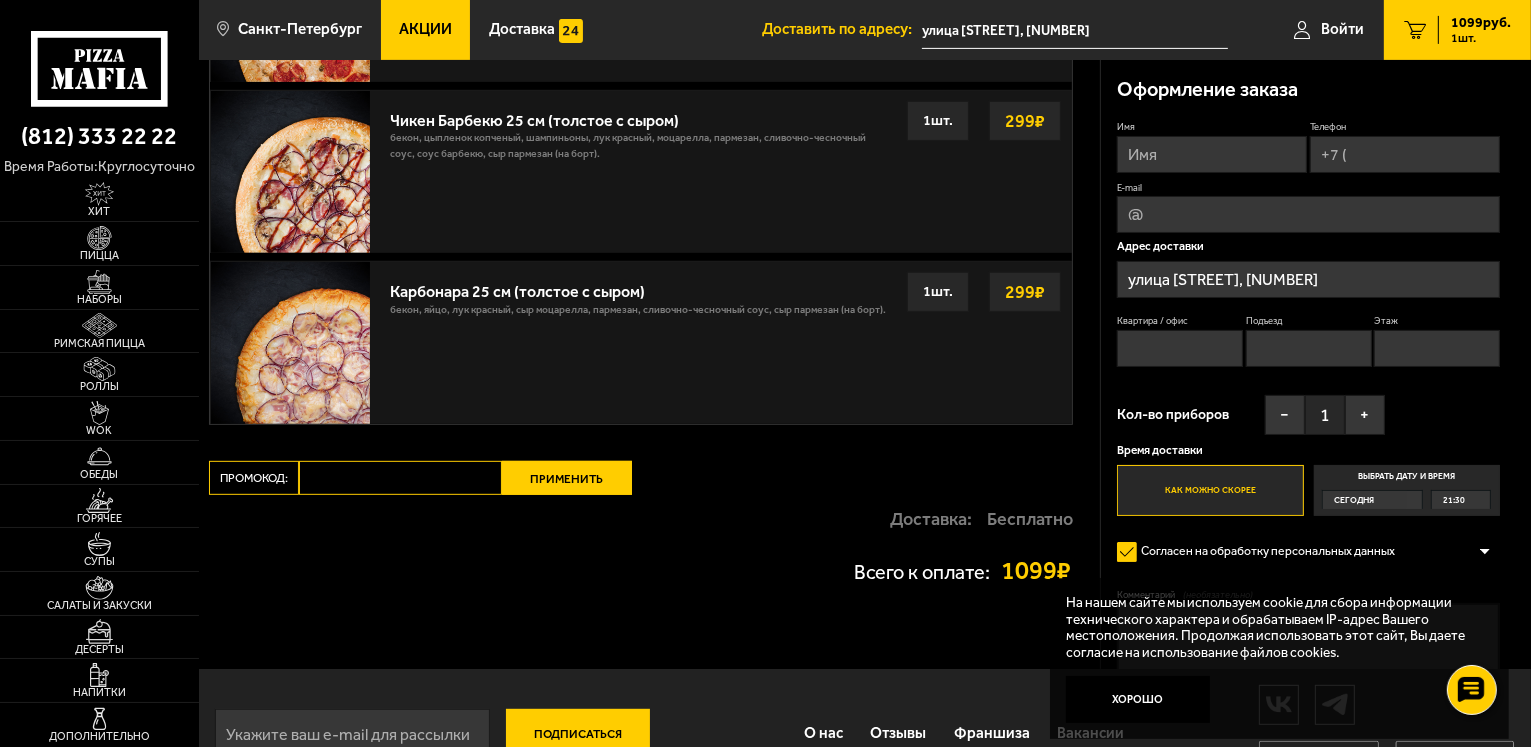scroll, scrollTop: 900, scrollLeft: 0, axis: vertical 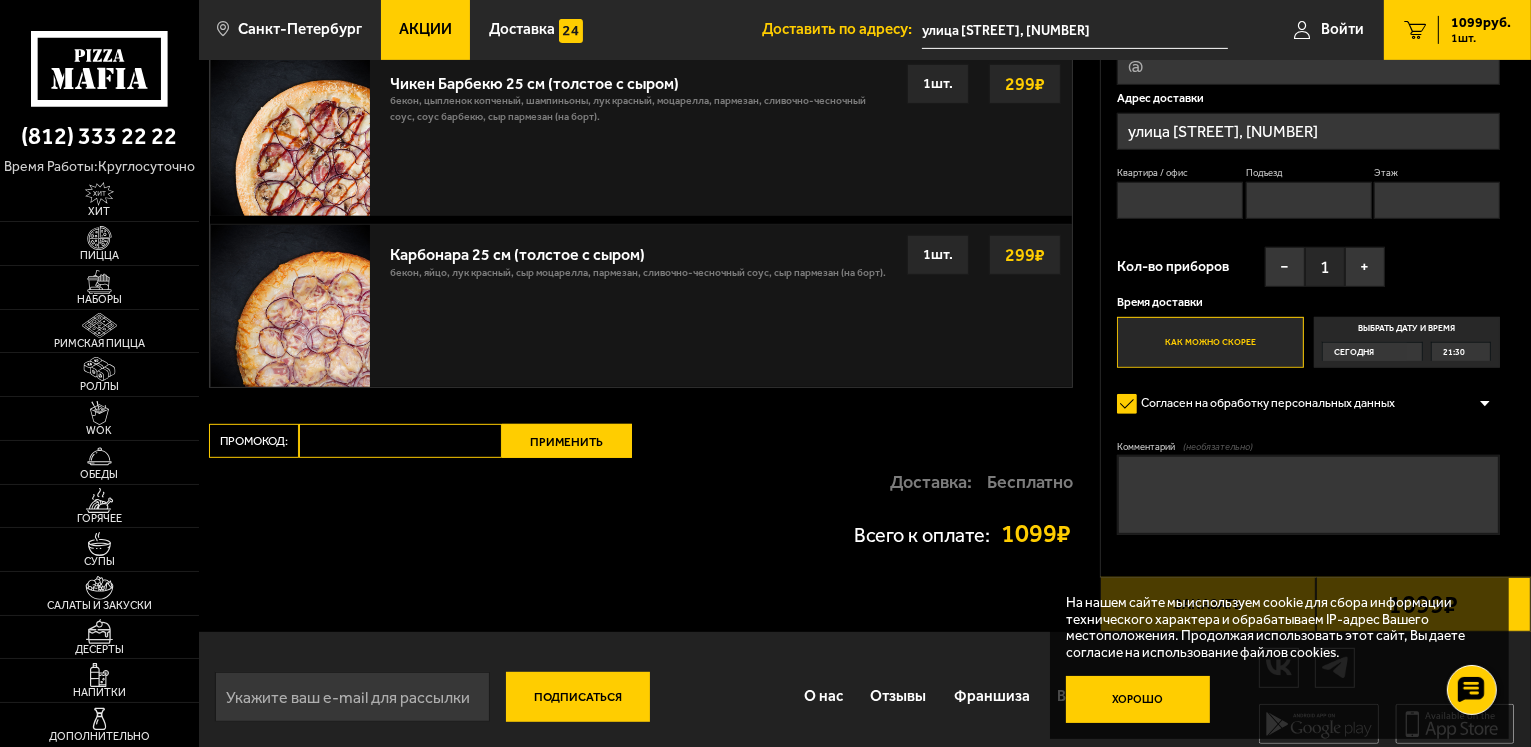 click on "Хорошо" at bounding box center (1138, 700) 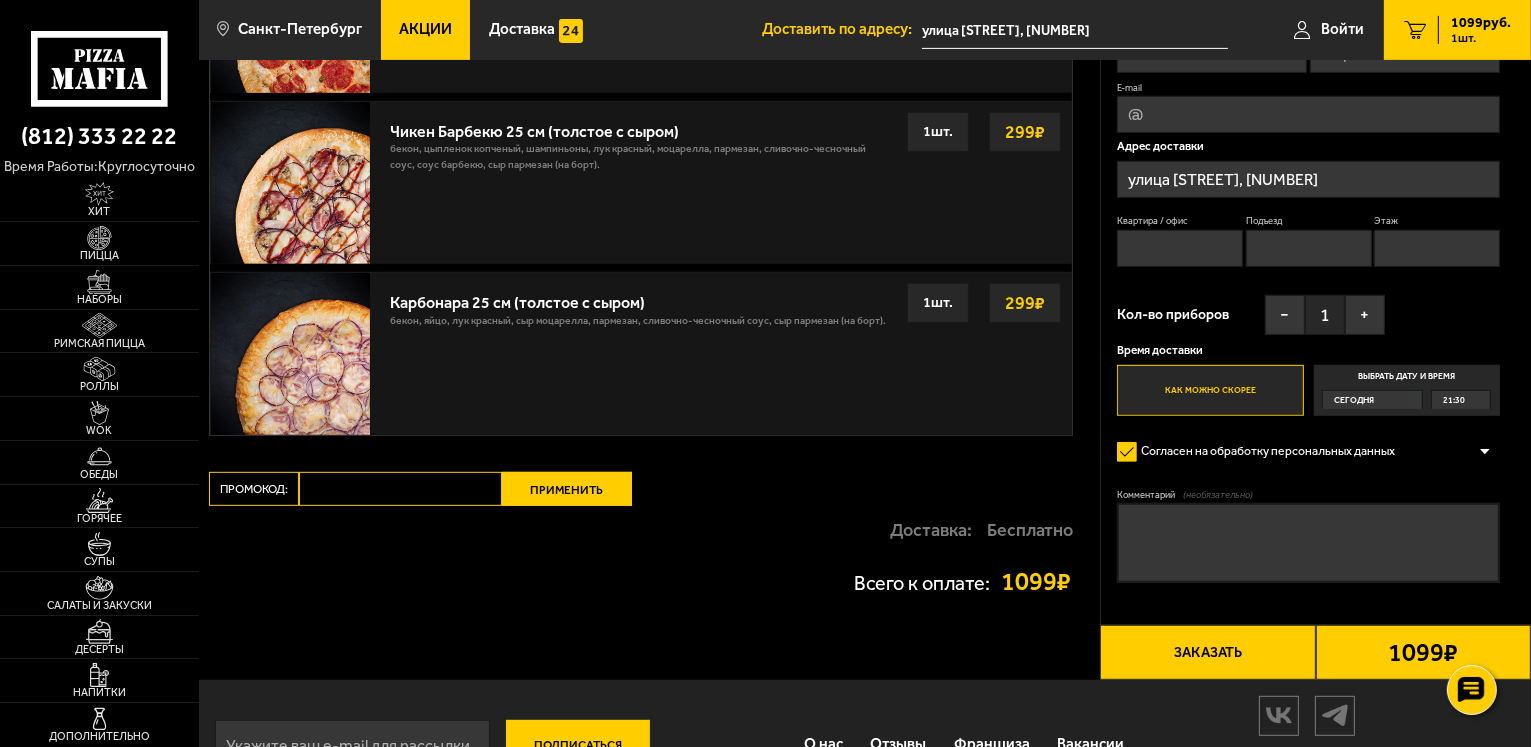 scroll, scrollTop: 600, scrollLeft: 0, axis: vertical 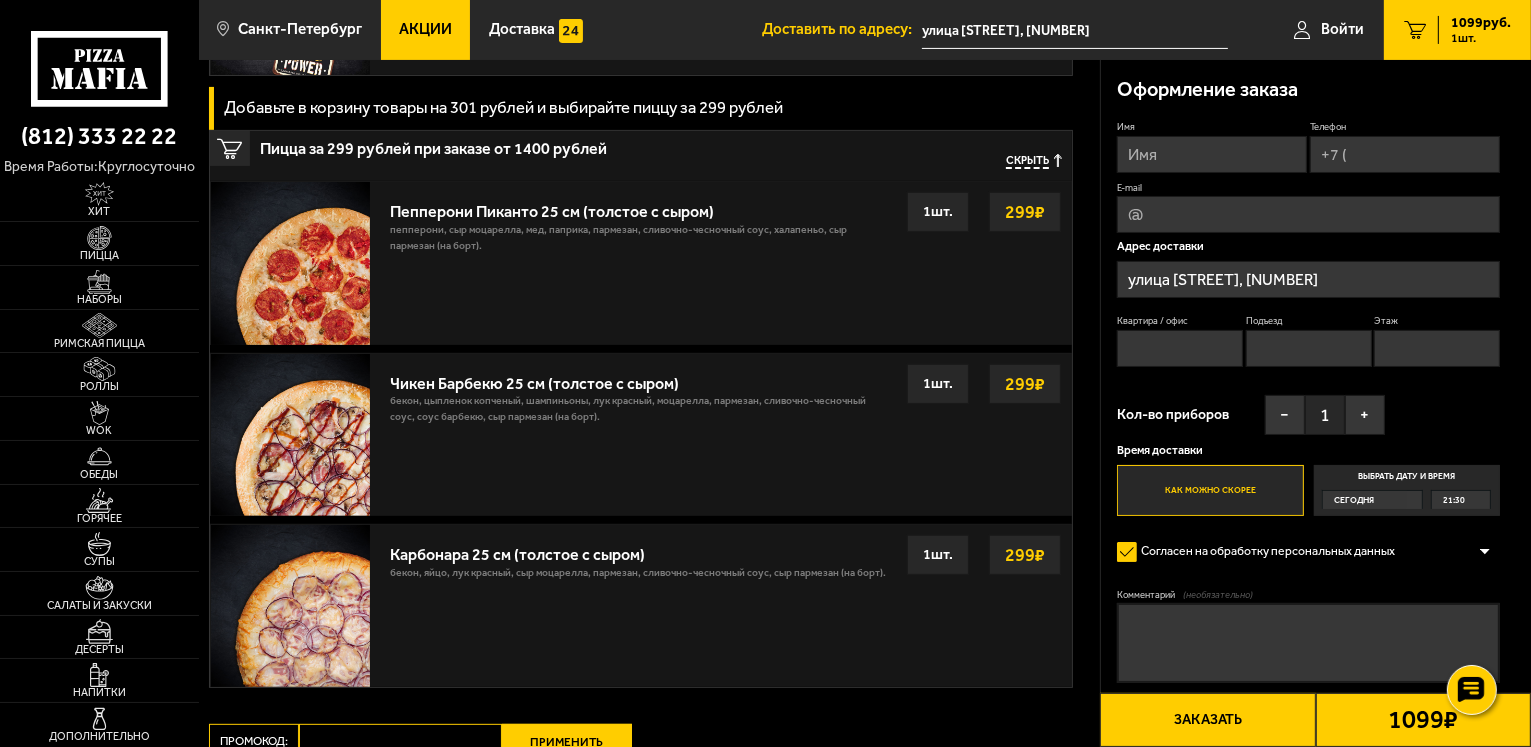click on "Квартира / офис" at bounding box center (1180, 348) 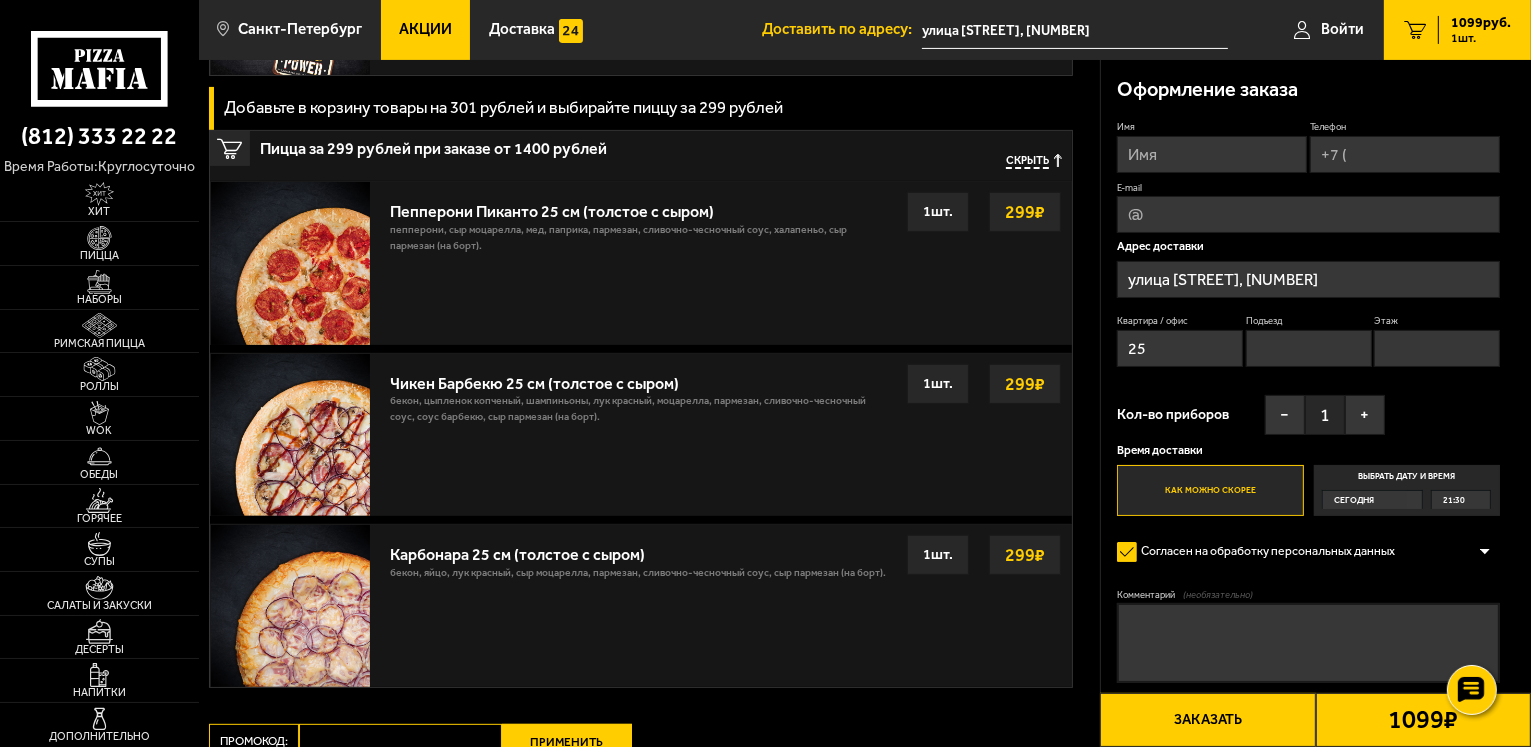 type on "25" 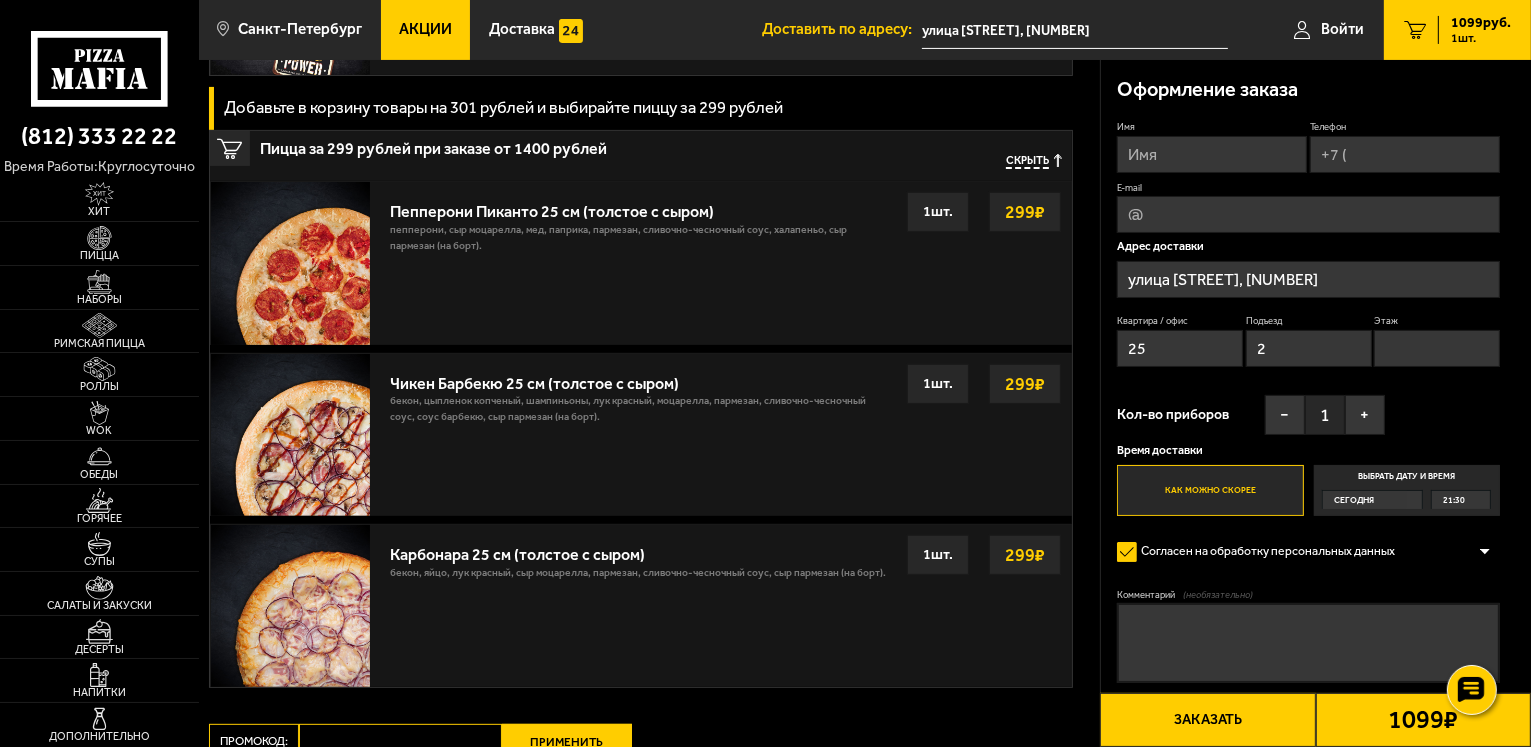 type on "2" 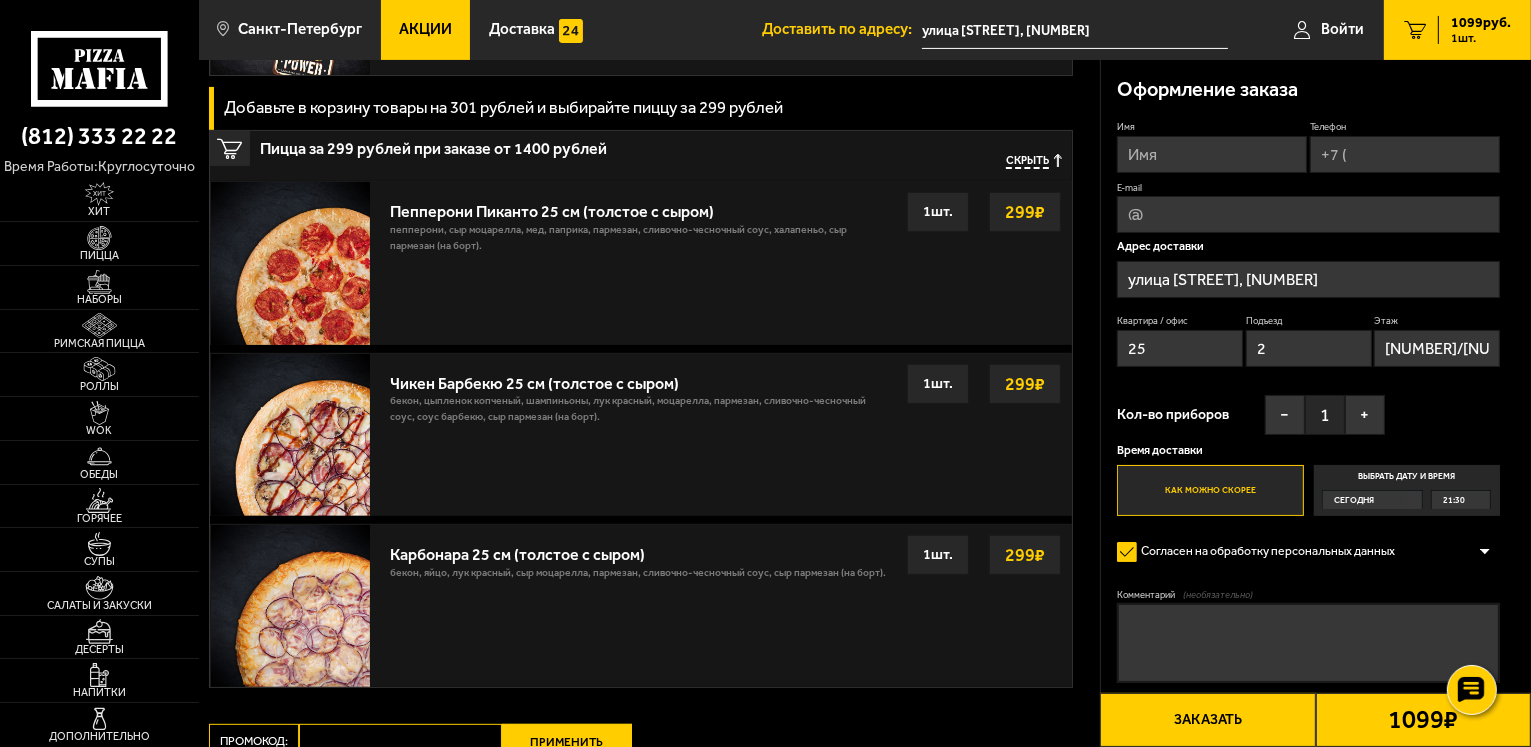 drag, startPoint x: 1400, startPoint y: 341, endPoint x: 1390, endPoint y: 349, distance: 12.806249 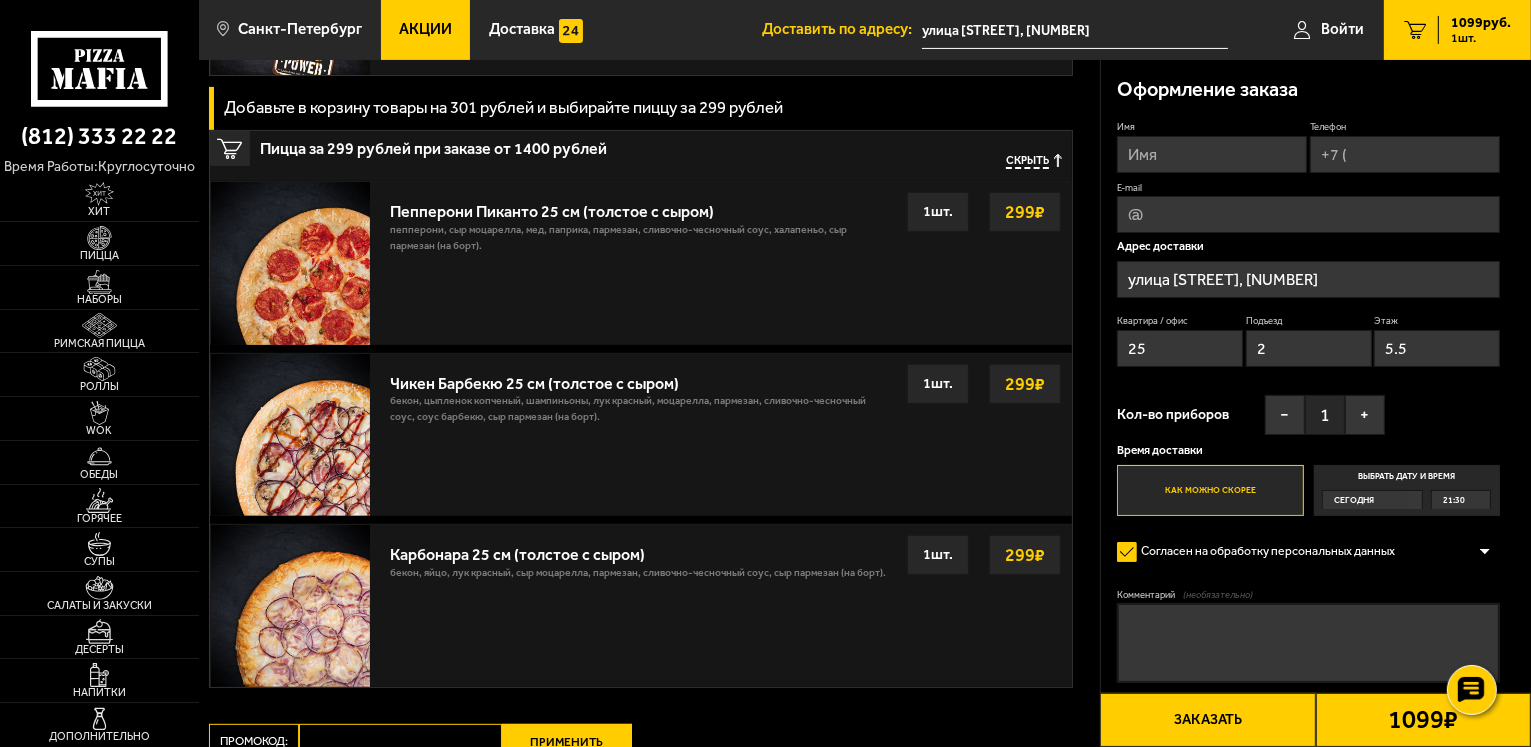 click on "5.5" at bounding box center [1437, 348] 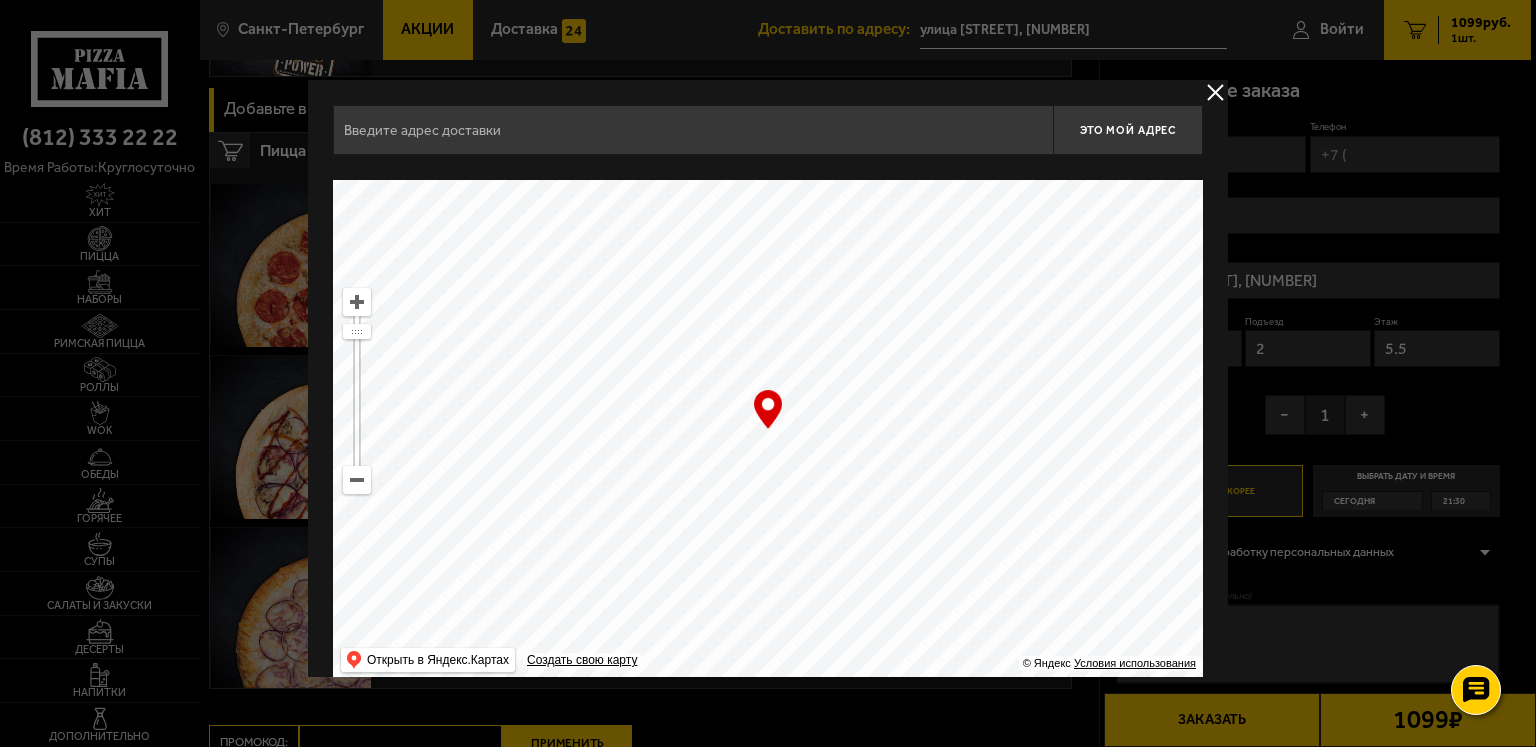 drag, startPoint x: 1216, startPoint y: 90, endPoint x: 1388, endPoint y: 324, distance: 290.4135 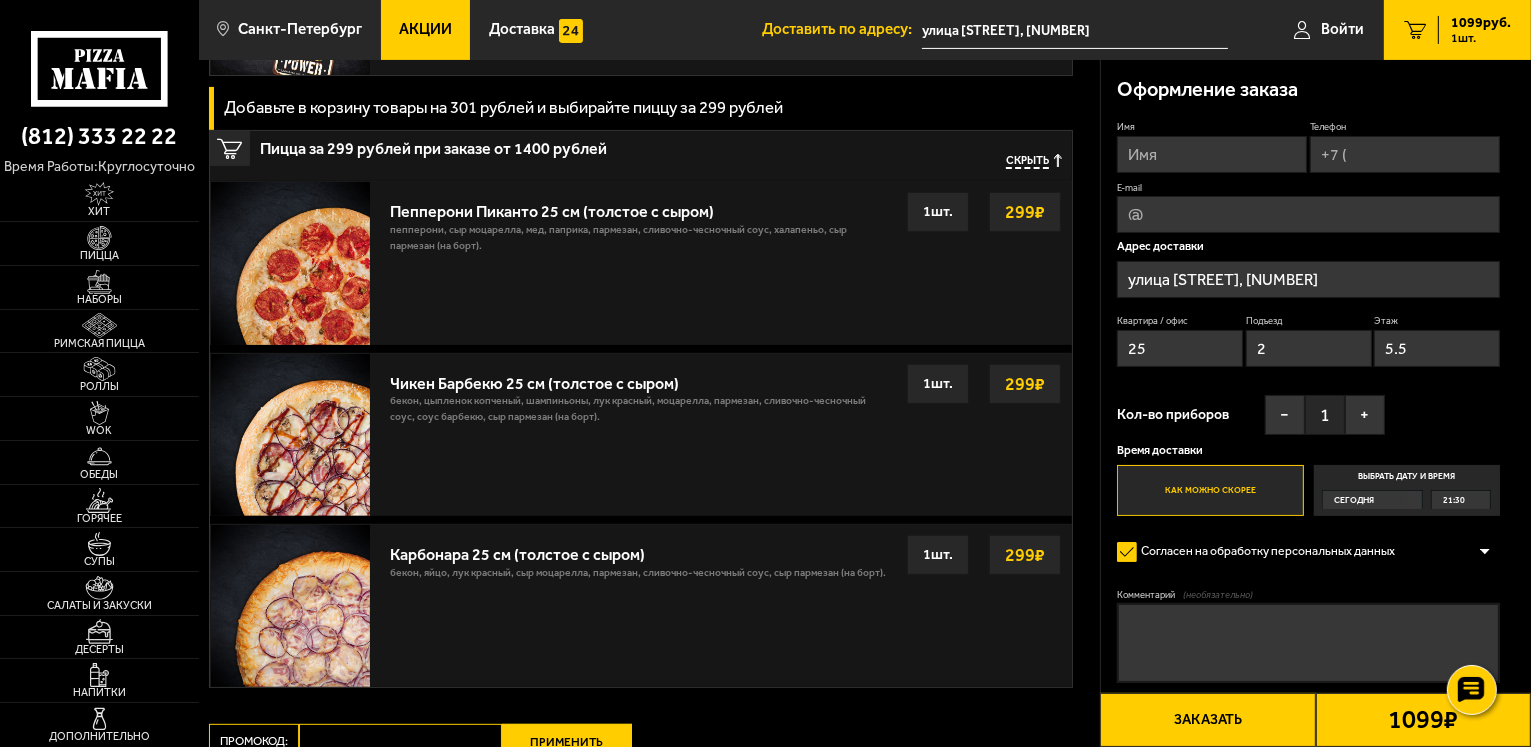 click on "Имя Телефон E-mail Адрес доставки улица [STREET], [NUMBER] Квартира / офис [NUMBER] Подъезд  [NUMBER] Этаж  [NUMBER] Кол-во приборов − 1 + Время доставки Как можно скорее Выбрать дату и время Сегодня [TIME]" at bounding box center [1308, 318] 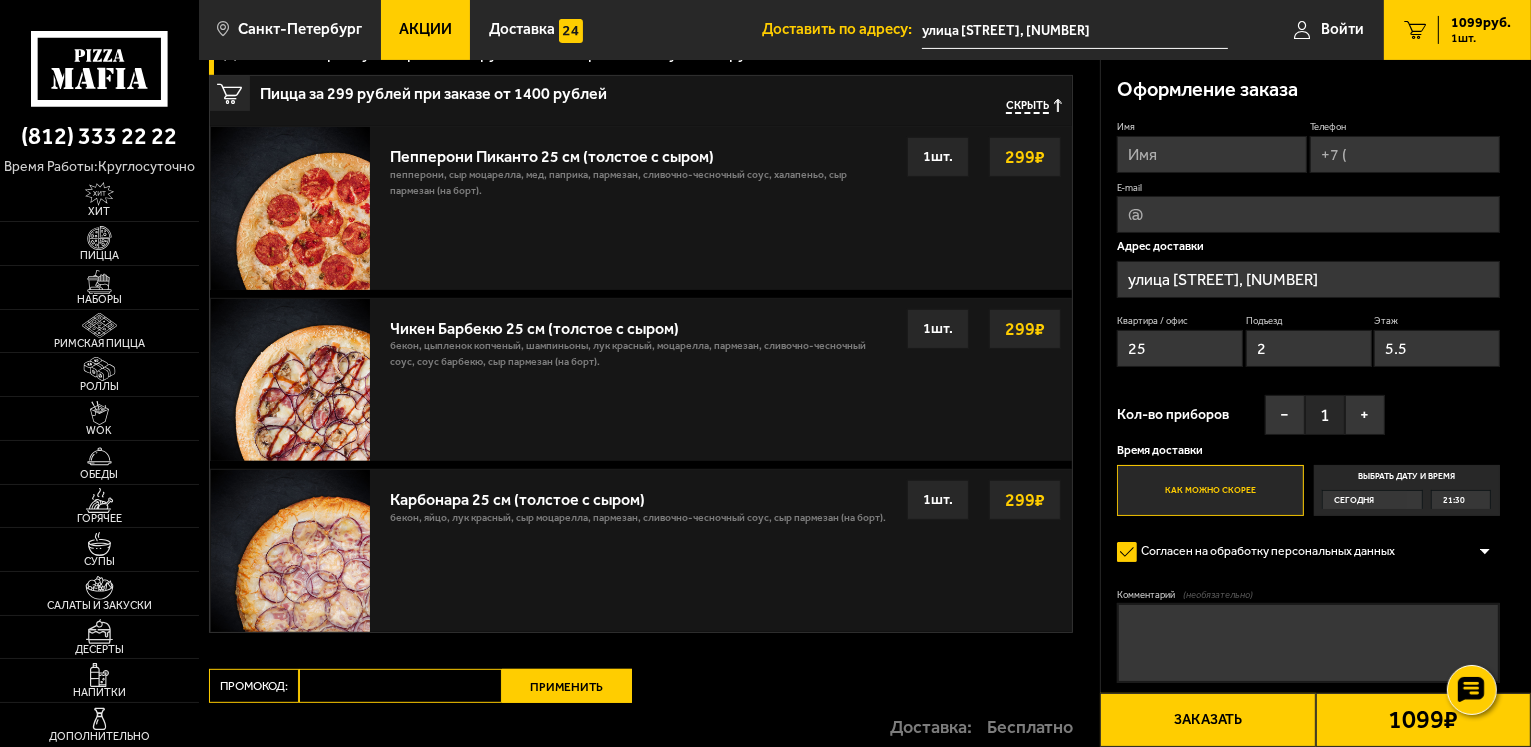 scroll, scrollTop: 700, scrollLeft: 0, axis: vertical 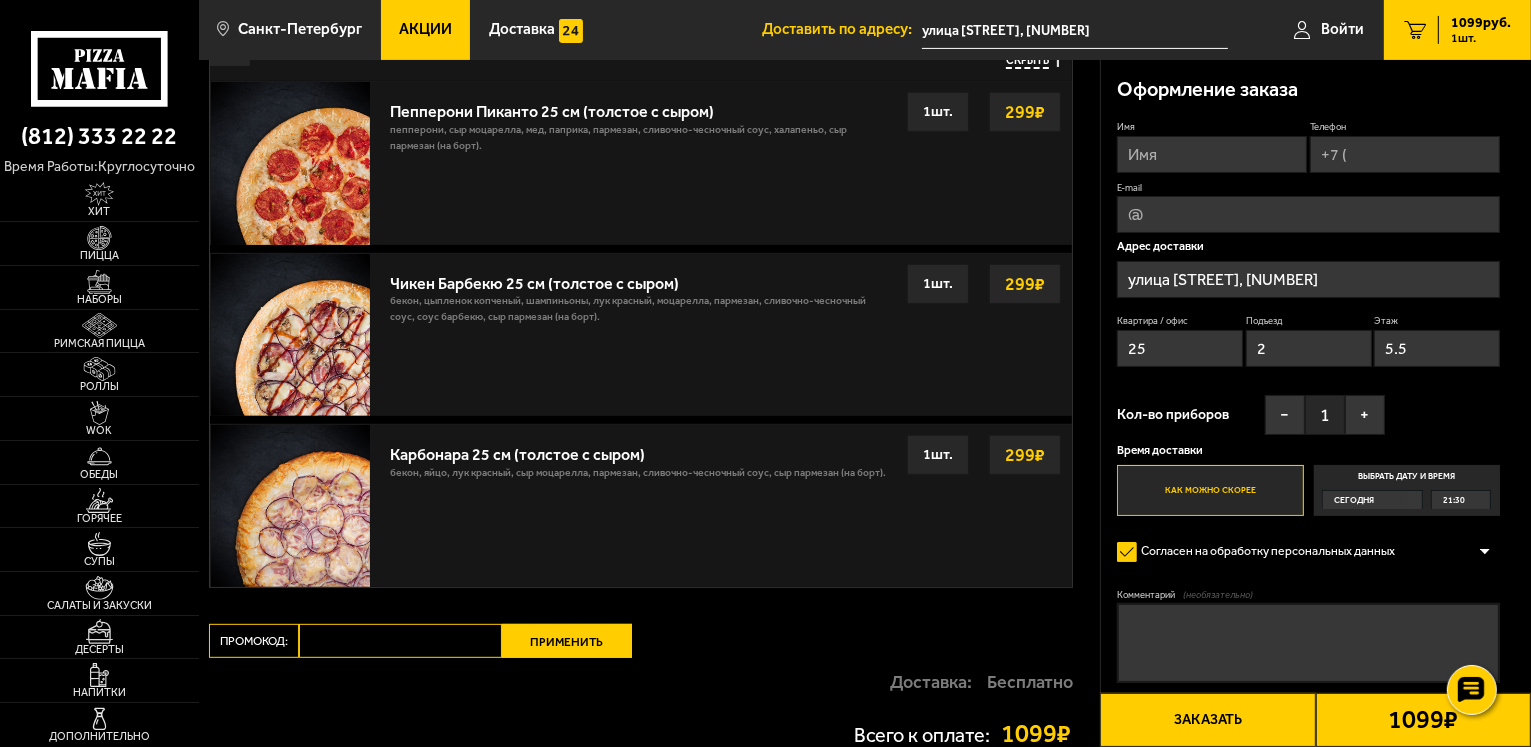 click on "Комментарий   (необязательно)" at bounding box center (1308, 643) 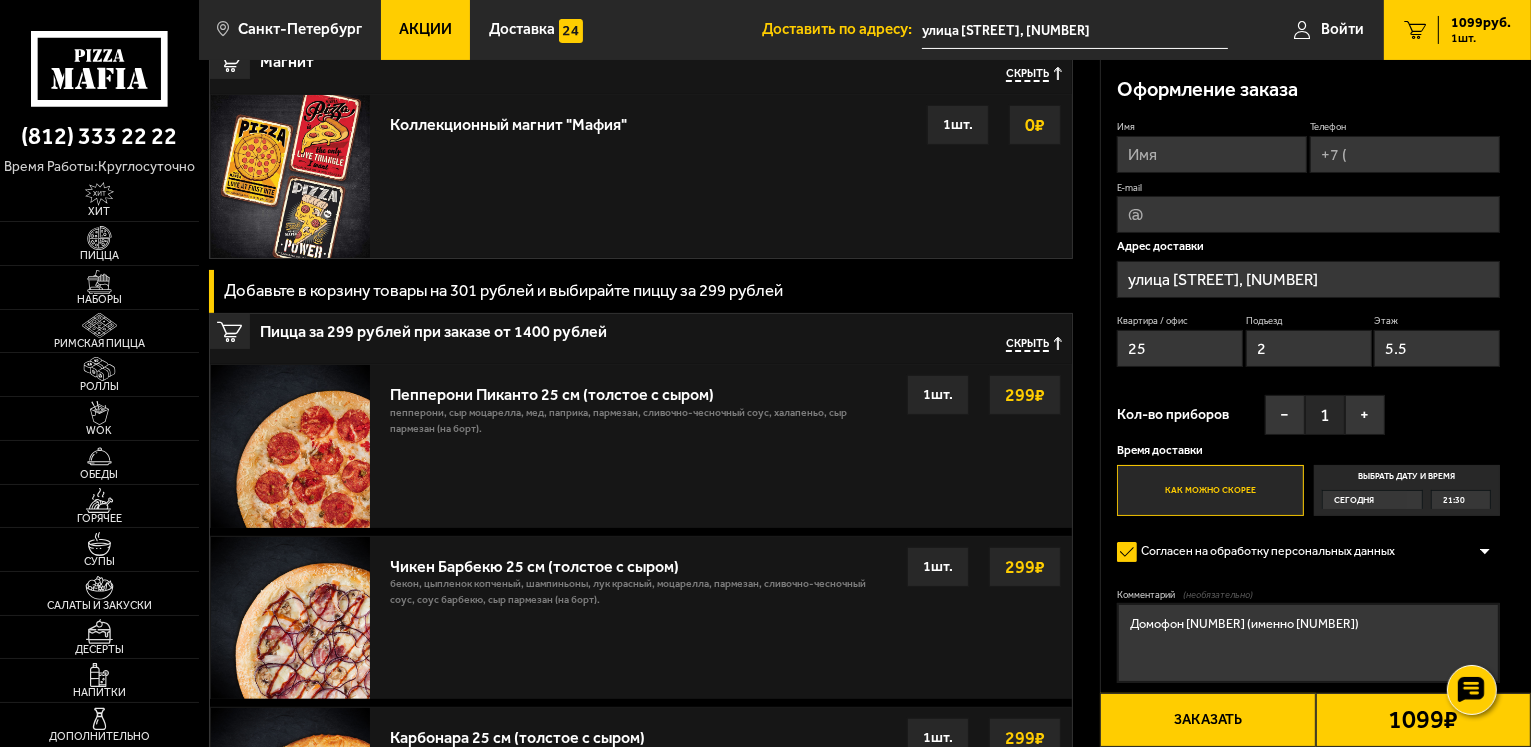 scroll, scrollTop: 300, scrollLeft: 0, axis: vertical 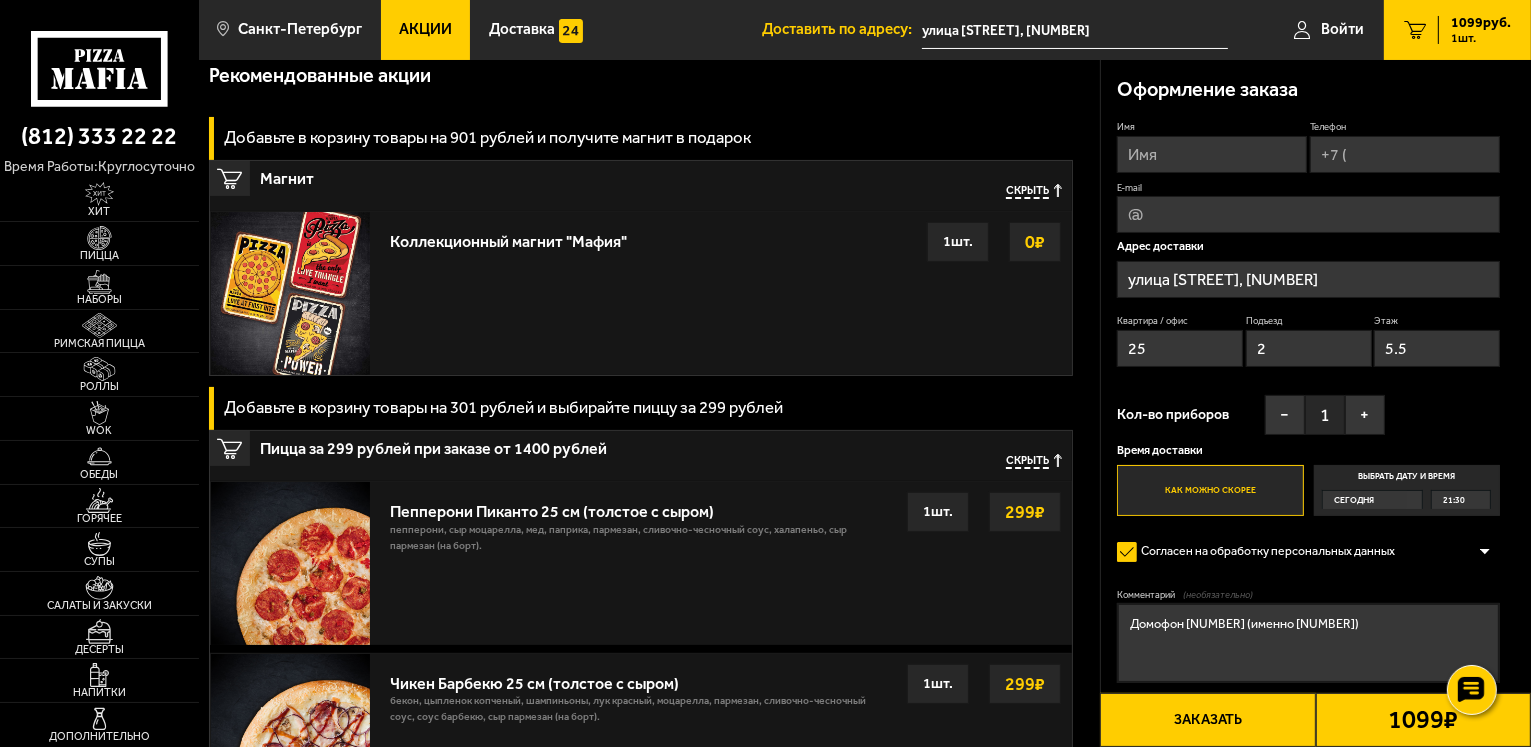 type on "Домофон [NUMBER] (именно [NUMBER])" 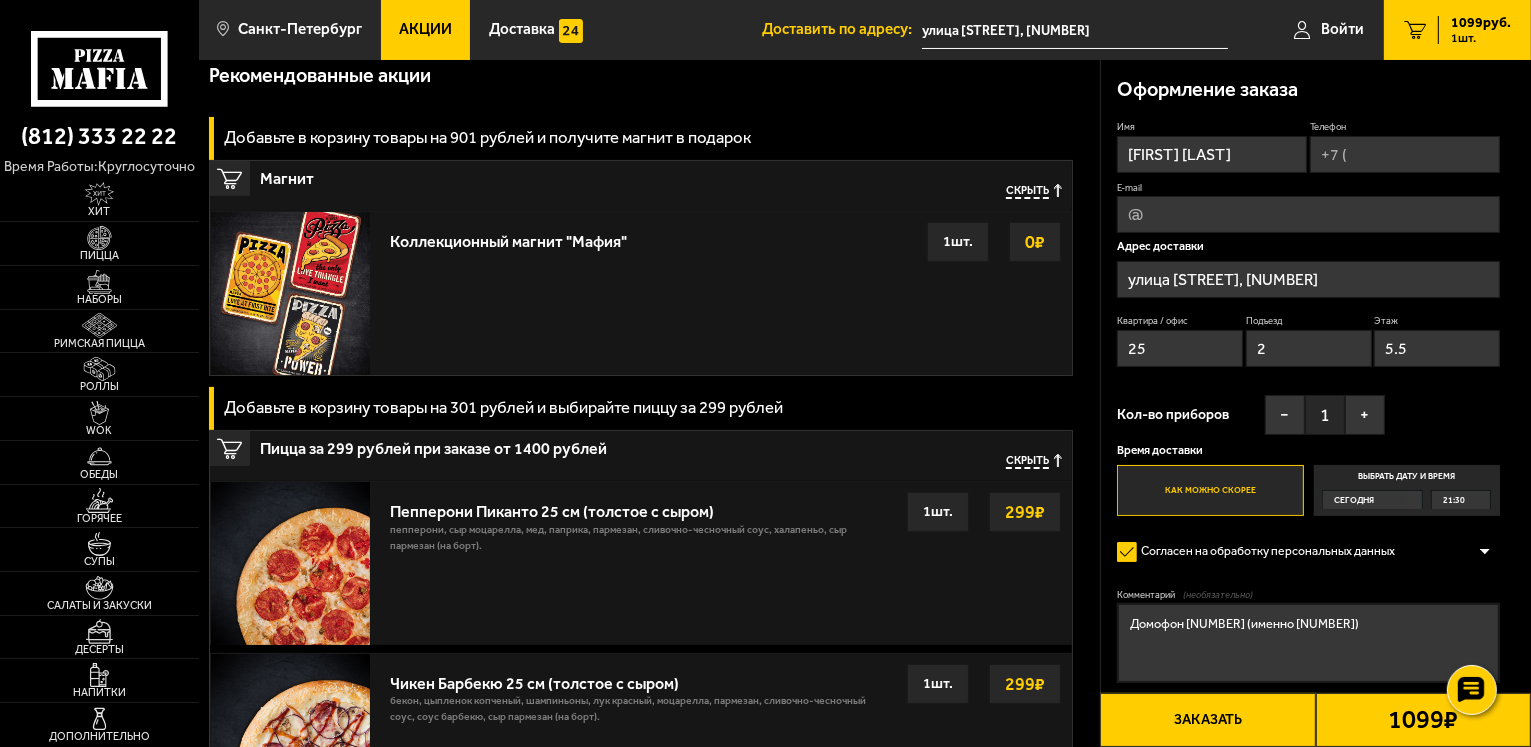 type on "[PHONE]" 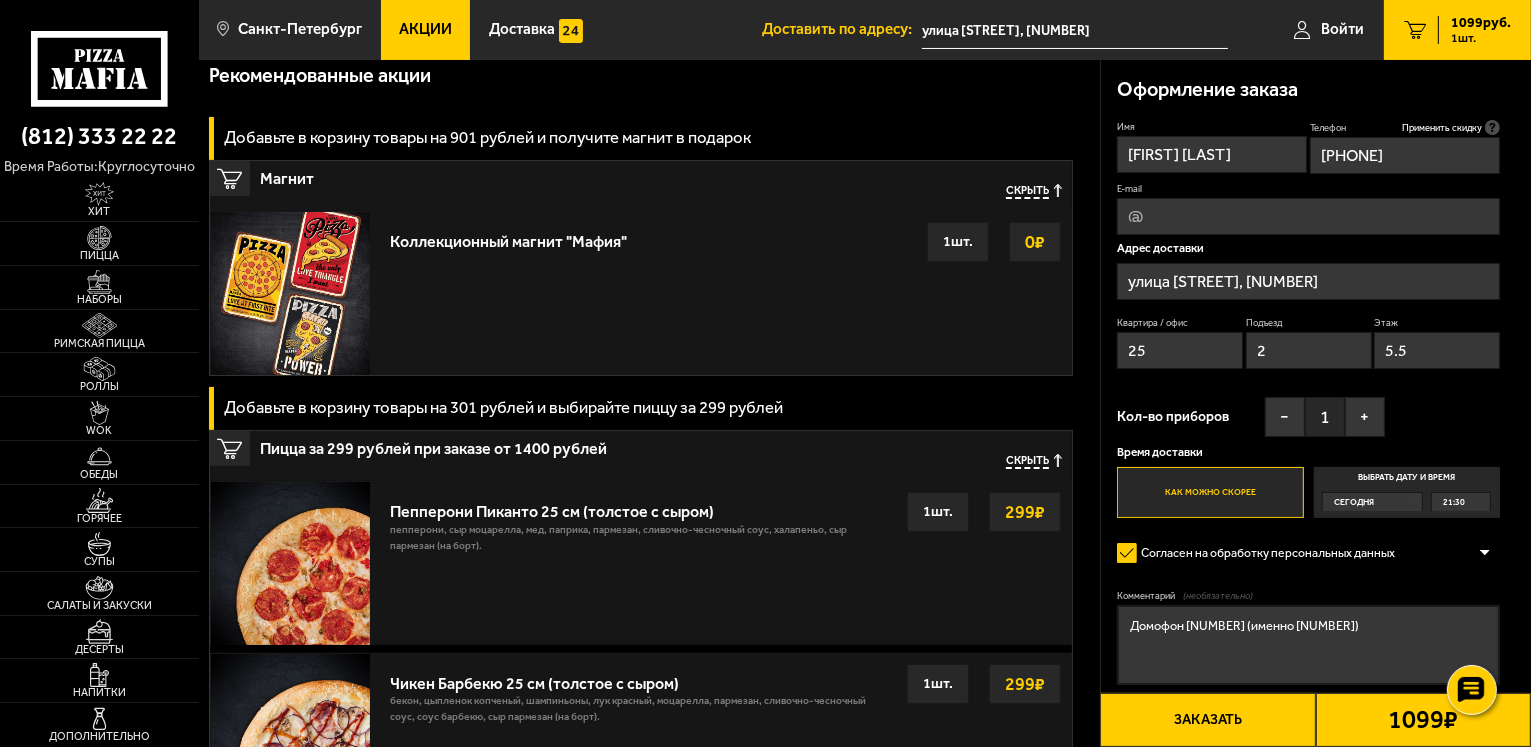 click on "[FIRST] [LAST]" at bounding box center (1212, 154) 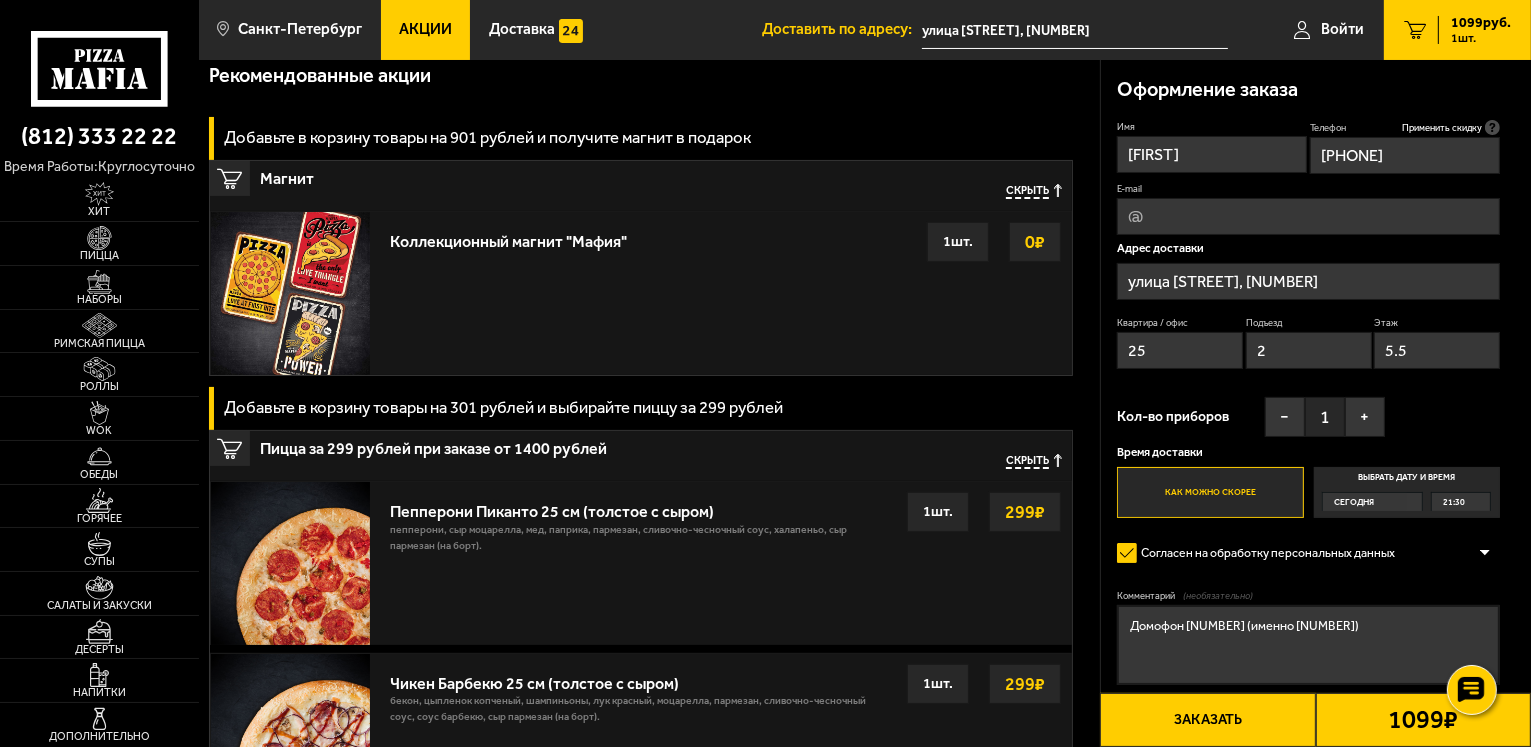 type on "[FIRST]" 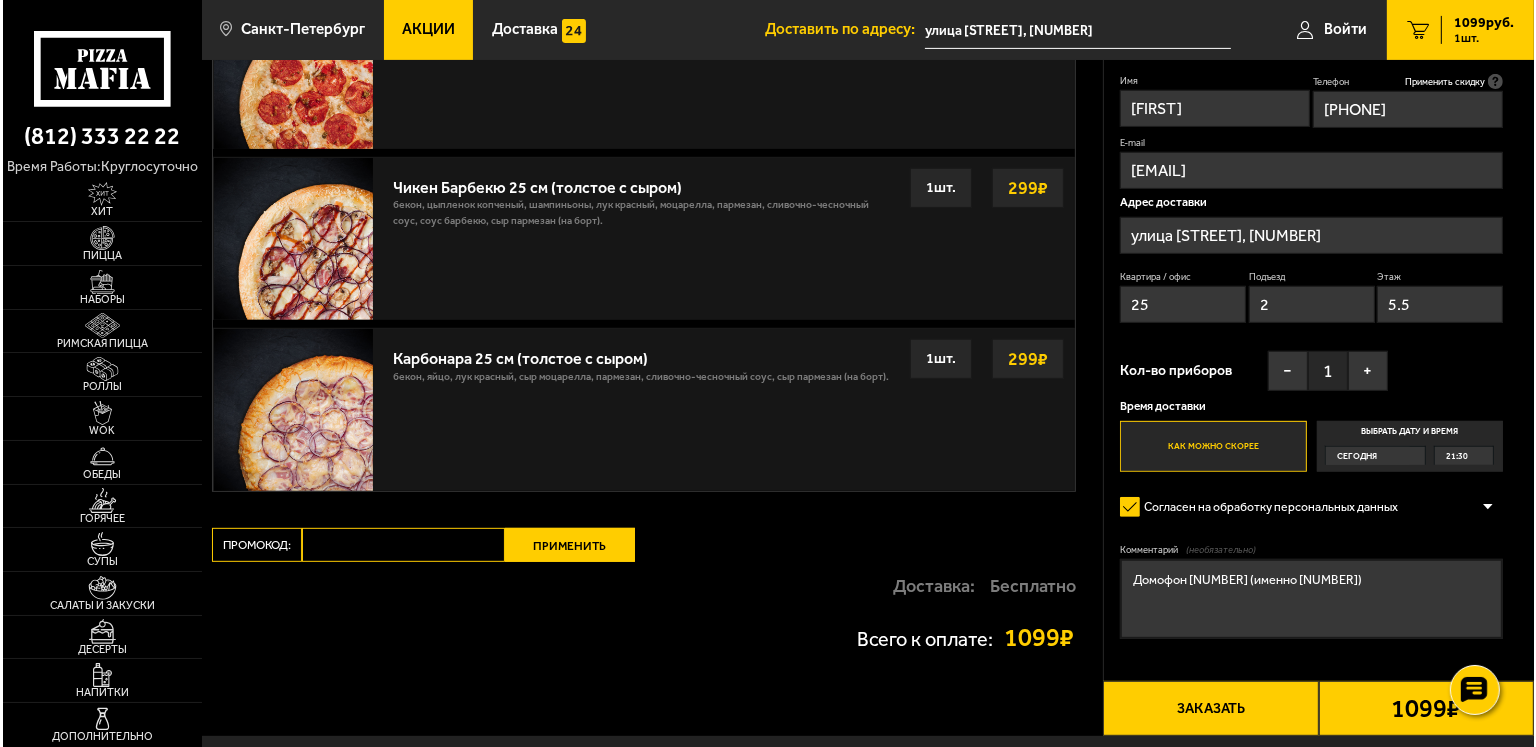 scroll, scrollTop: 800, scrollLeft: 0, axis: vertical 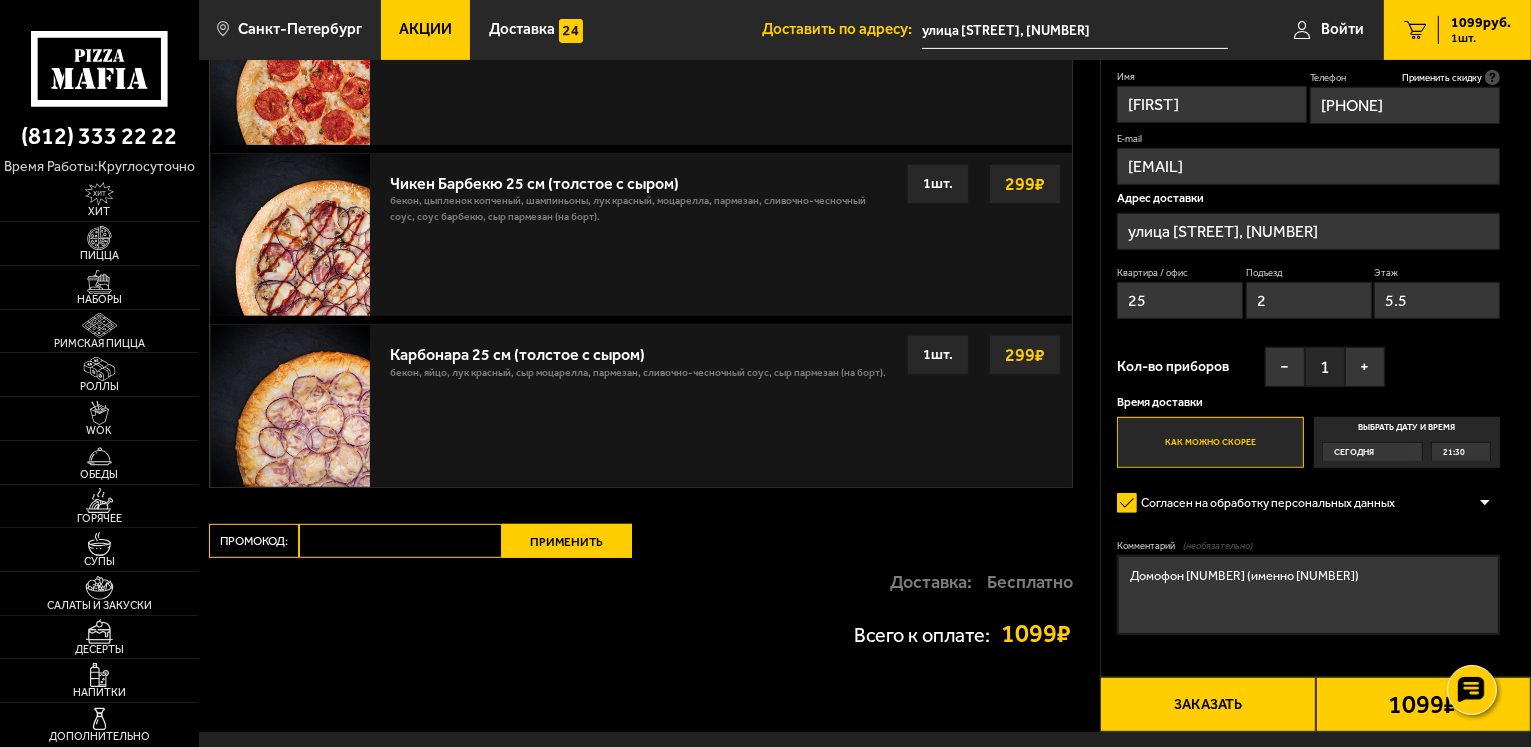 click on "Заказать" at bounding box center [1207, 704] 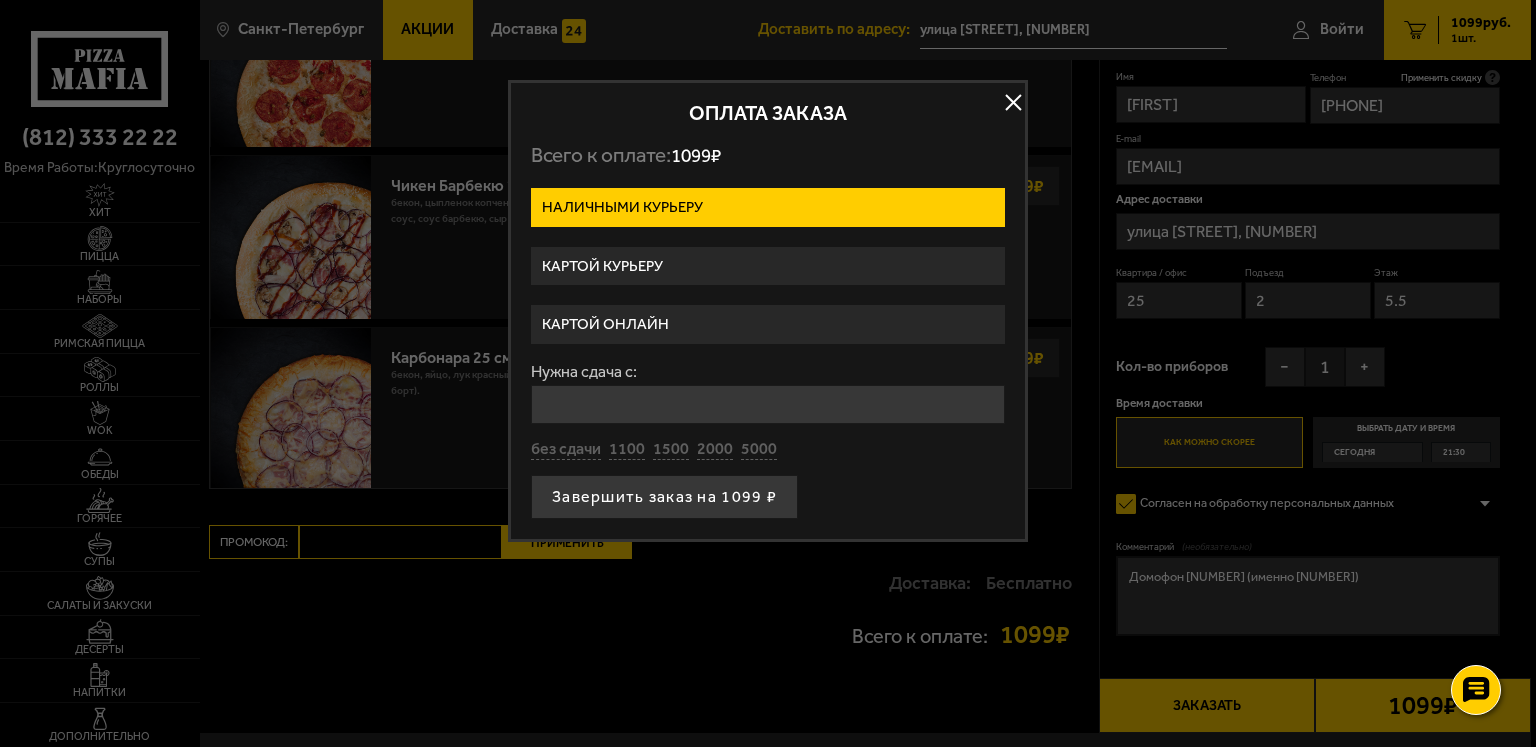 click on "Картой курьеру" at bounding box center (768, 266) 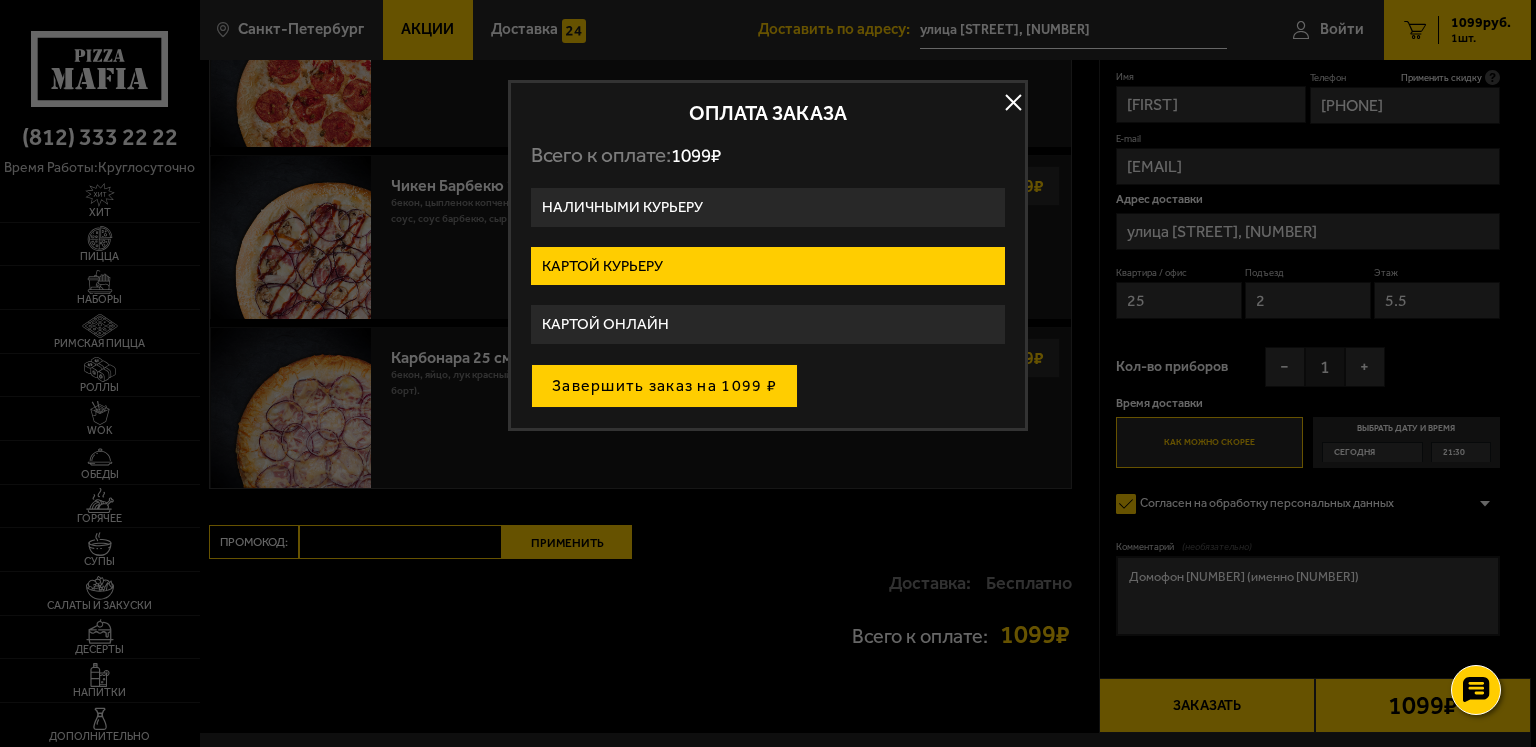 click on "Завершить заказ на 1099 ₽" at bounding box center (664, 386) 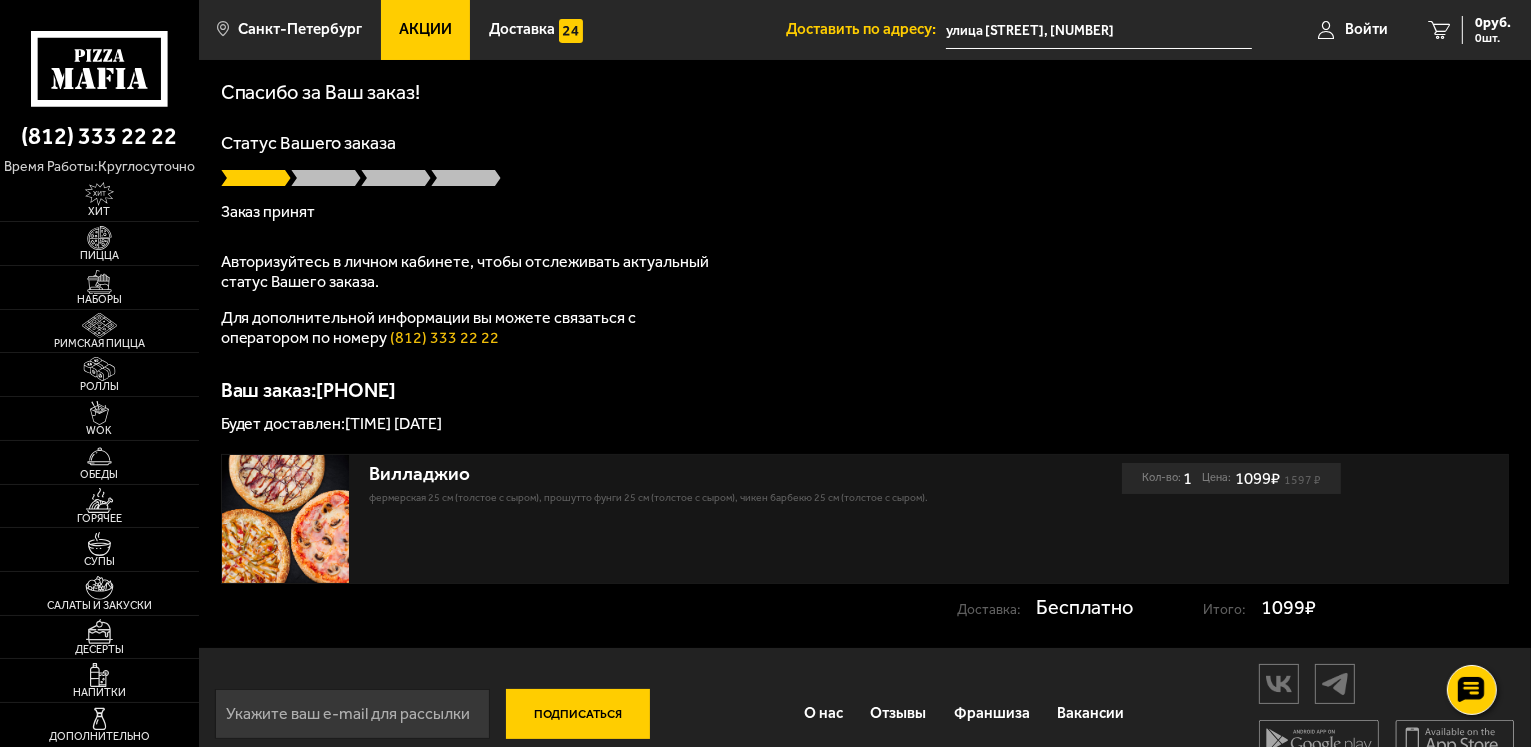 scroll, scrollTop: 93, scrollLeft: 0, axis: vertical 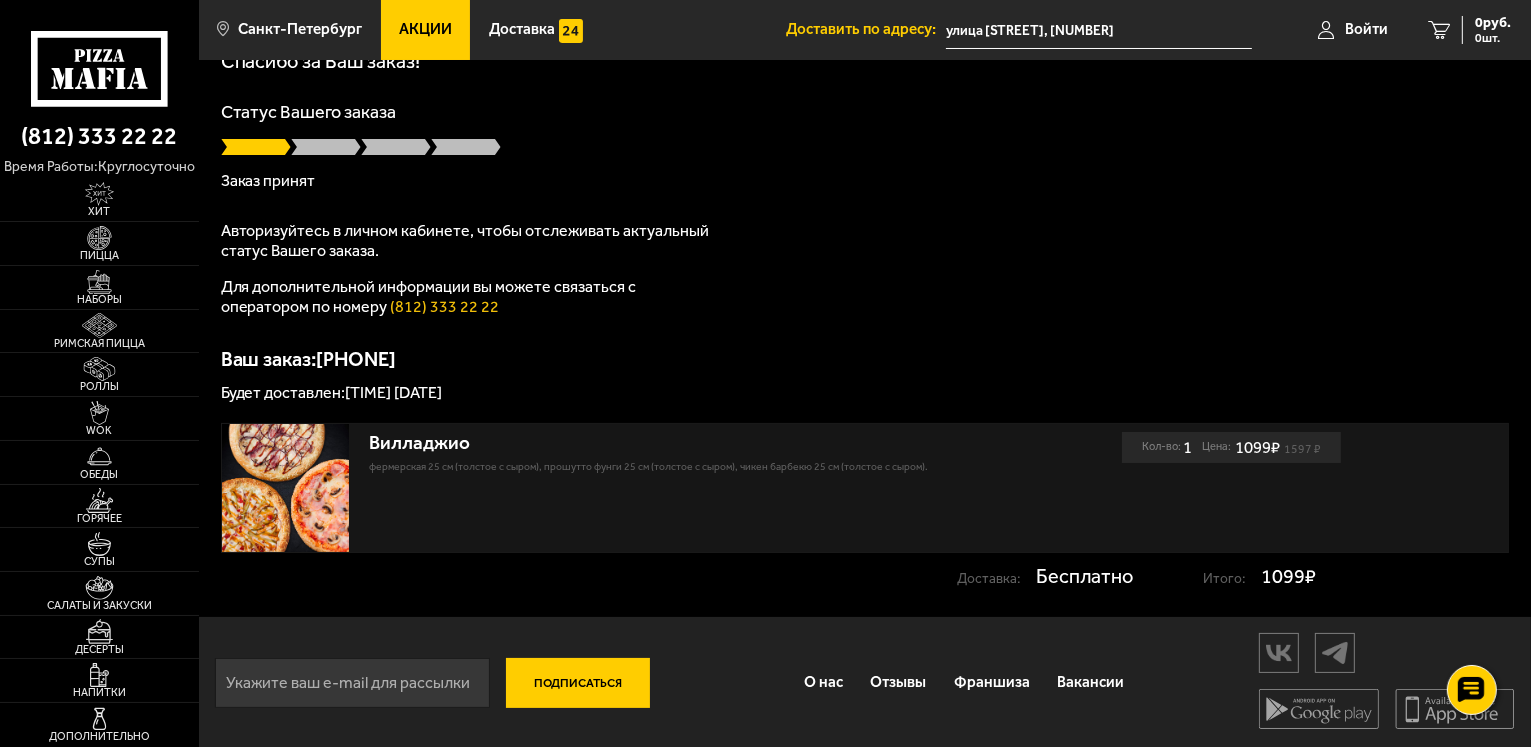 click on "Будет доставлен:  [TIME] [DATE]" at bounding box center (865, 393) 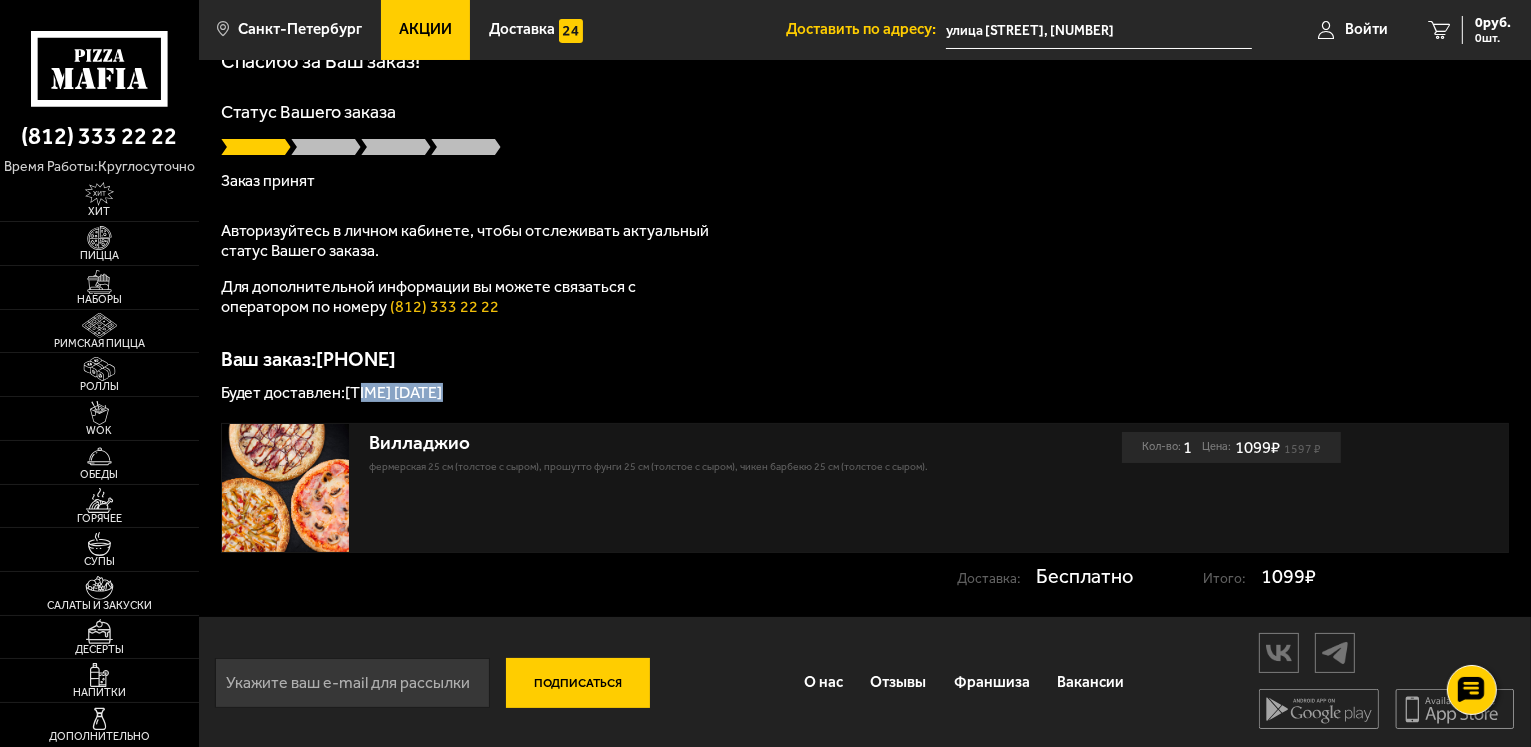 drag, startPoint x: 364, startPoint y: 393, endPoint x: 455, endPoint y: 393, distance: 91 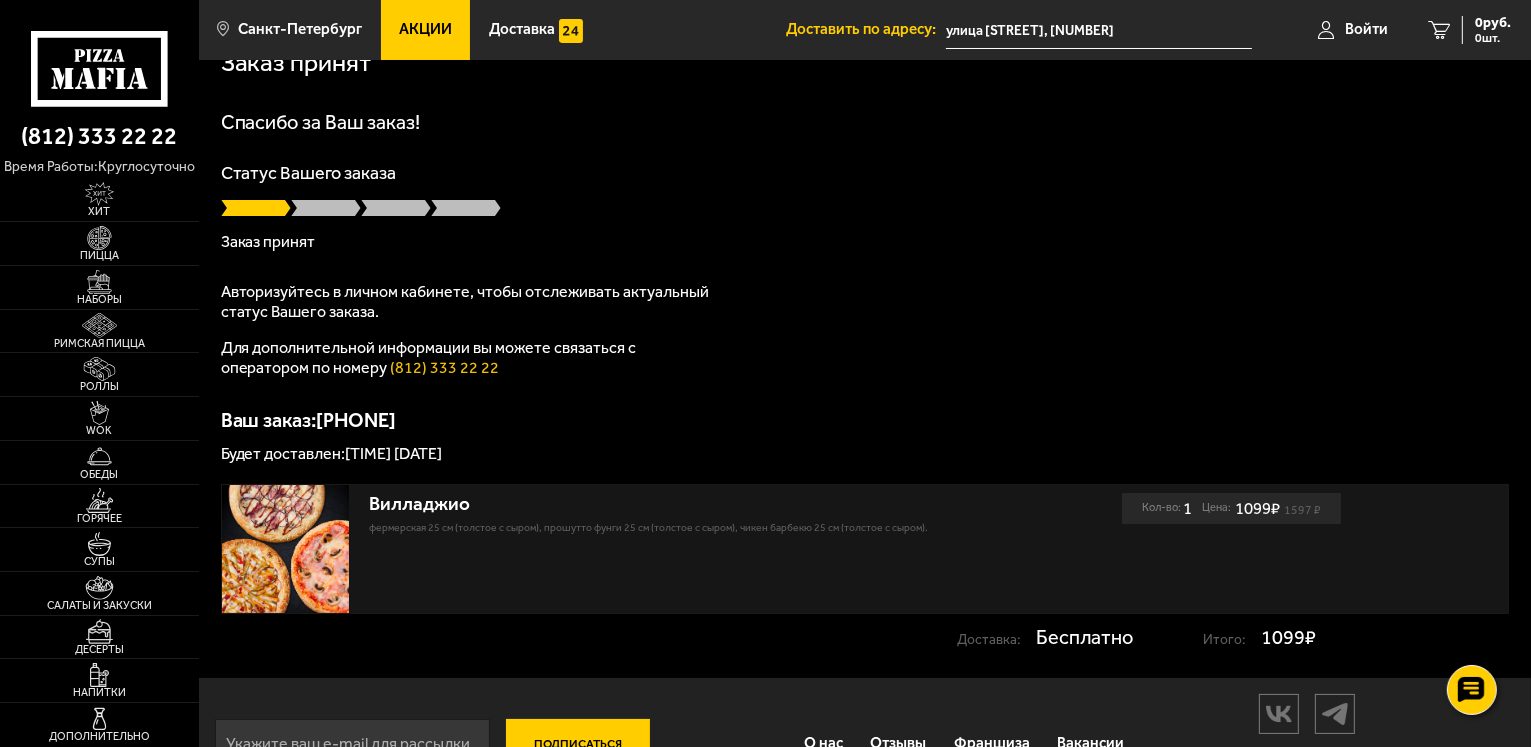 scroll, scrollTop: 0, scrollLeft: 0, axis: both 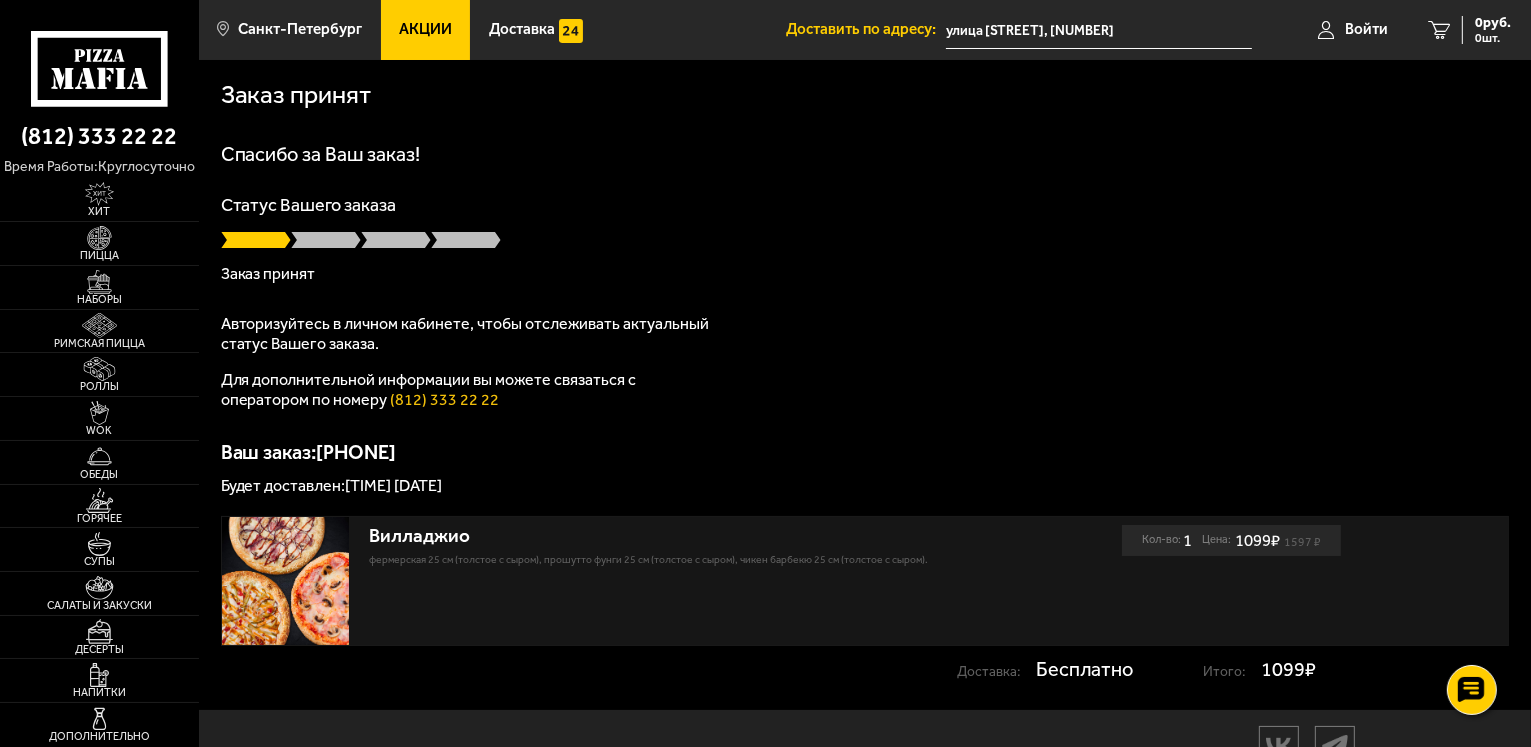 click on "Авторизуйтесь в личном кабинете, чтобы отслеживать актуальный статус Вашего заказа." at bounding box center (471, 334) 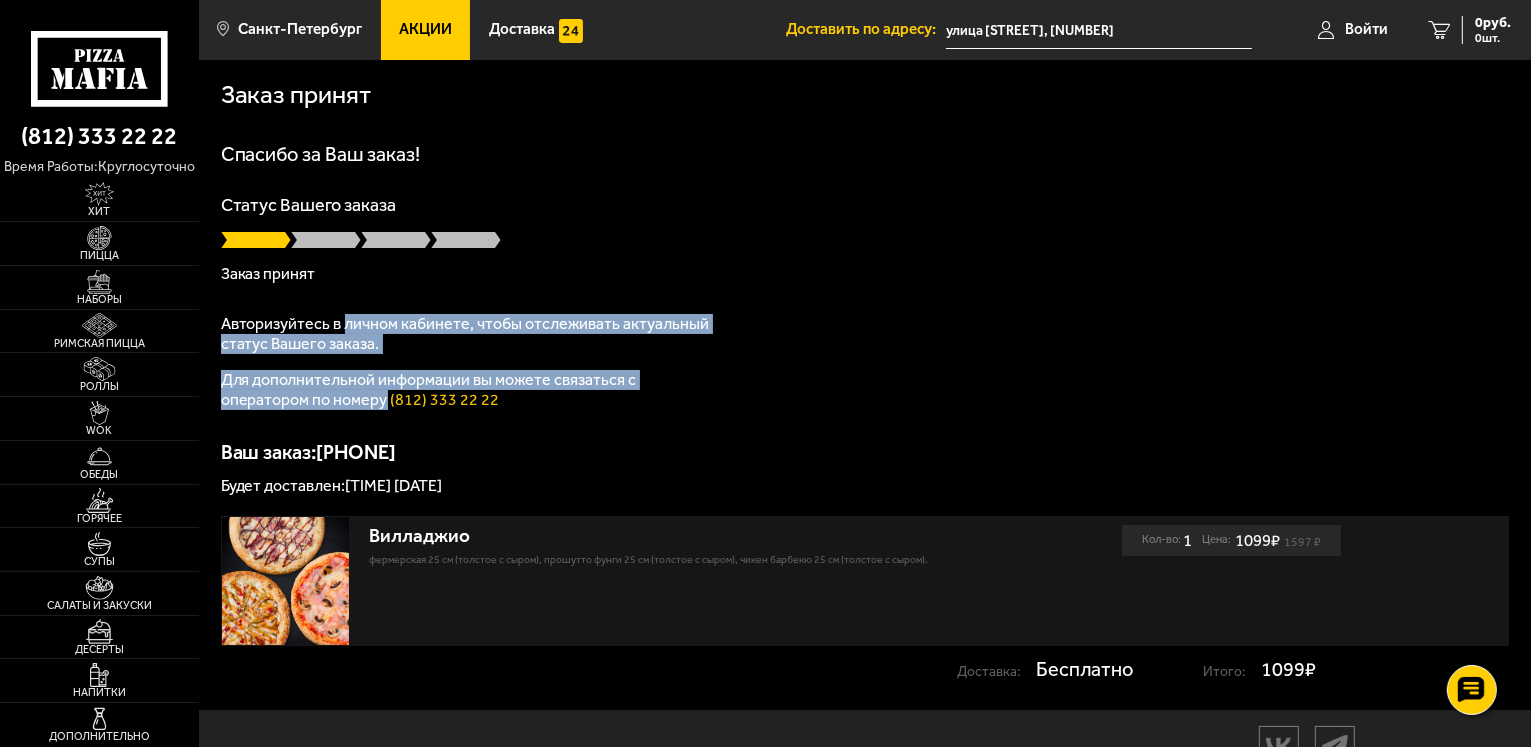 drag, startPoint x: 359, startPoint y: 330, endPoint x: 332, endPoint y: 404, distance: 78.77182 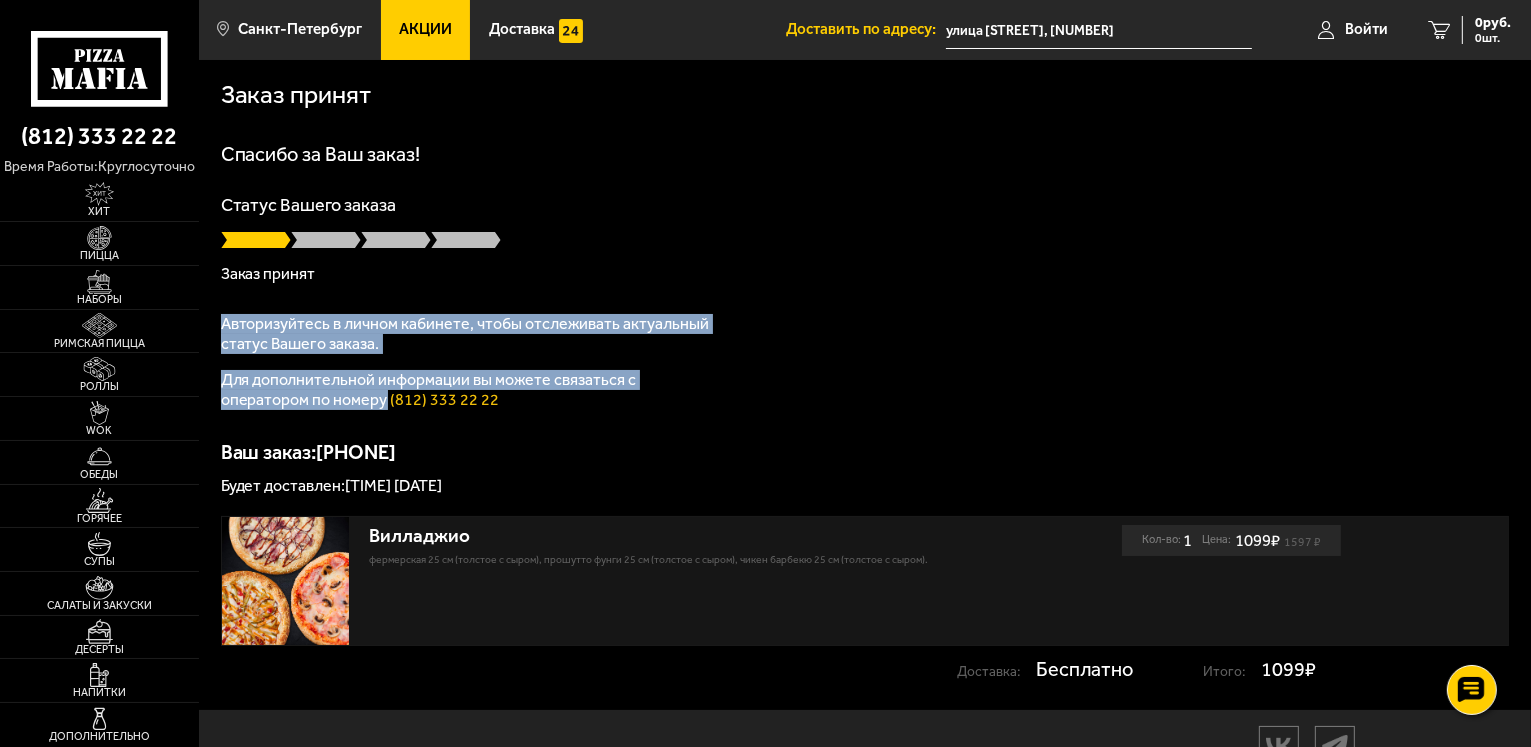 drag, startPoint x: 332, startPoint y: 404, endPoint x: 328, endPoint y: 293, distance: 111.07205 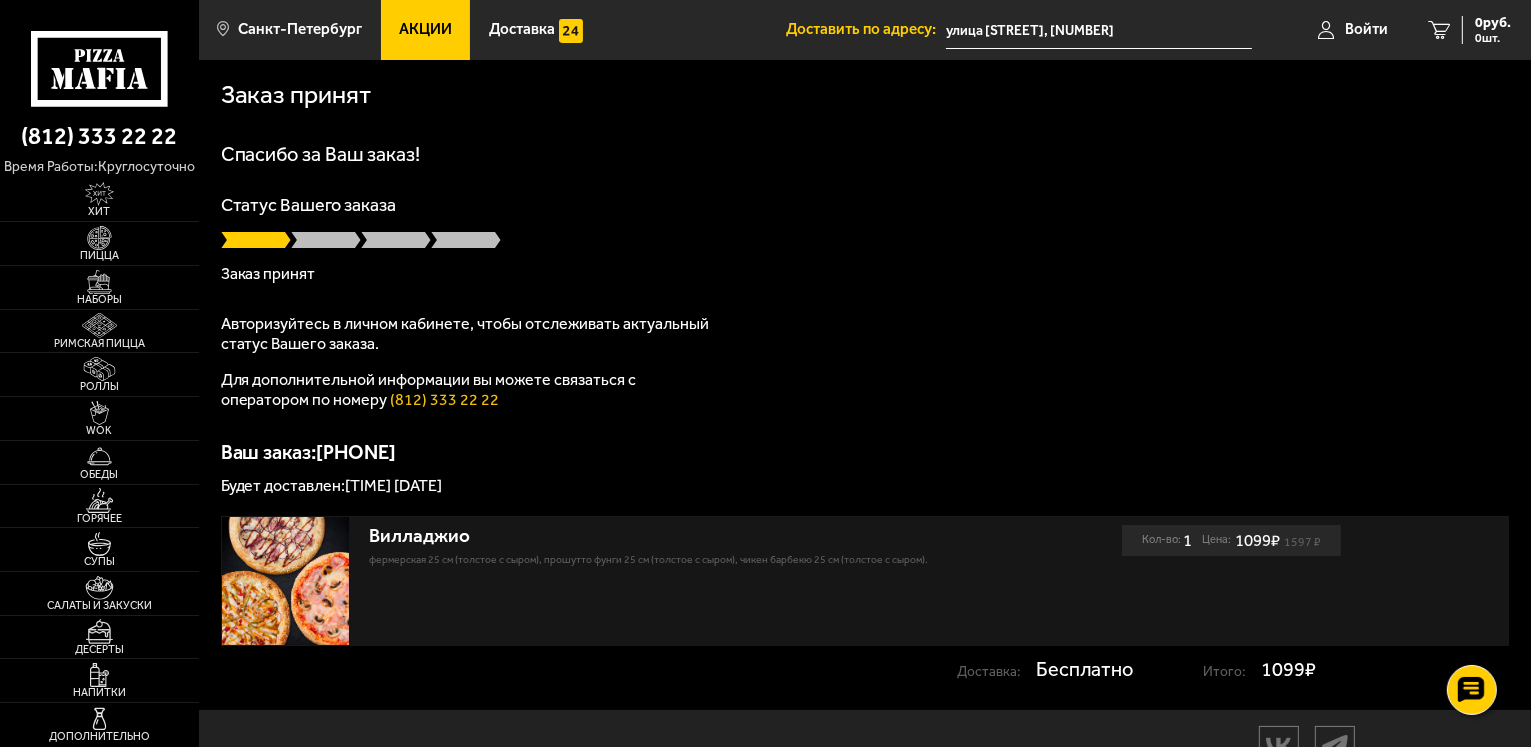 click on "Авторизуйтесь в личном кабинете, чтобы отслеживать актуальный статус Вашего заказа." at bounding box center (471, 334) 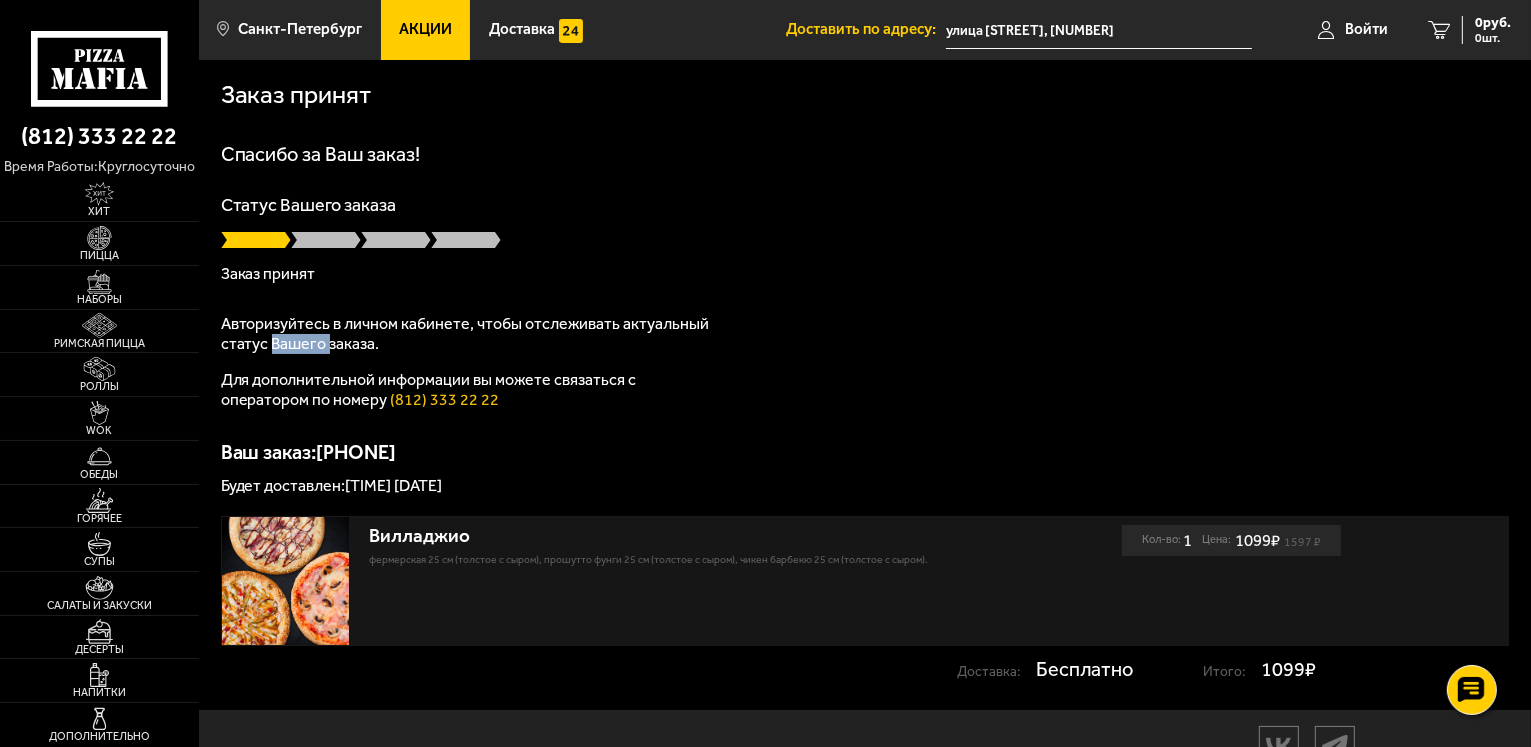 click on "Авторизуйтесь в личном кабинете, чтобы отслеживать актуальный статус Вашего заказа." at bounding box center (471, 334) 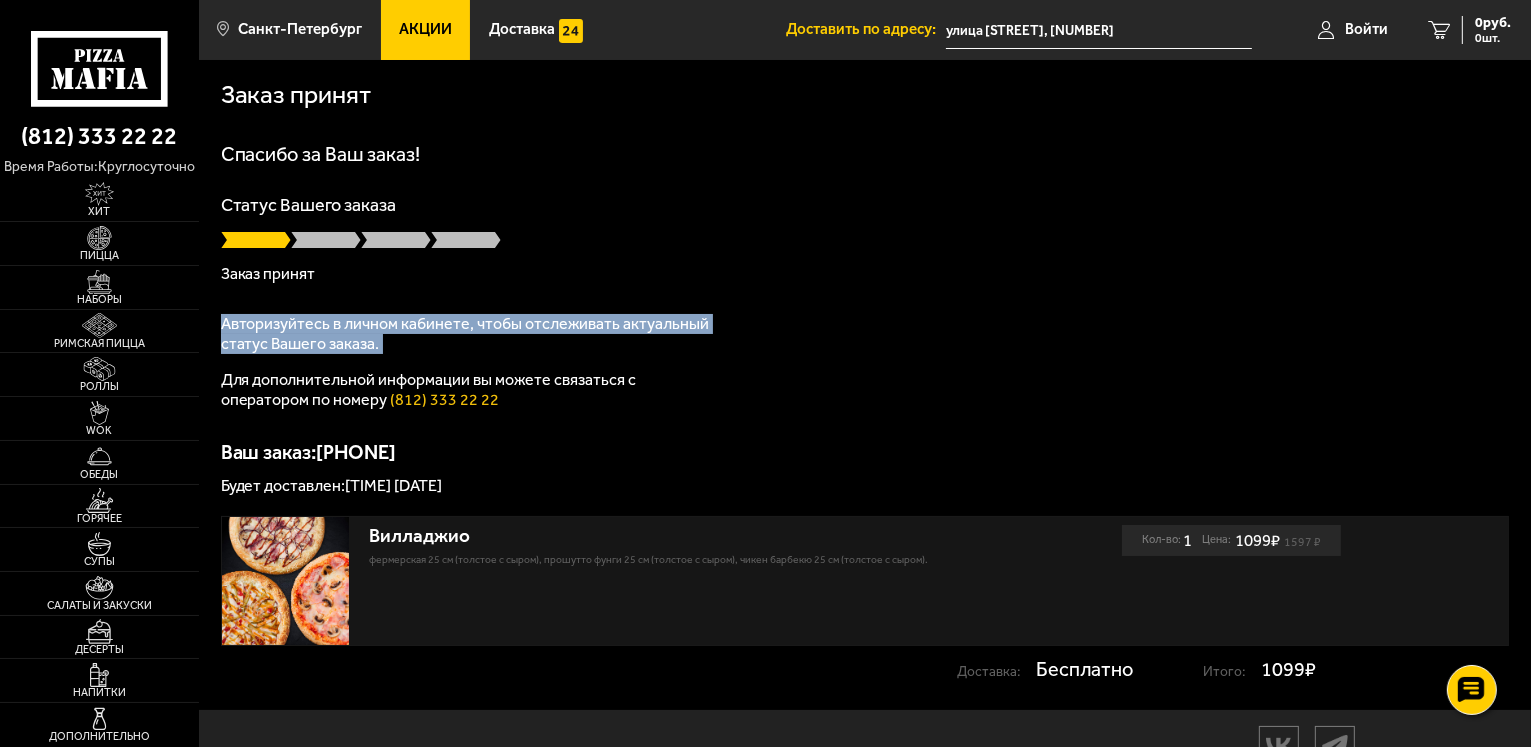 click on "Авторизуйтесь в личном кабинете, чтобы отслеживать актуальный статус Вашего заказа." at bounding box center (471, 334) 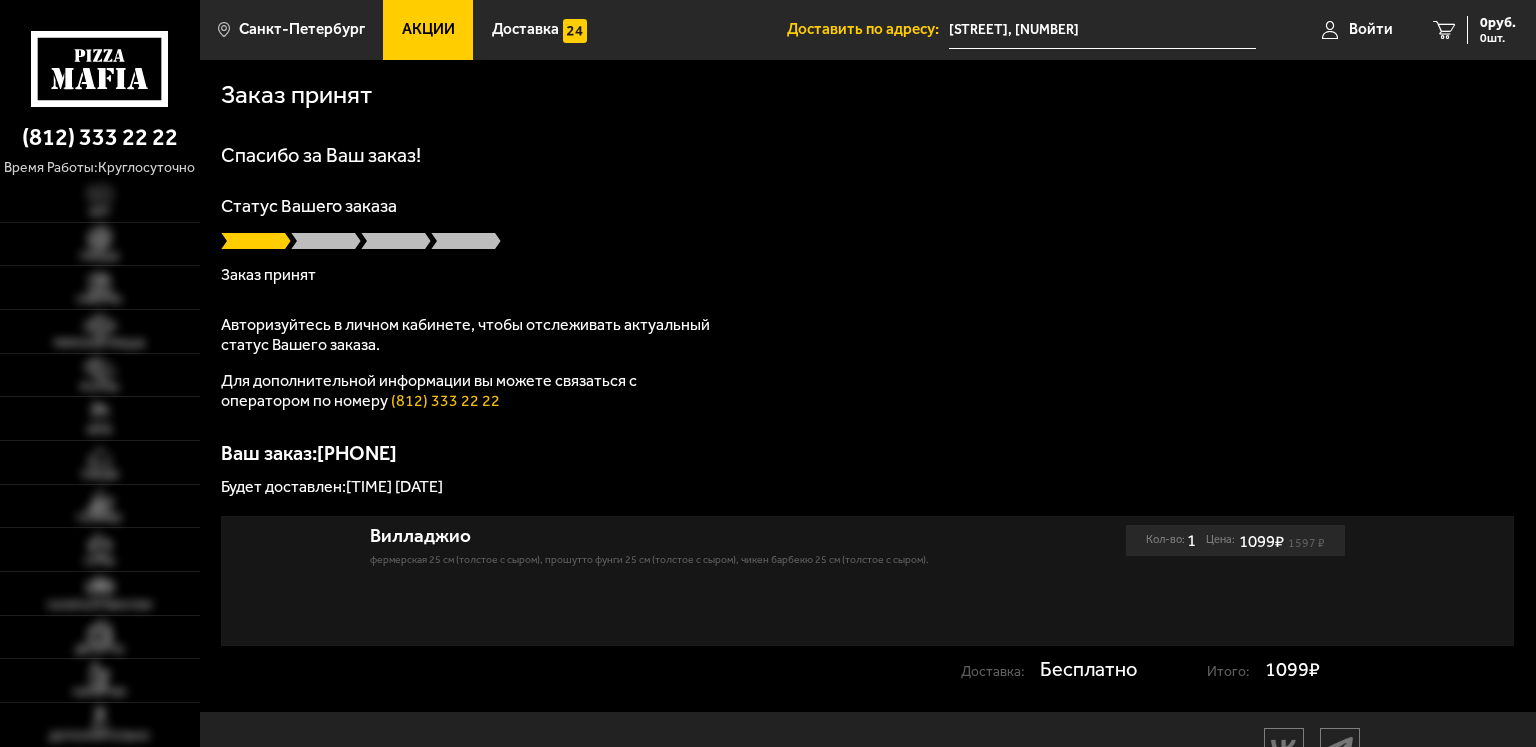 scroll, scrollTop: 0, scrollLeft: 0, axis: both 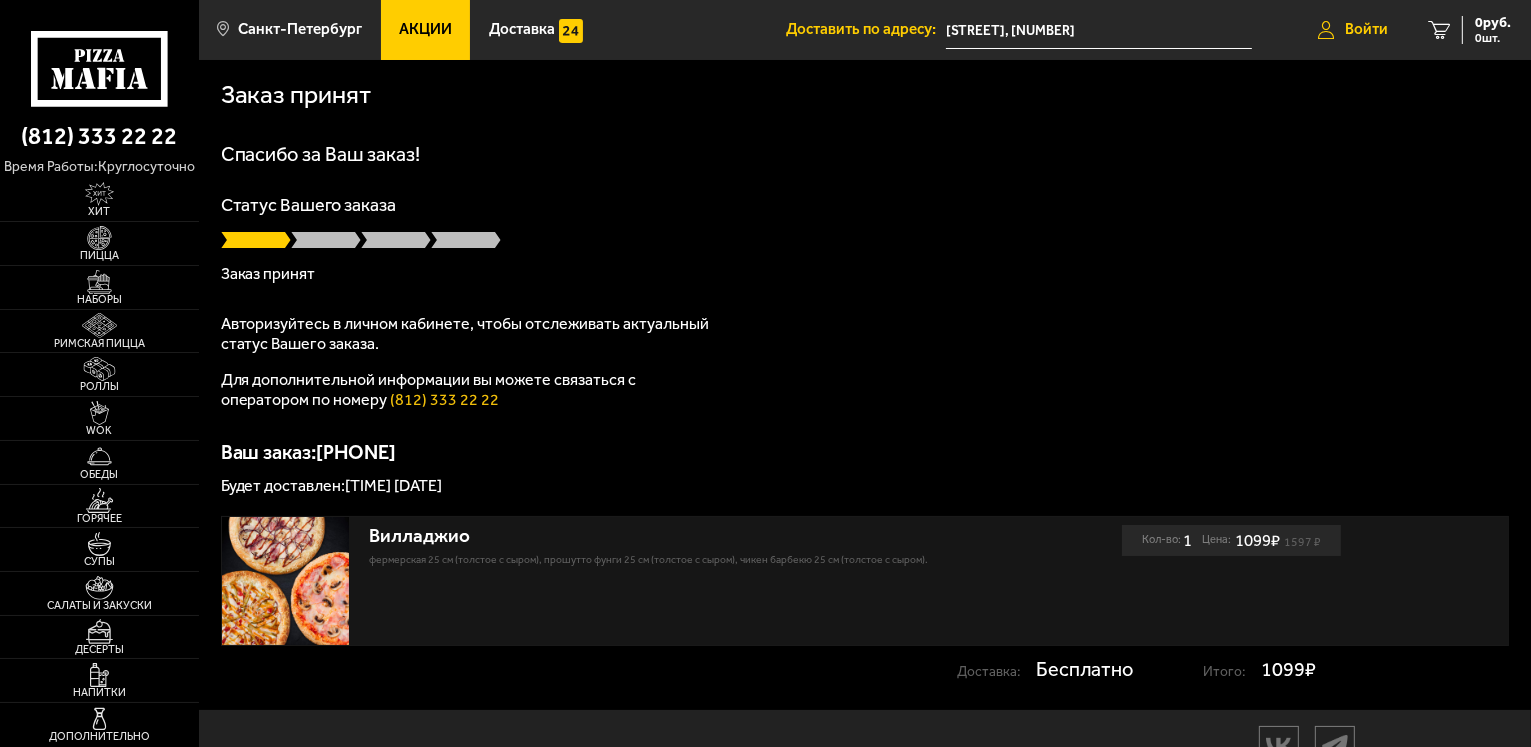 click on "Войти" at bounding box center (1366, 29) 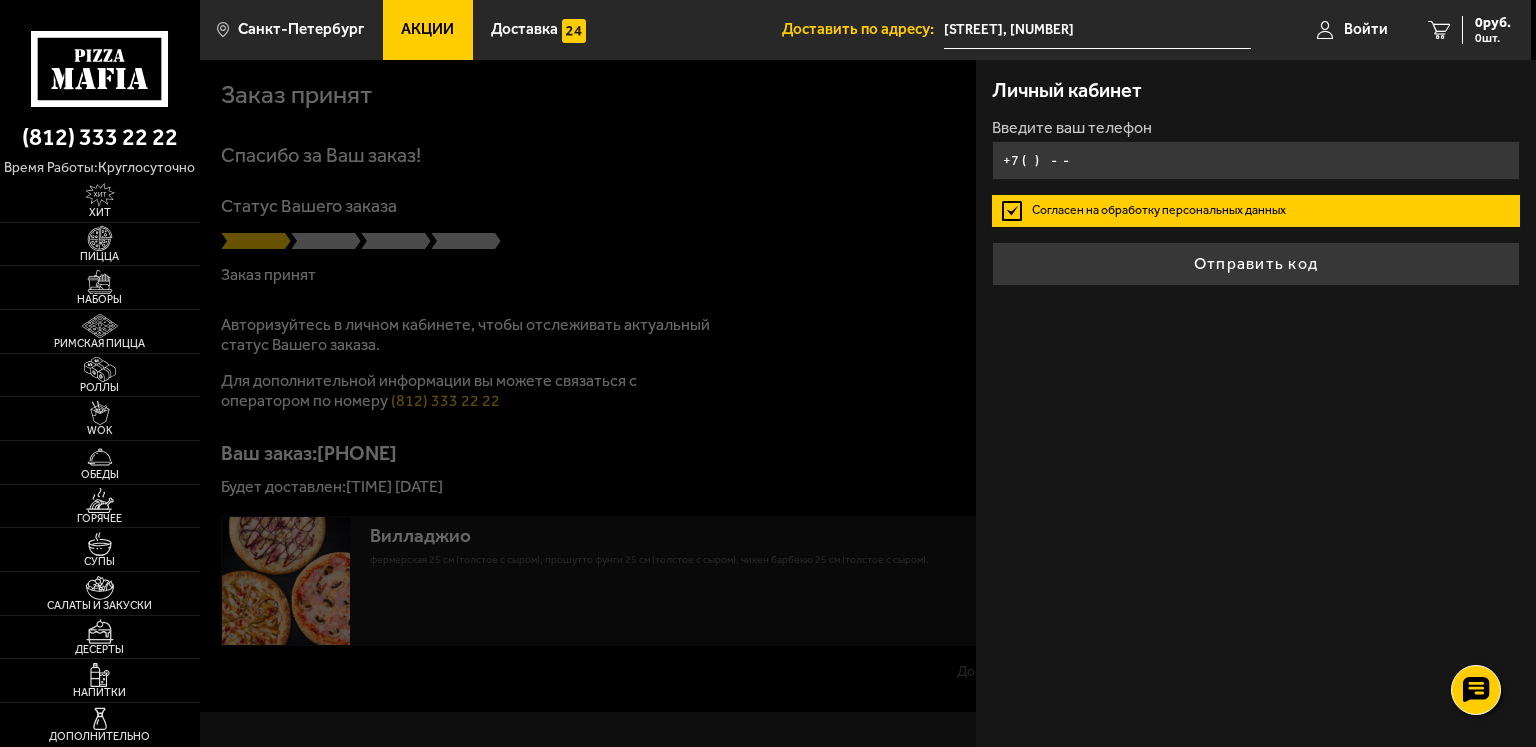 click on "+7 (   )    -  -" at bounding box center [1256, 160] 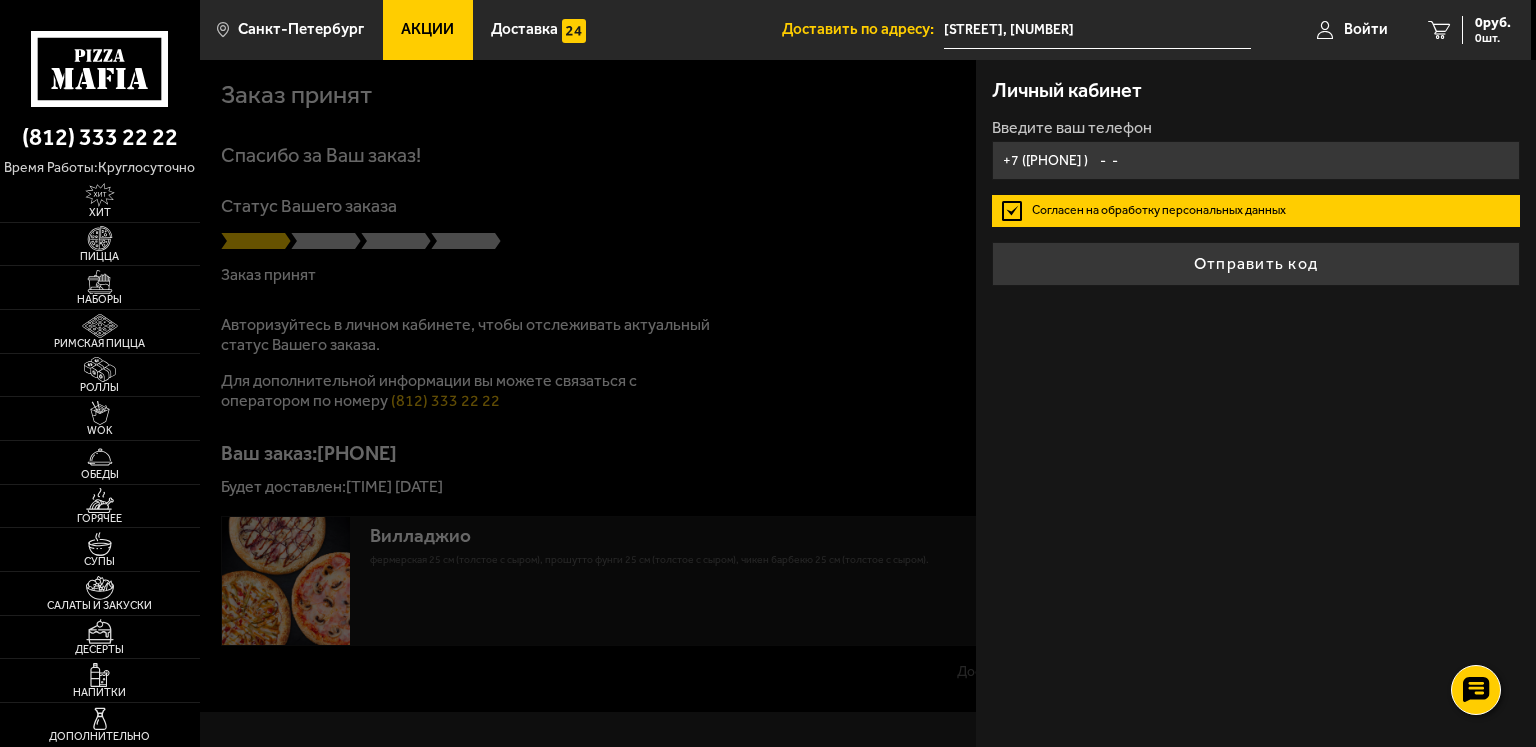 click on "+7 (95 )    -  -" at bounding box center [1256, 160] 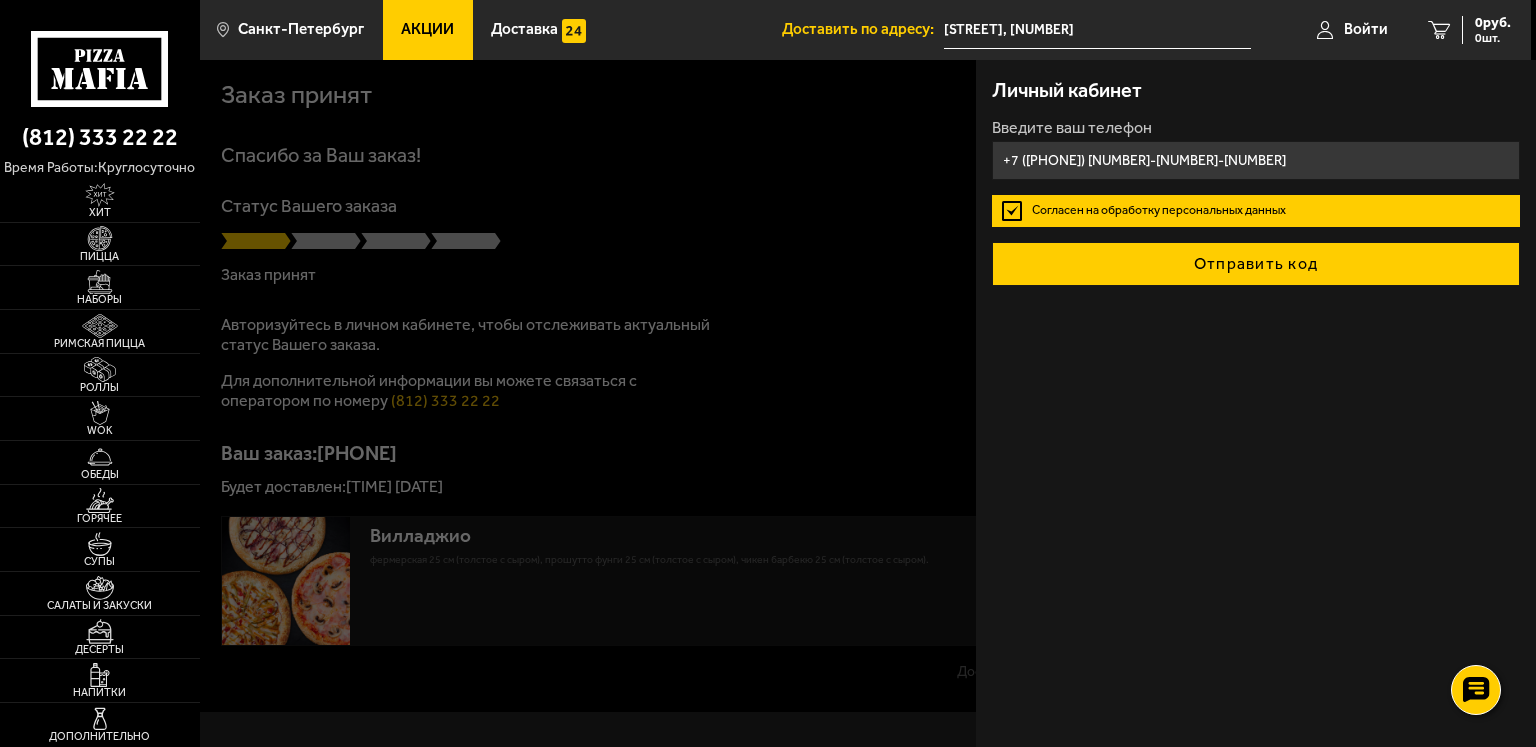 type on "[PHONE]" 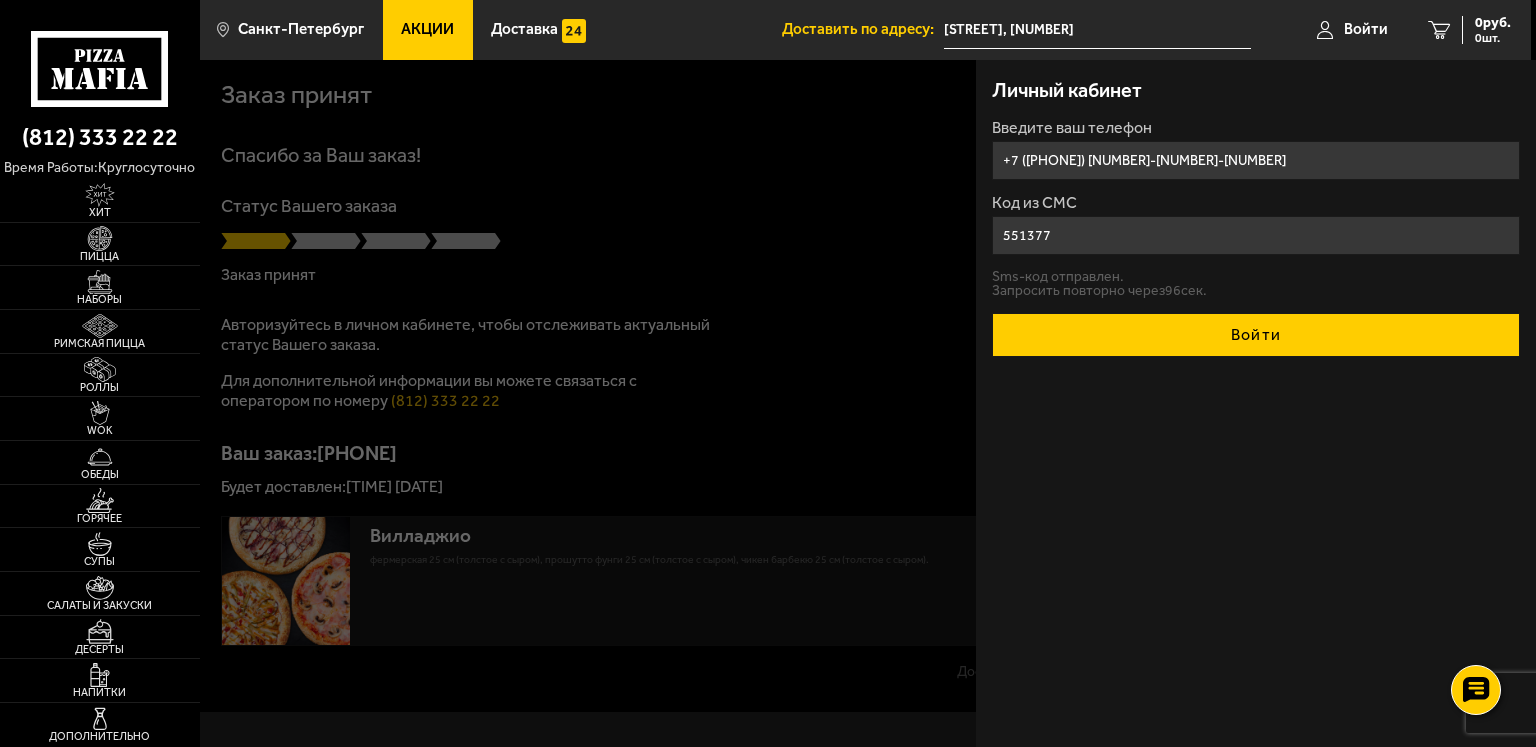 type on "551377" 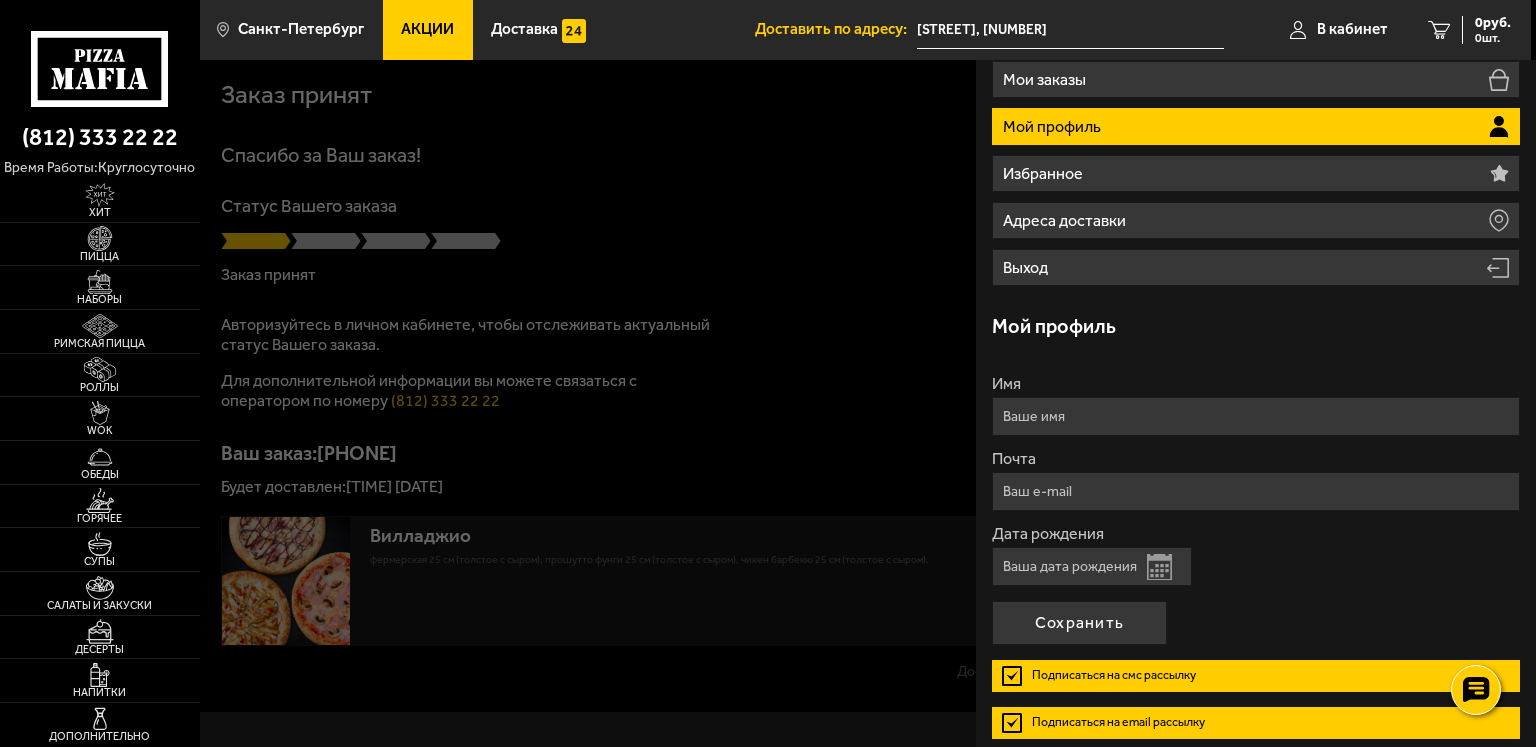 scroll, scrollTop: 0, scrollLeft: 0, axis: both 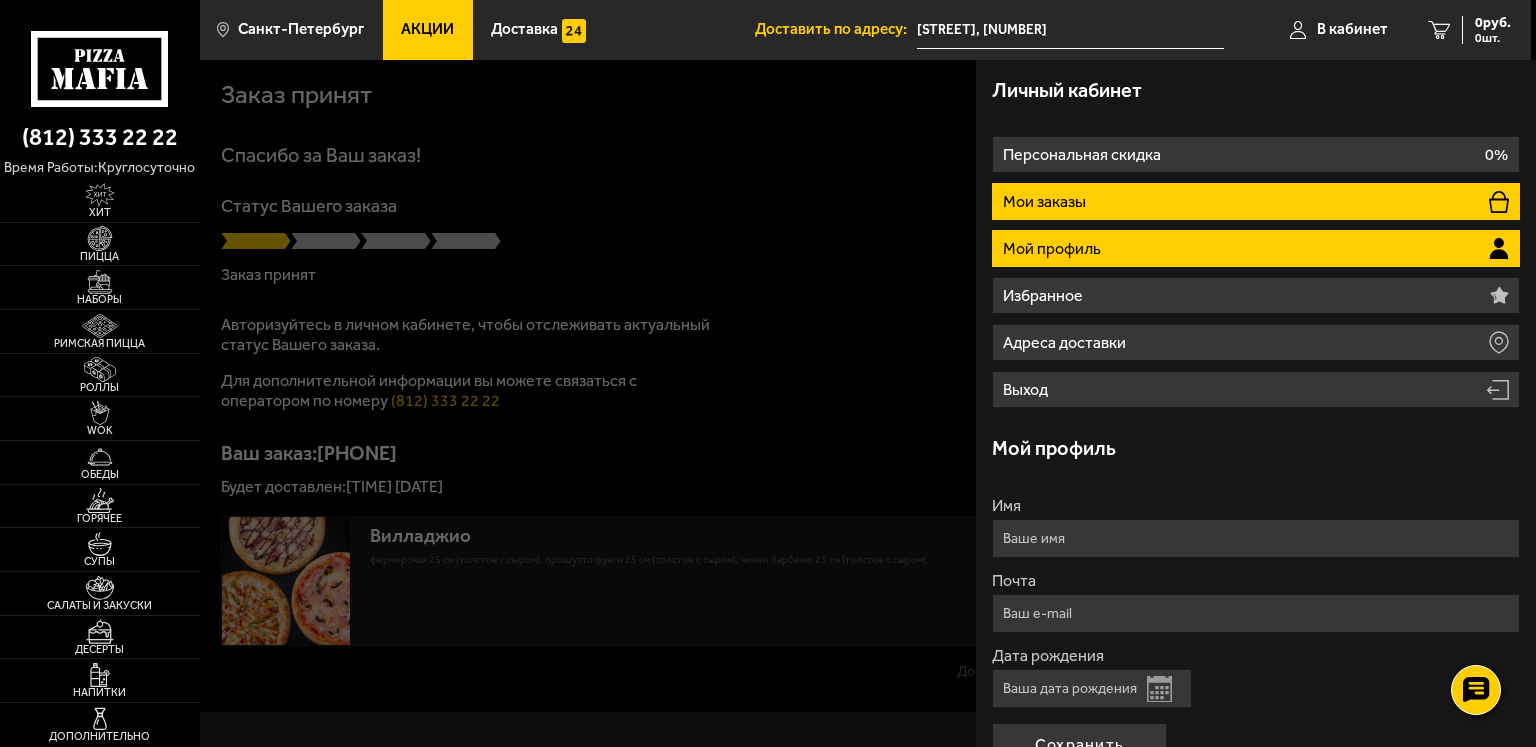 click on "Мои заказы" at bounding box center (1256, 201) 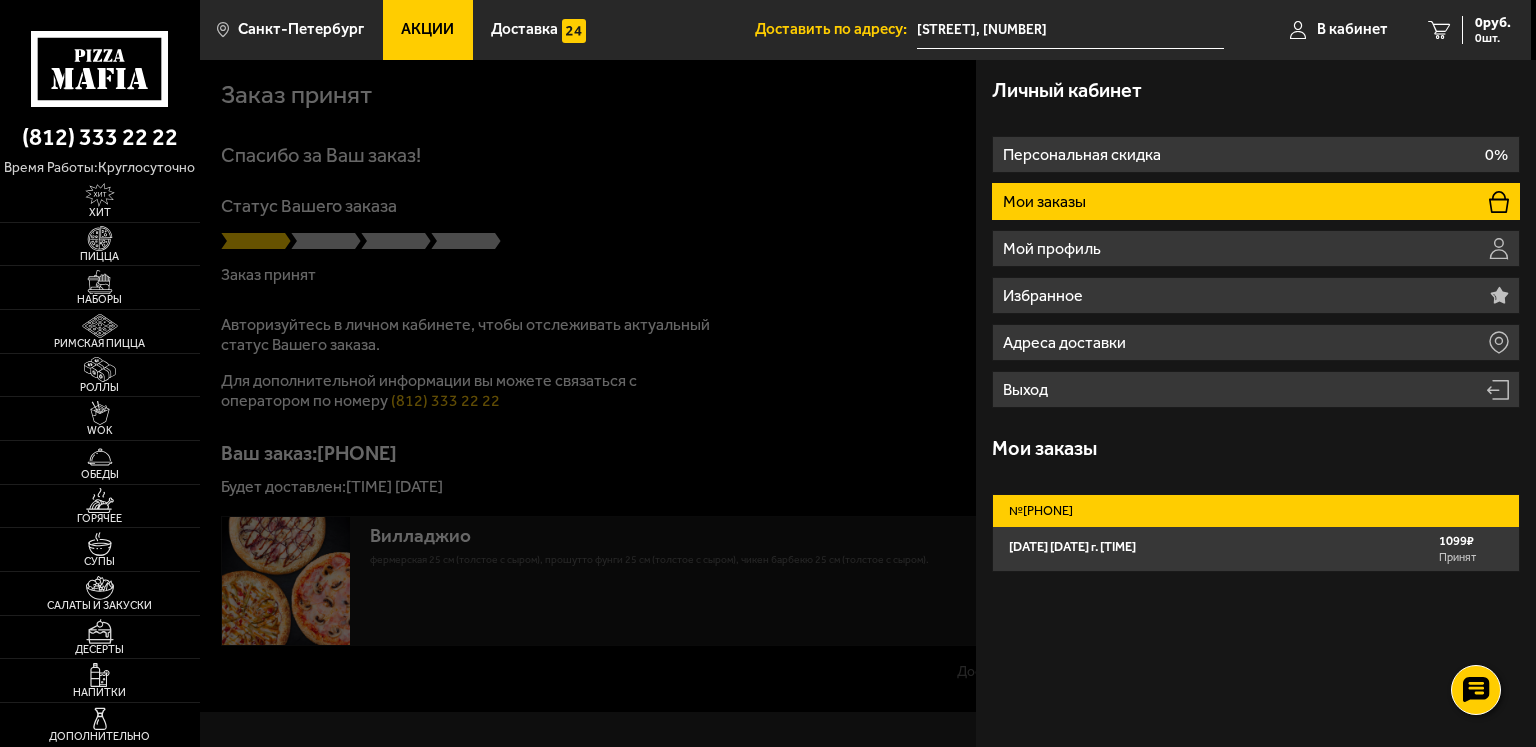 click on "6 августа 2025 г. 20:01 1099  ₽ Принят" at bounding box center [1256, 549] 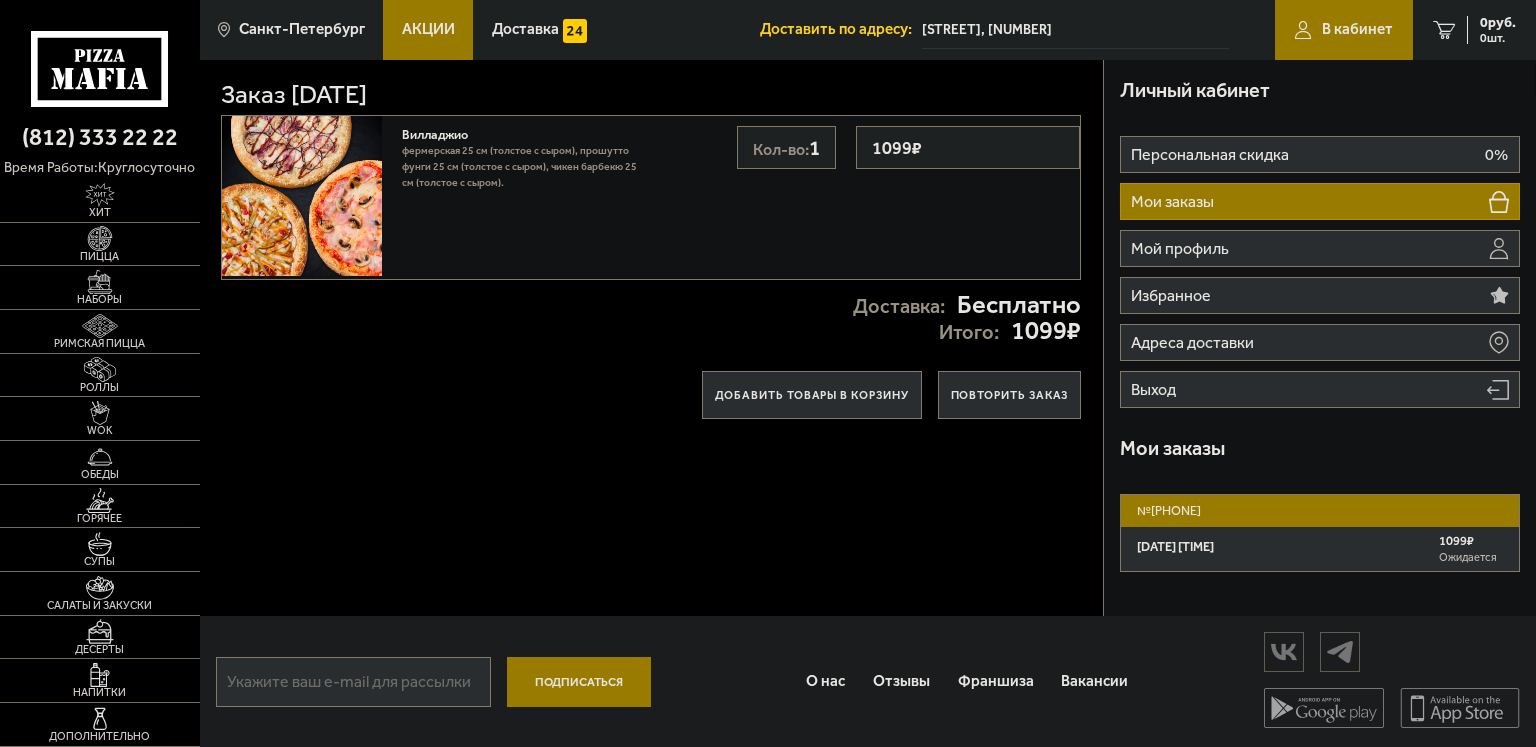 scroll, scrollTop: 0, scrollLeft: 0, axis: both 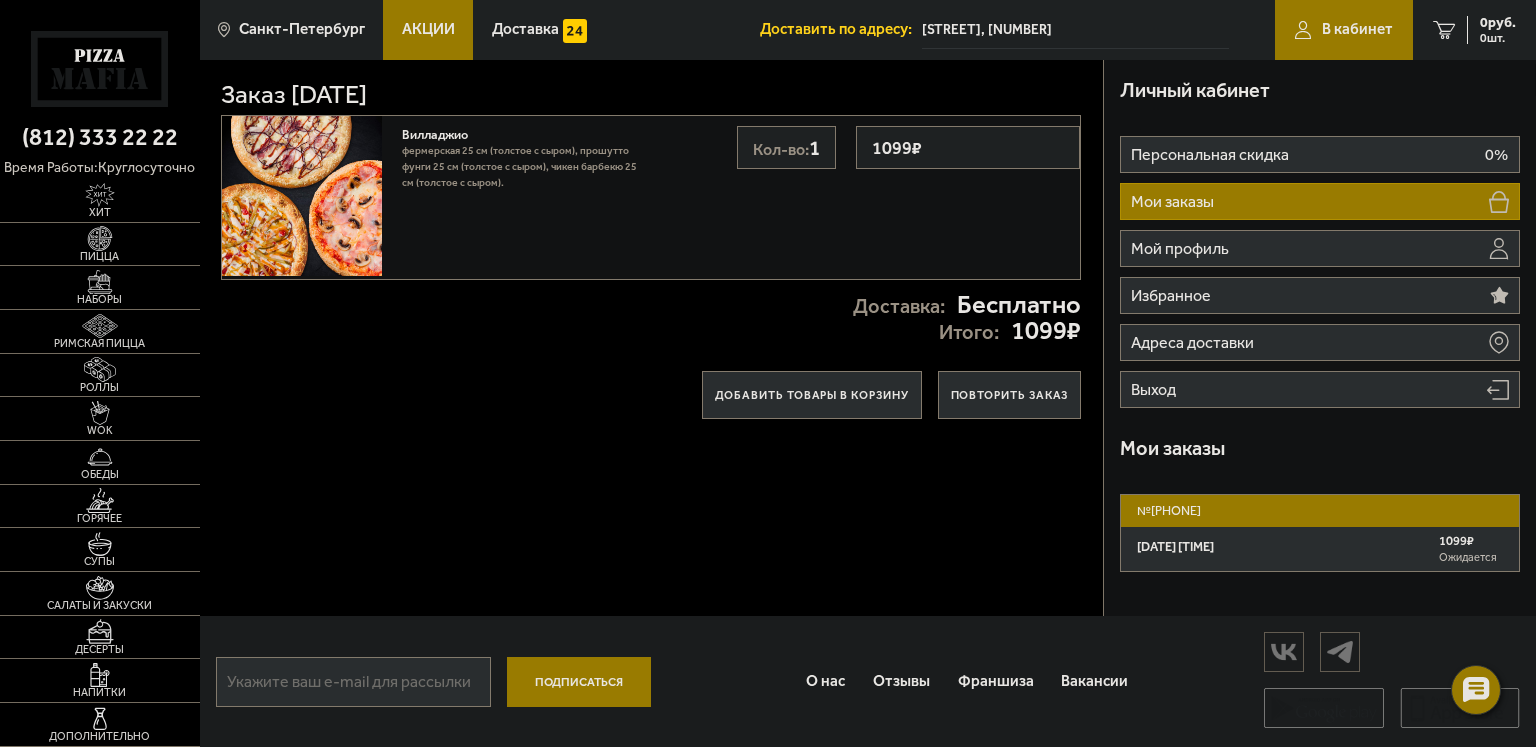 click on "6 августа 2025 г. 20:01 1099  ₽ Ожидается" at bounding box center [1320, 549] 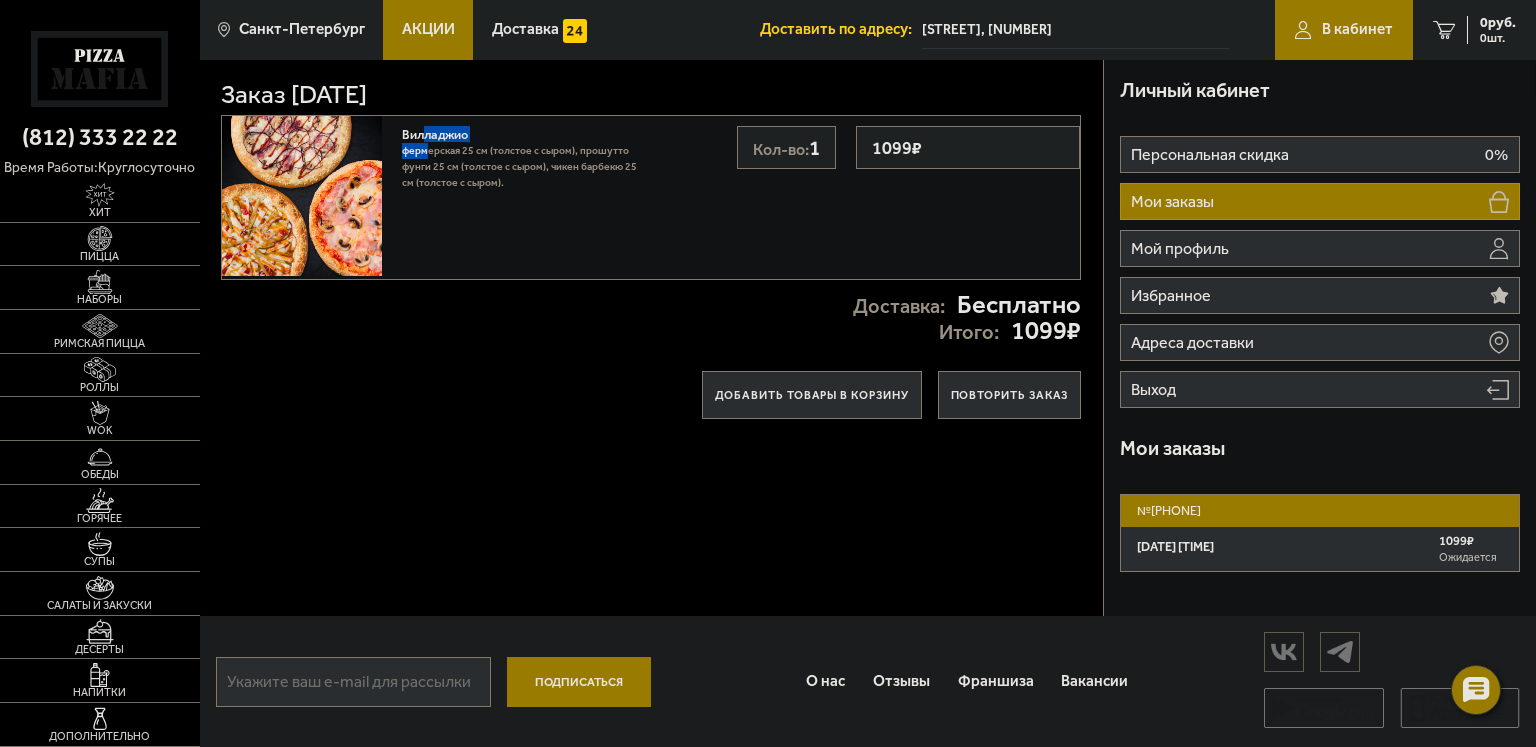 click on "Вилладжио   1290   г  . Фермерская 25 см (толстое с сыром), Прошутто Фунги 25 см (толстое с сыром), Чикен Барбекю 25 см (толстое с сыром)." at bounding box center (521, 158) 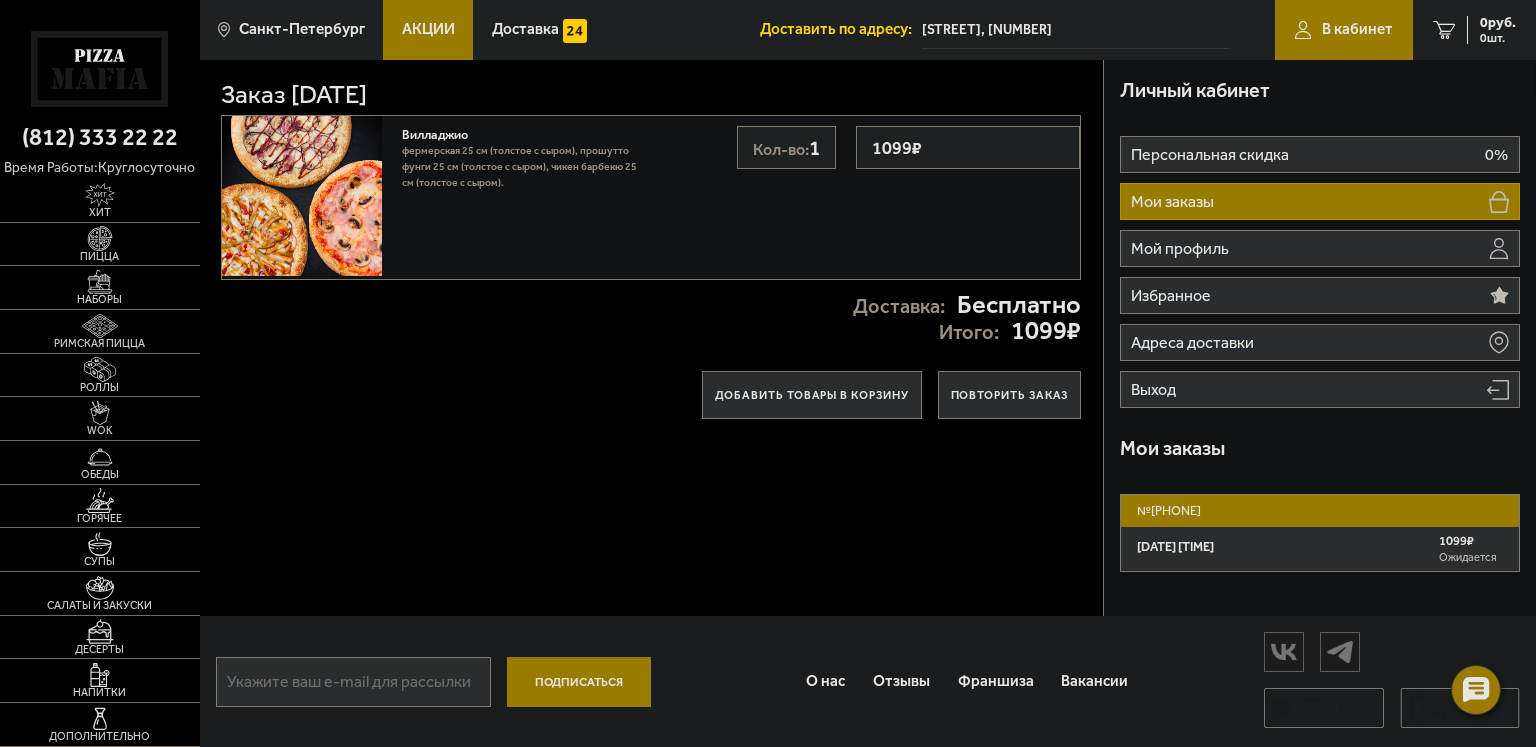 click on "1099  ₽" at bounding box center [897, 148] 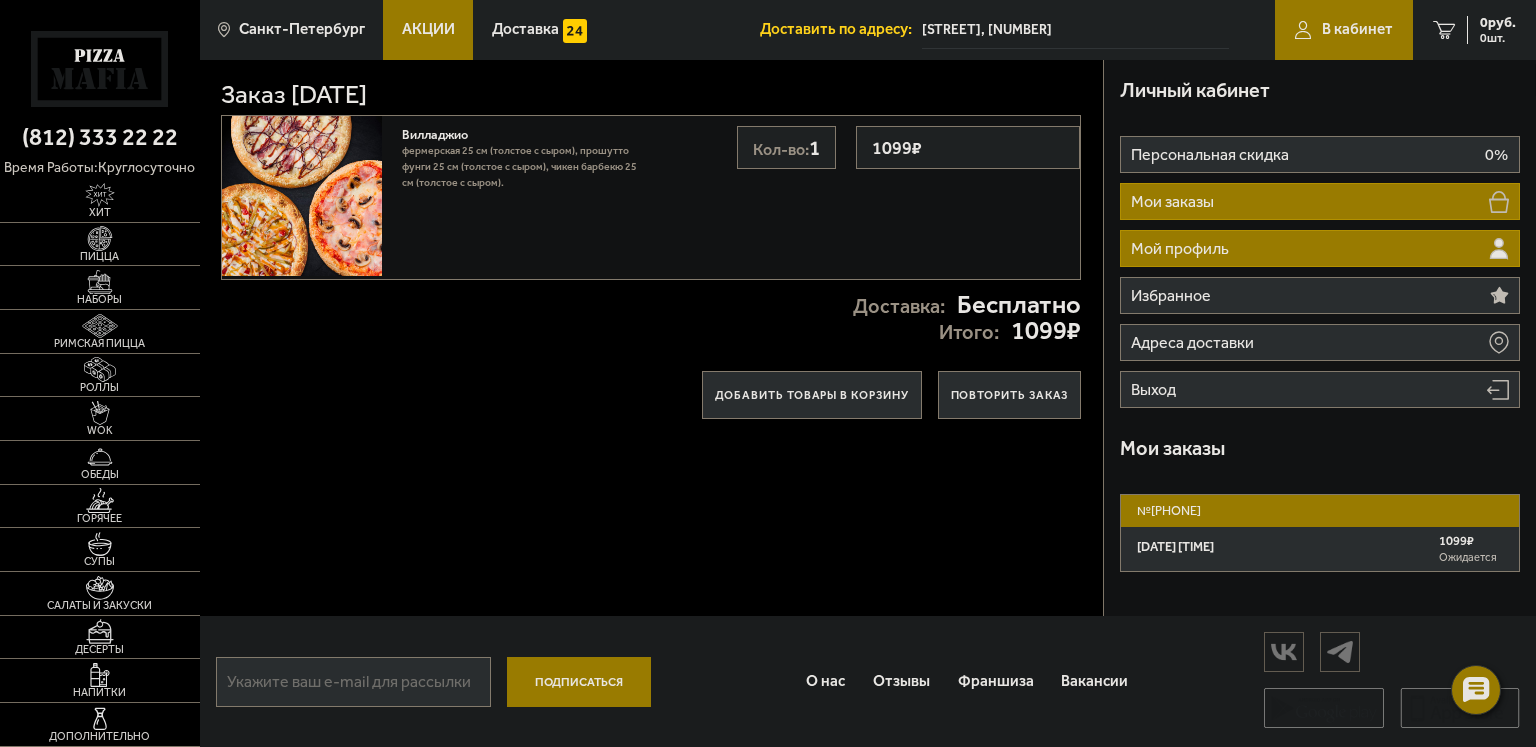 click on "Мой профиль" at bounding box center [1320, 248] 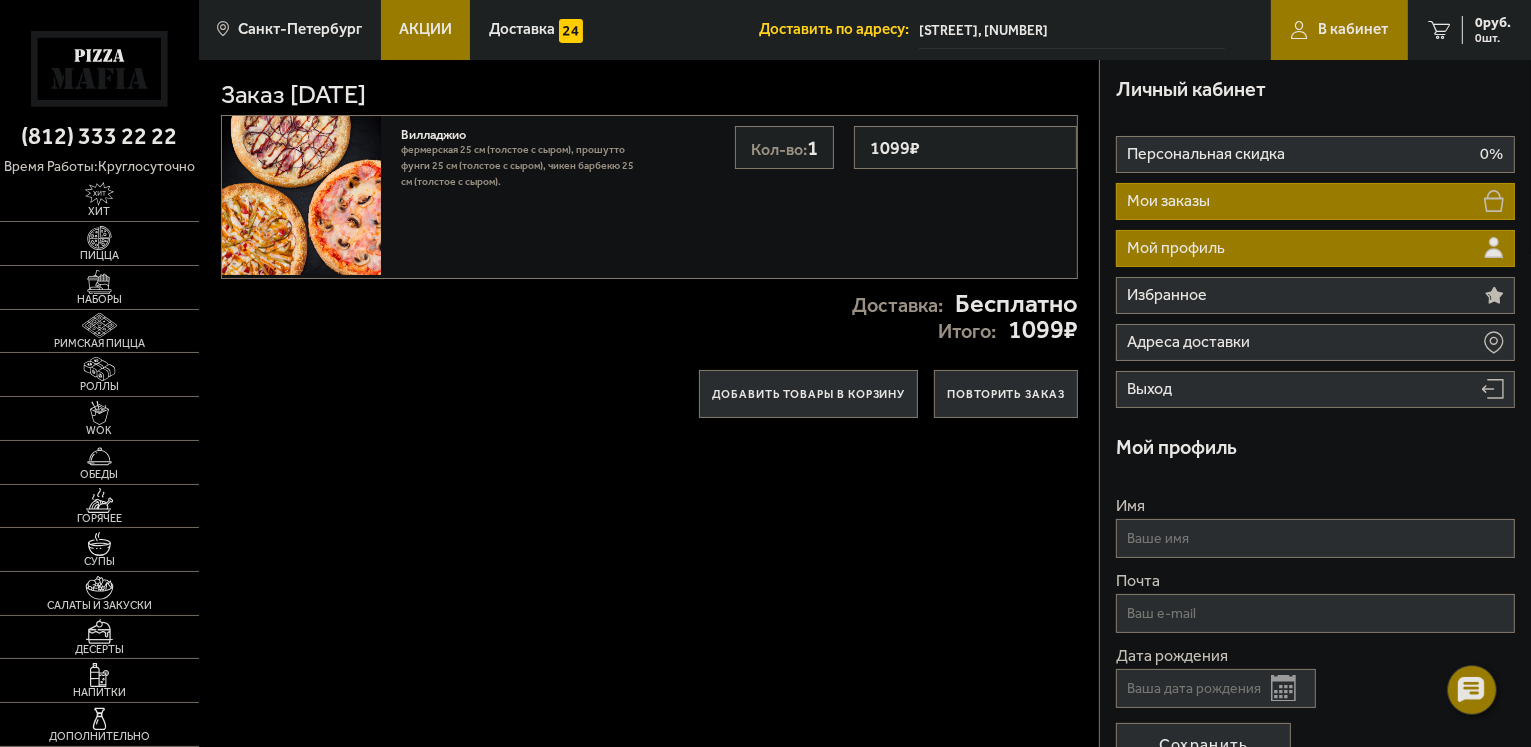 click on "Мои заказы" at bounding box center (1315, 201) 